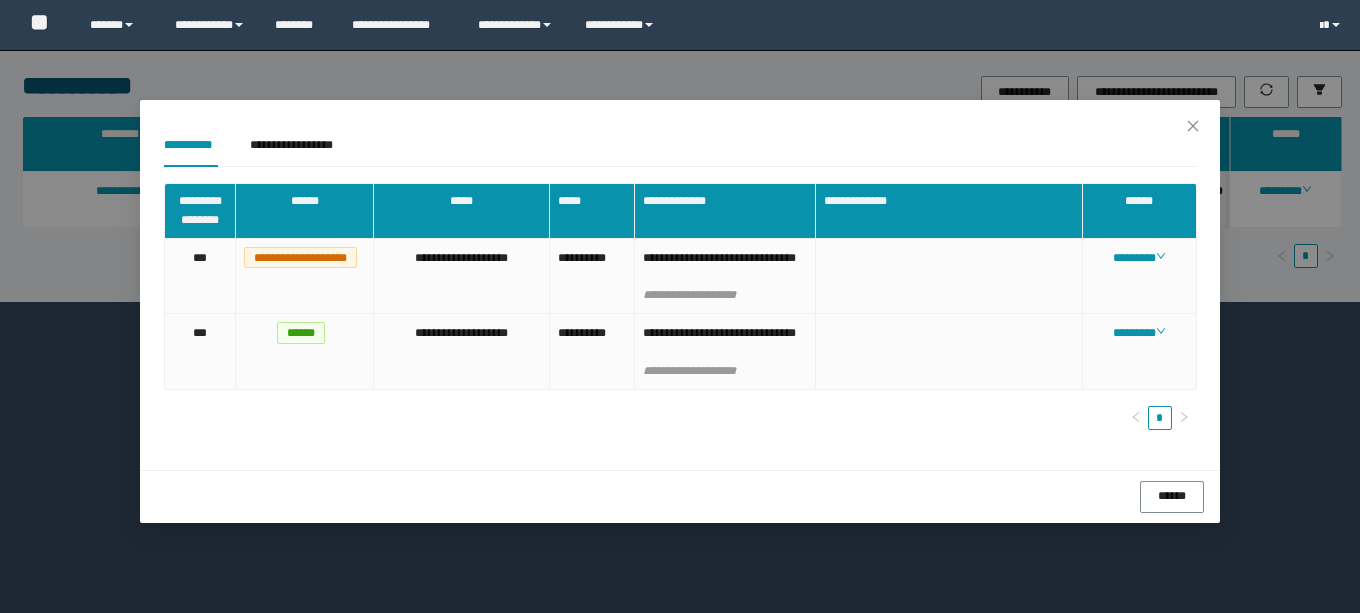 scroll, scrollTop: 0, scrollLeft: 0, axis: both 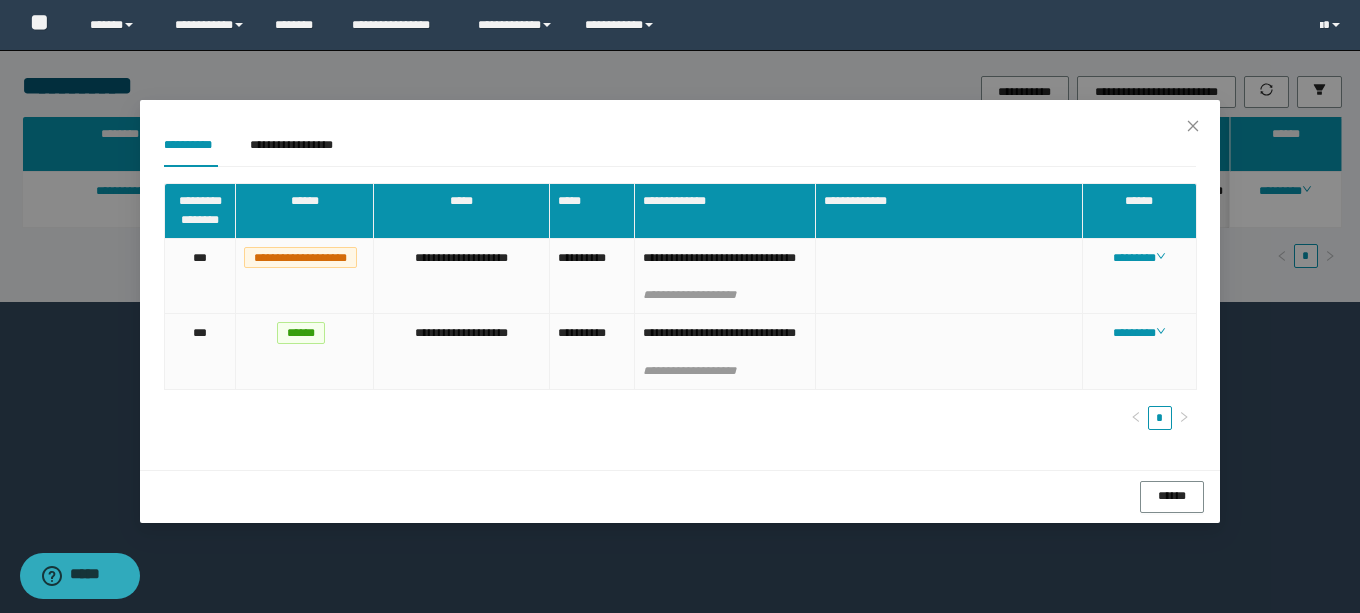 drag, startPoint x: 1256, startPoint y: 336, endPoint x: 1264, endPoint y: 318, distance: 19.697716 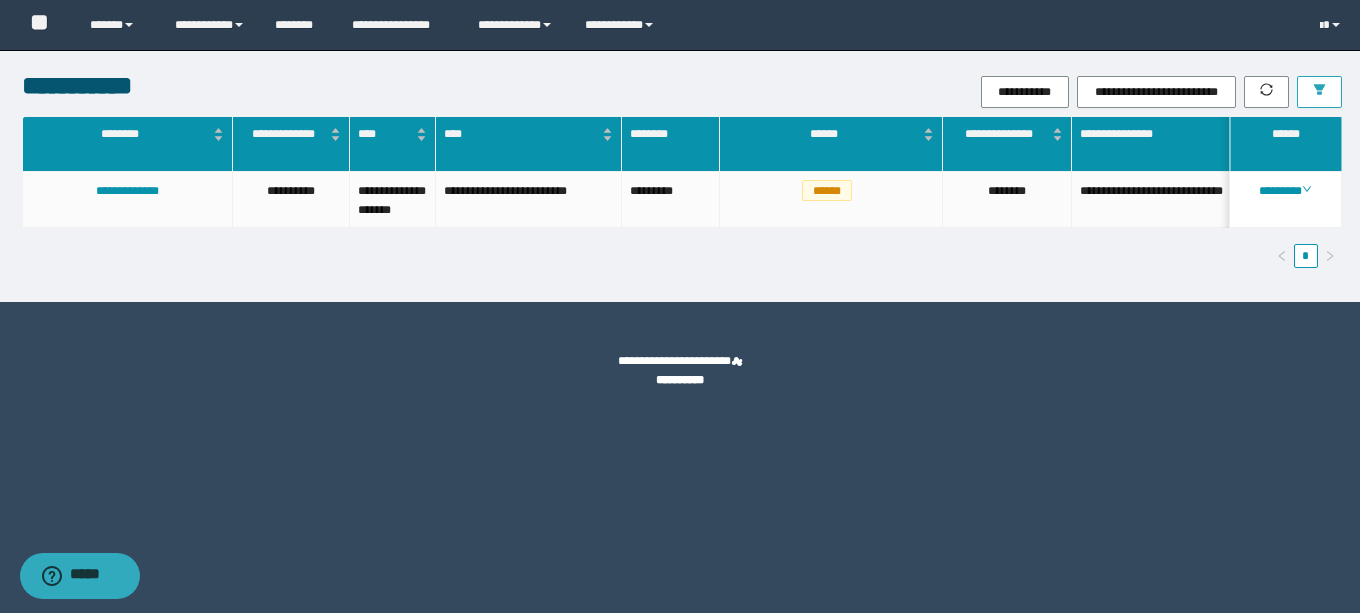 click at bounding box center (1319, 92) 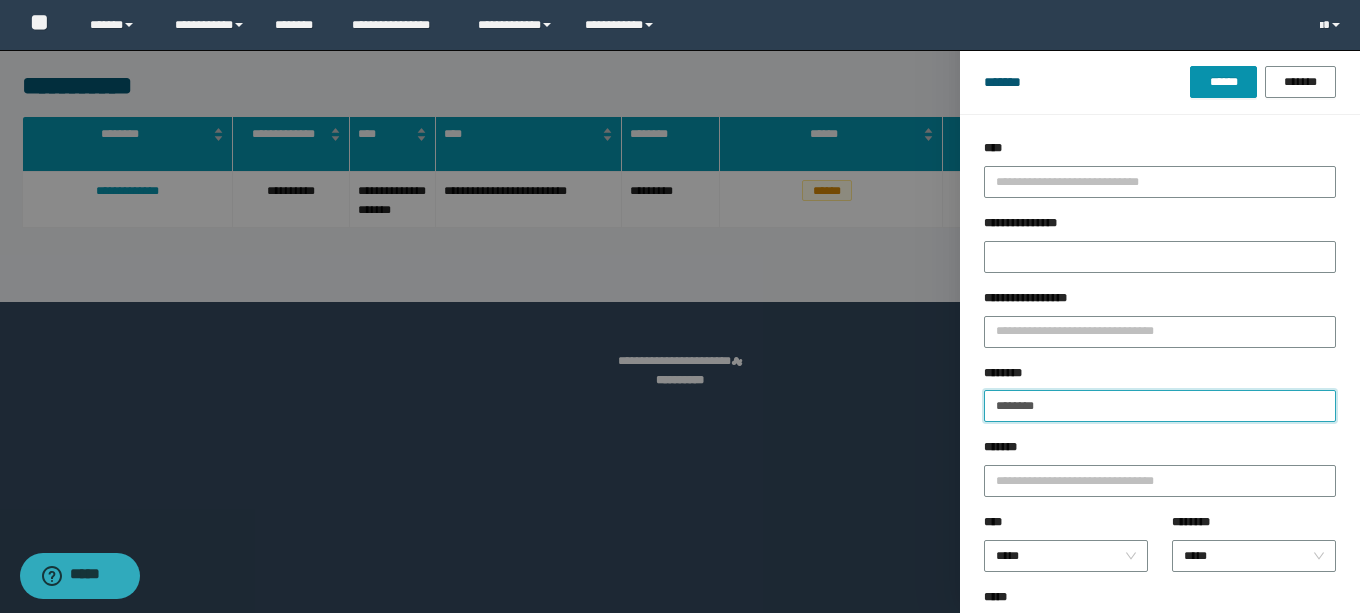 drag, startPoint x: 1096, startPoint y: 392, endPoint x: 1225, endPoint y: 177, distance: 250.73093 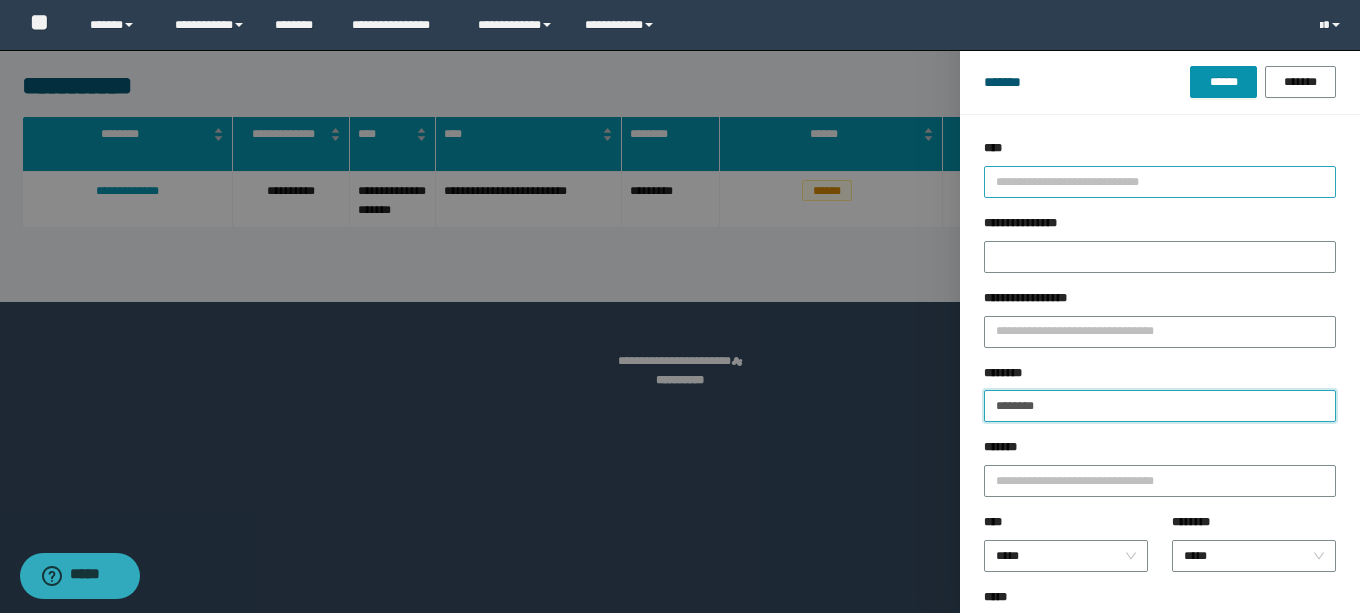 click on "**********" at bounding box center [680, 306] 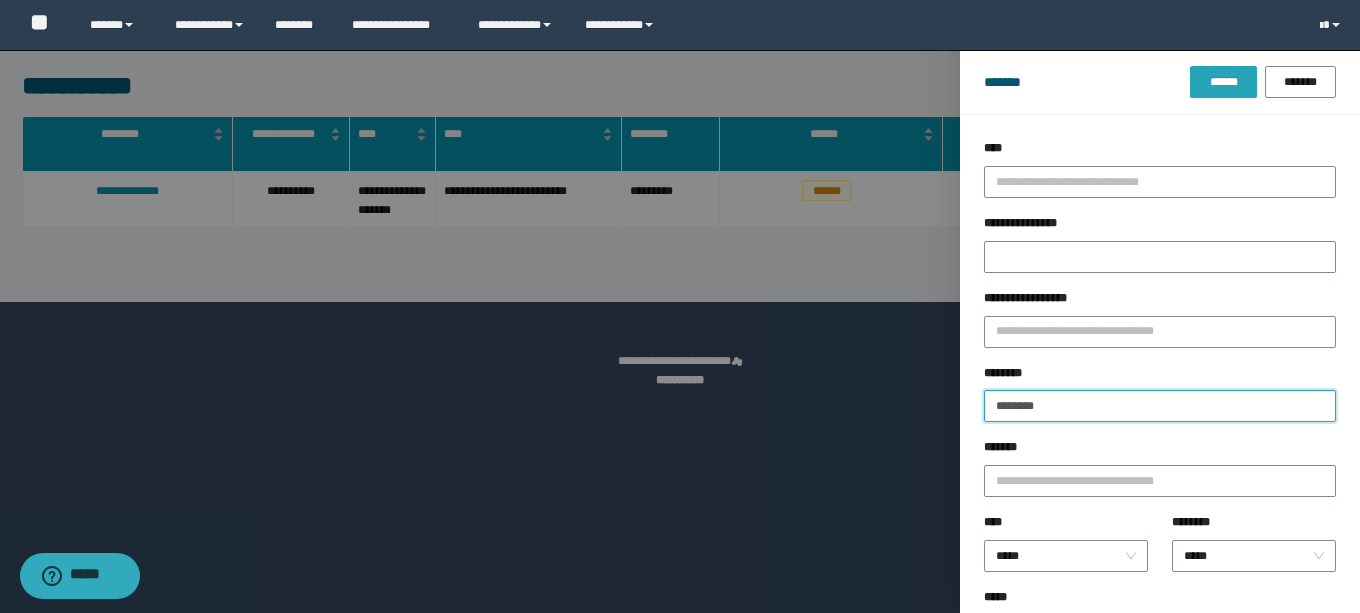 type on "********" 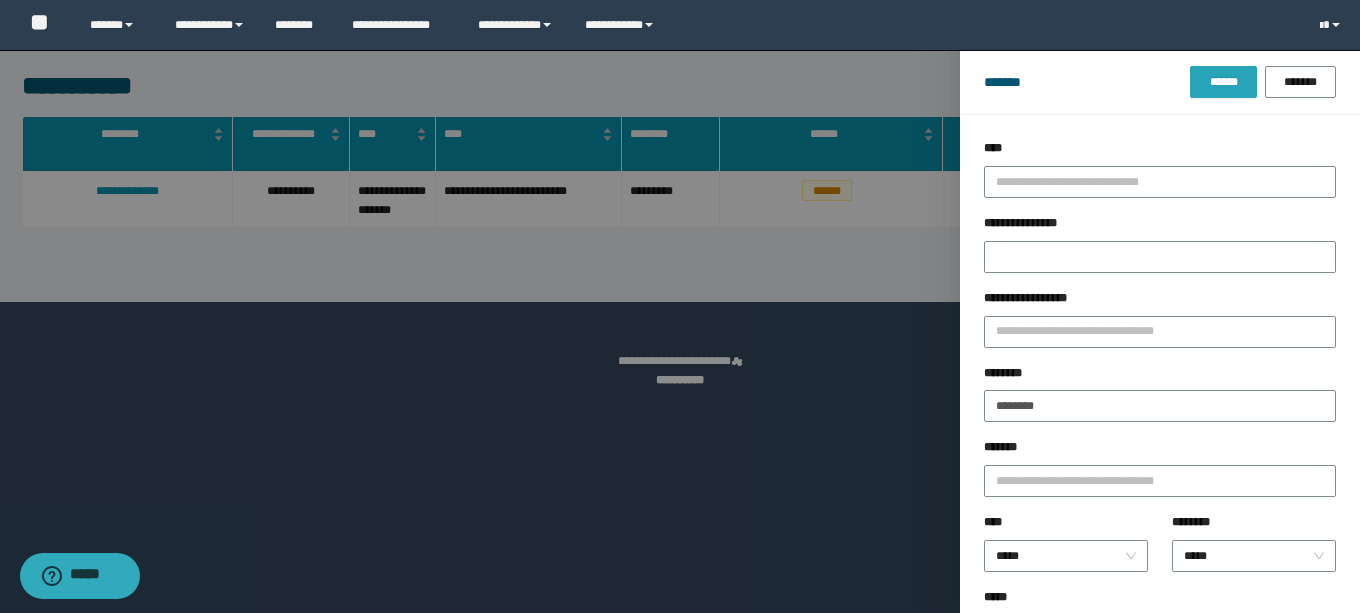 click on "******" at bounding box center [1223, 82] 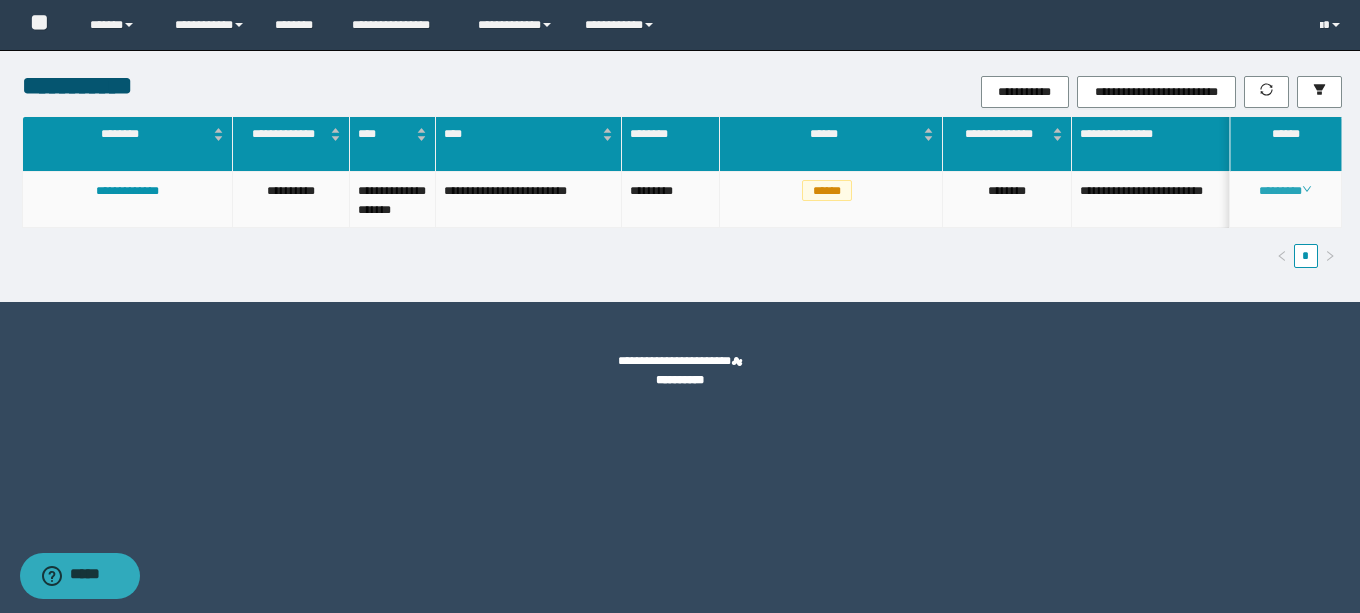 click on "********" at bounding box center [1285, 191] 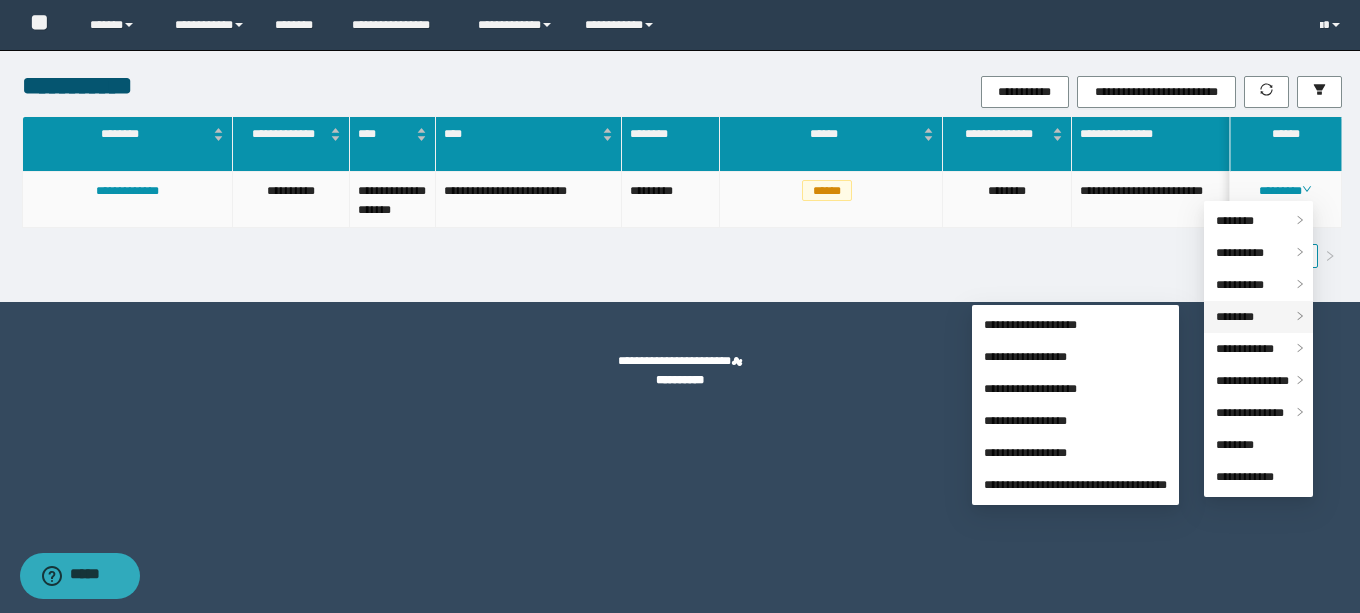 click on "********" at bounding box center (1235, 317) 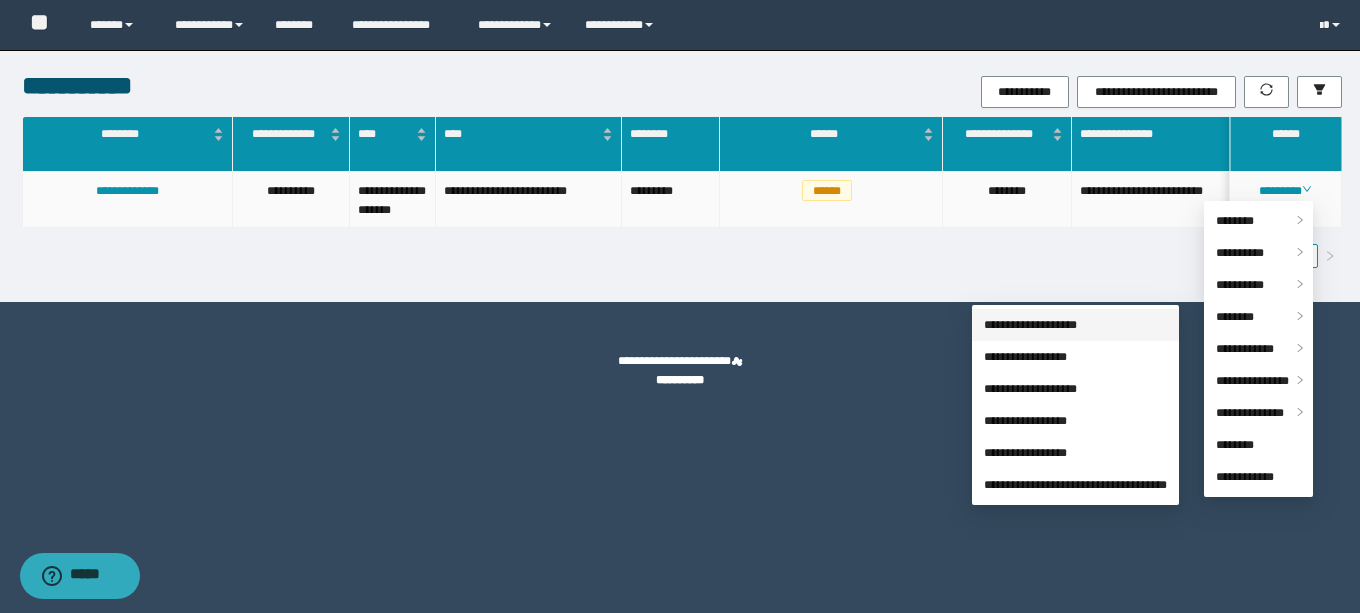 click on "**********" at bounding box center (1030, 325) 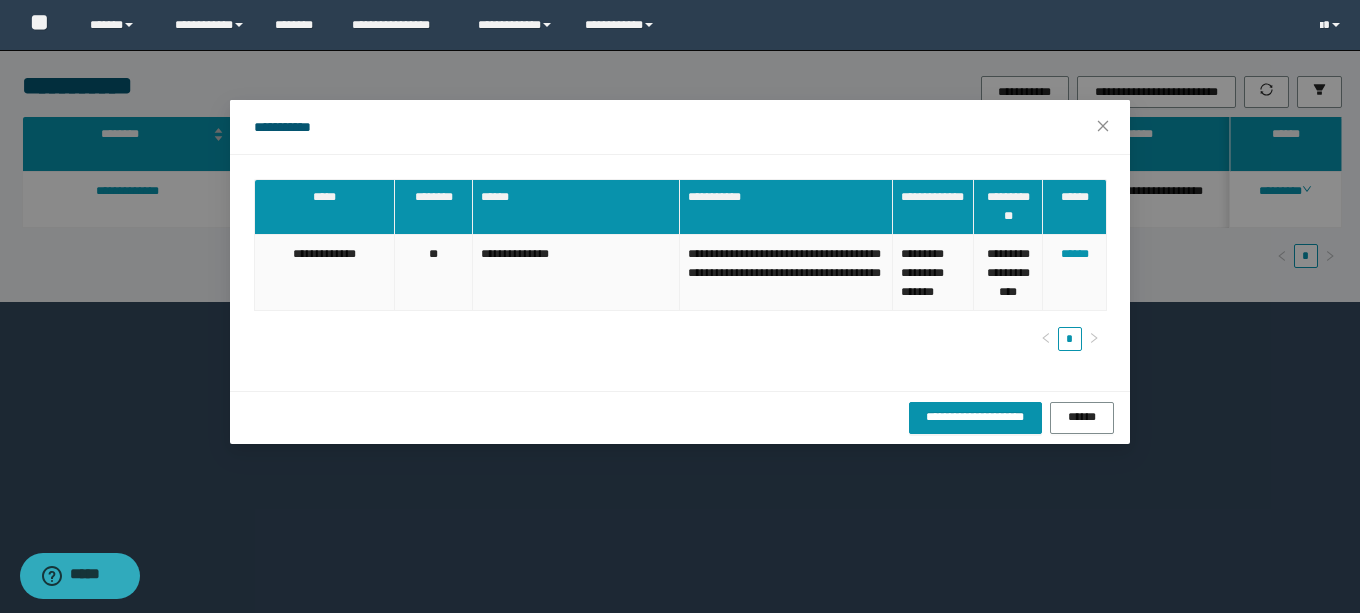 click on "**********" at bounding box center [786, 273] 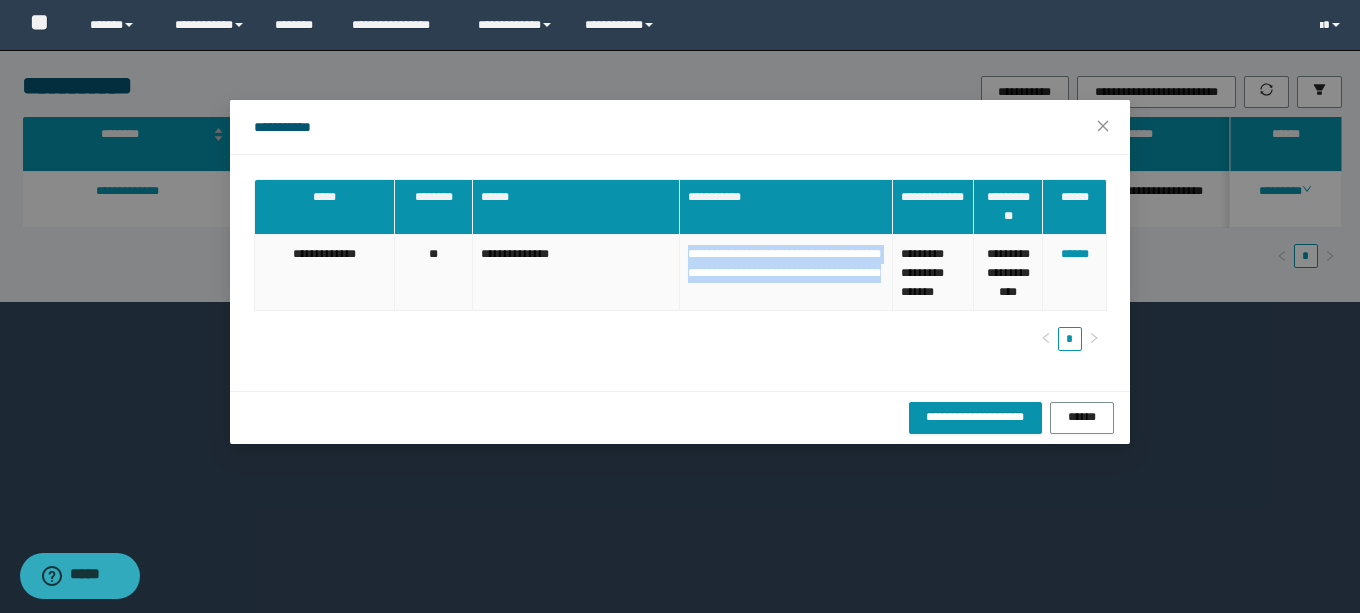 drag, startPoint x: 814, startPoint y: 288, endPoint x: 684, endPoint y: 252, distance: 134.89255 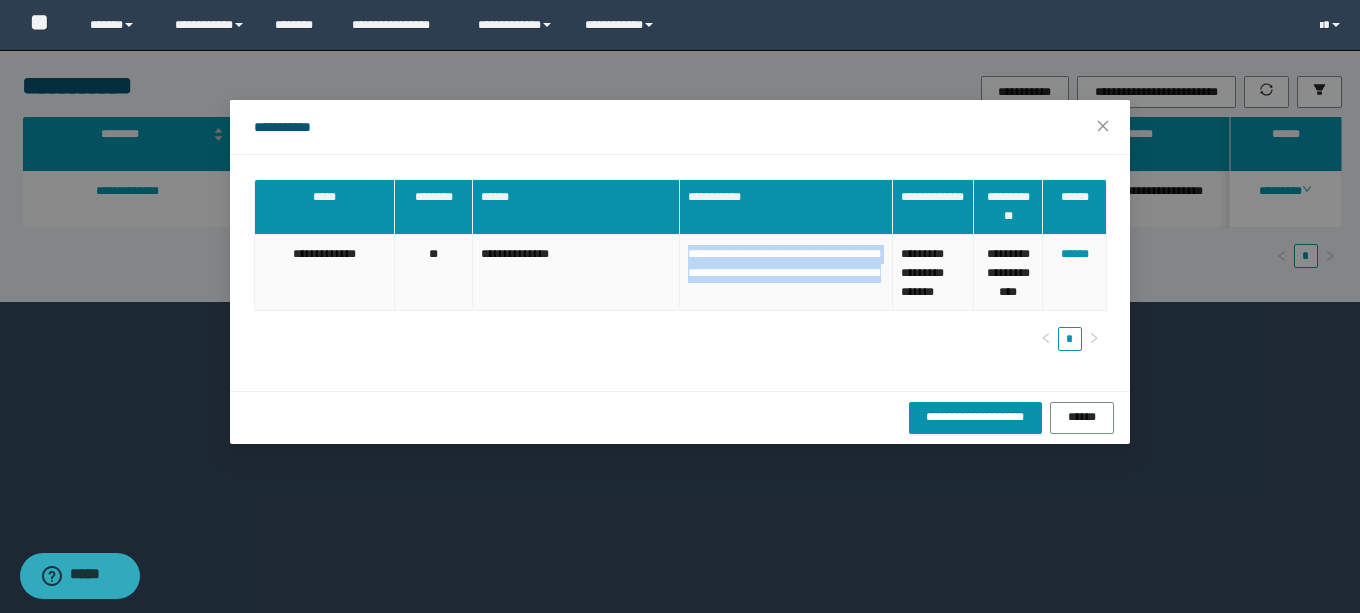 drag, startPoint x: 1024, startPoint y: 358, endPoint x: 767, endPoint y: 284, distance: 267.4416 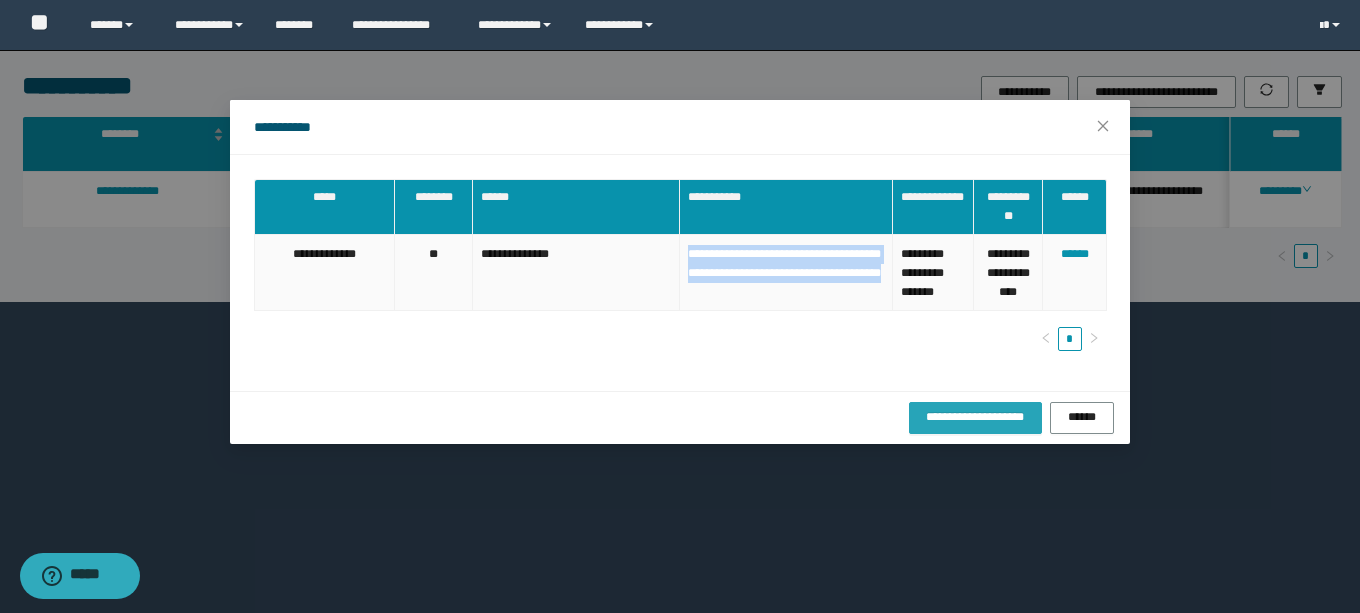copy on "**********" 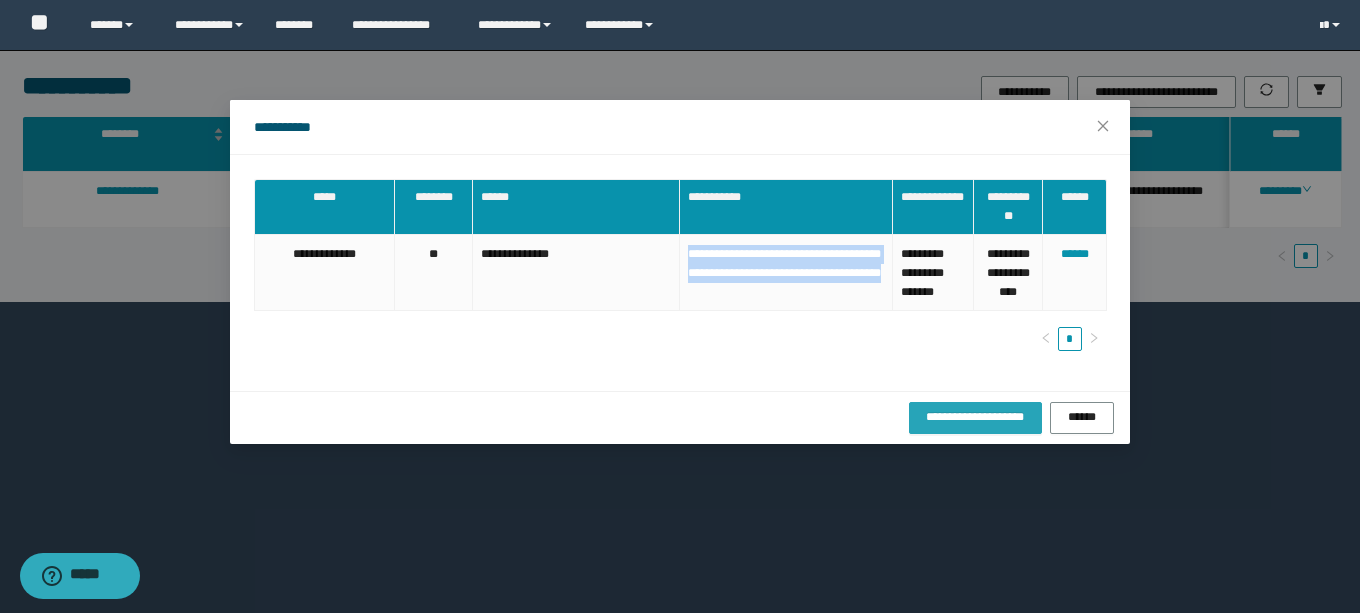 click on "**********" at bounding box center [975, 417] 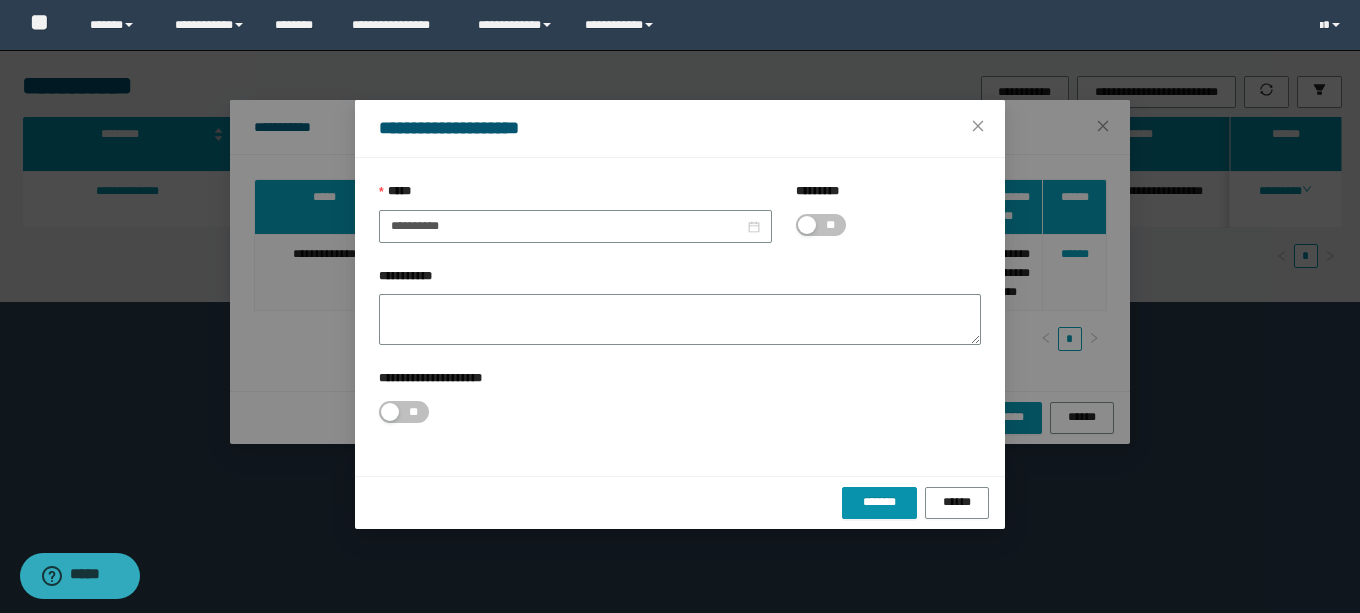 click on "**" at bounding box center [821, 225] 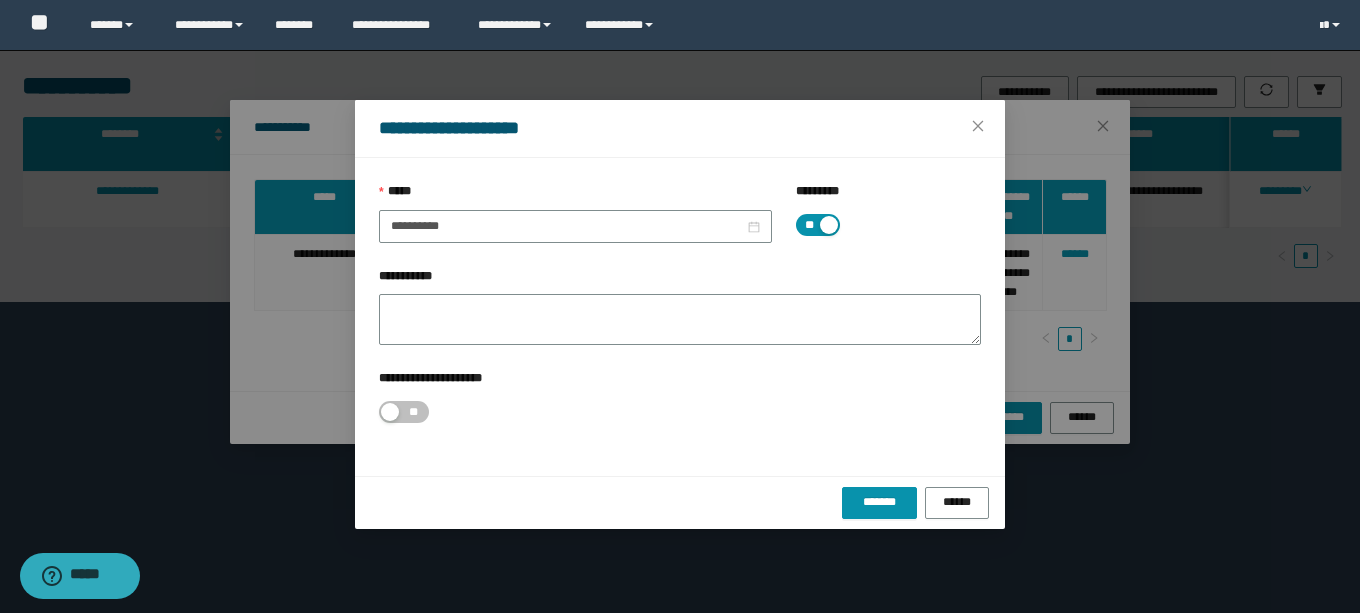click at bounding box center [829, 225] 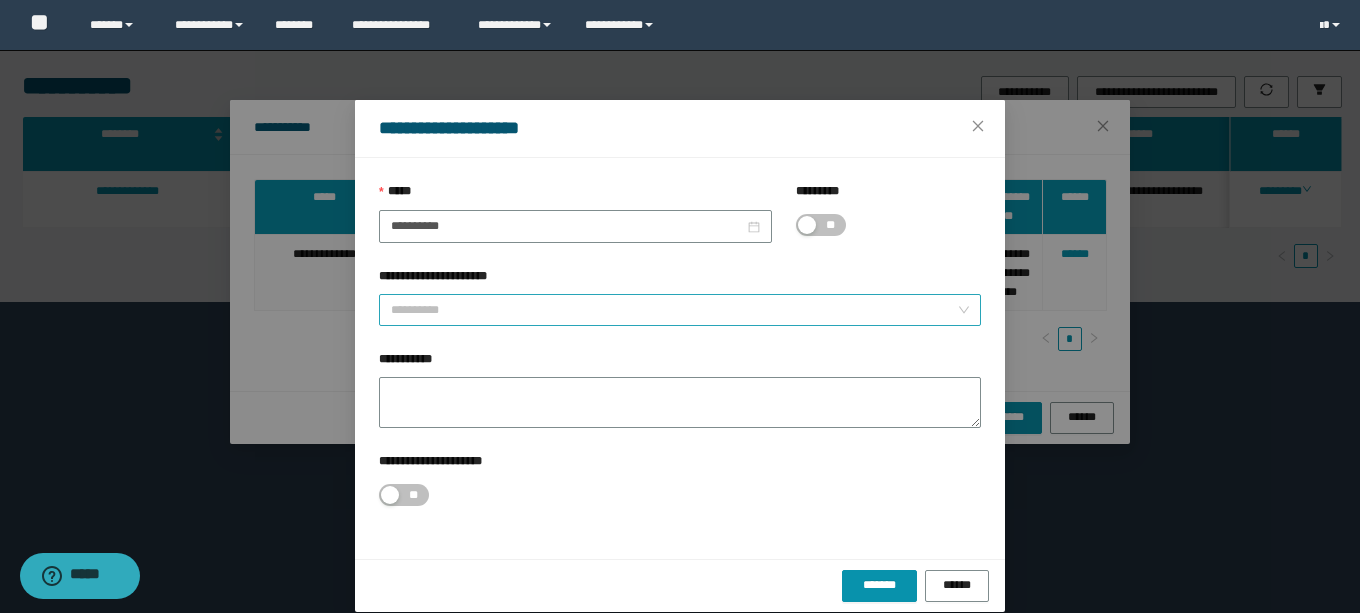 drag, startPoint x: 534, startPoint y: 294, endPoint x: 532, endPoint y: 305, distance: 11.18034 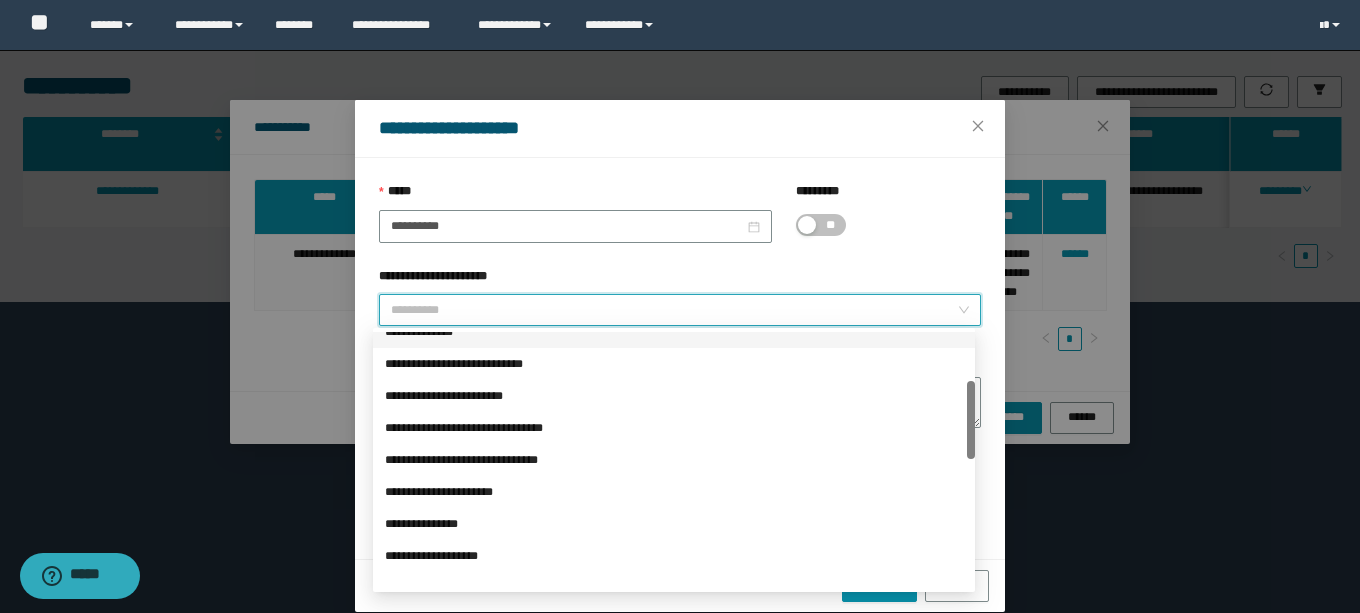 scroll, scrollTop: 160, scrollLeft: 0, axis: vertical 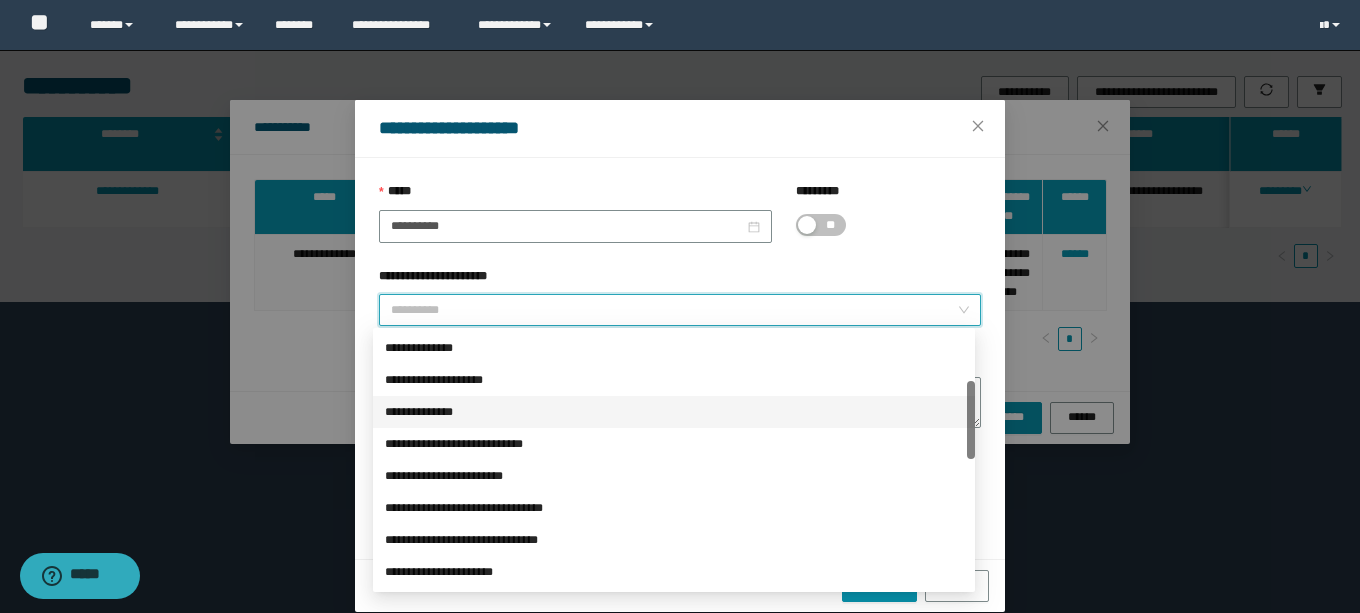 click on "**********" at bounding box center [674, 412] 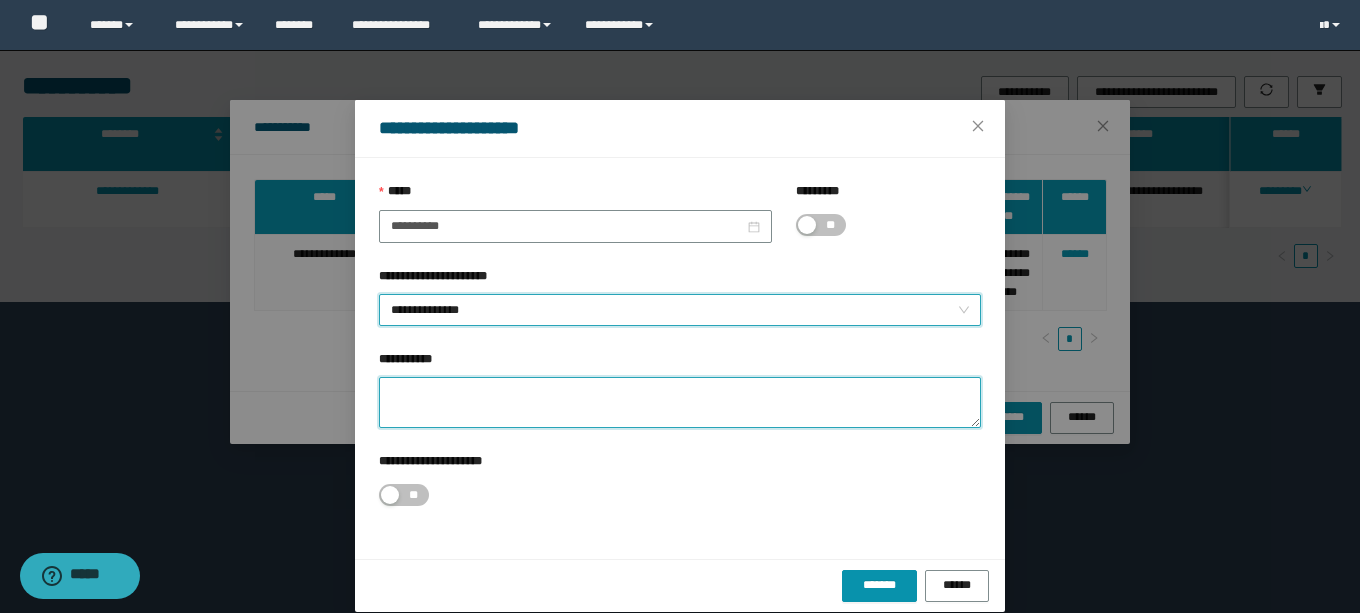 click on "**********" at bounding box center [680, 402] 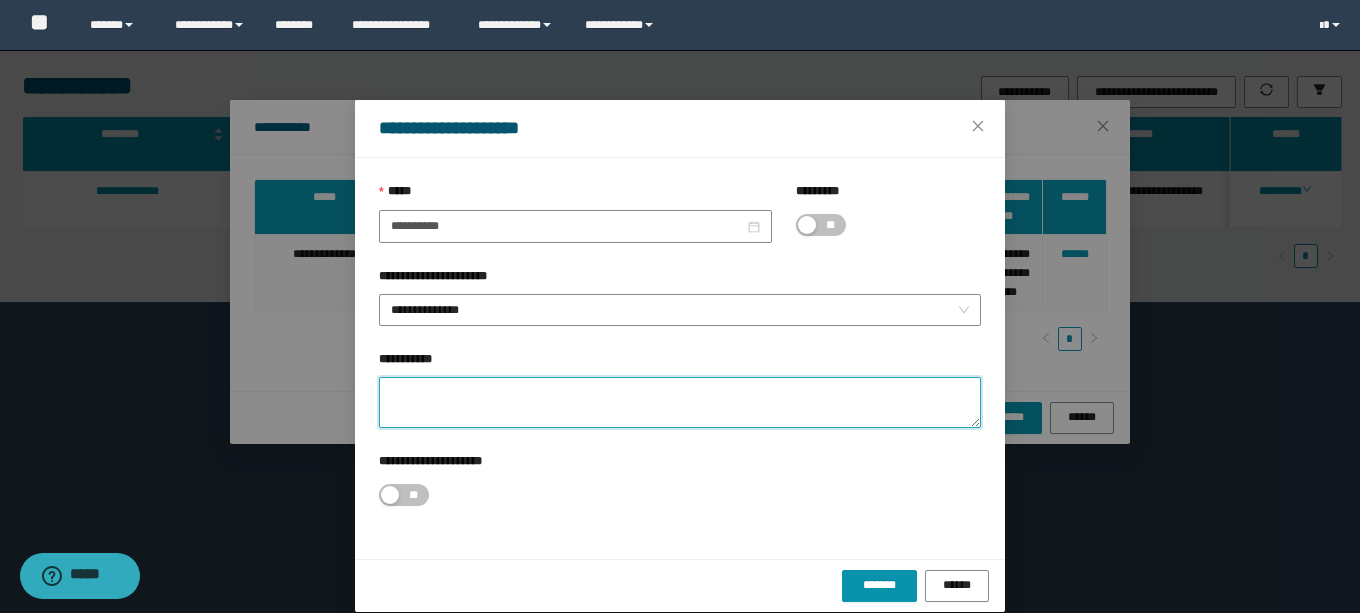 paste on "**********" 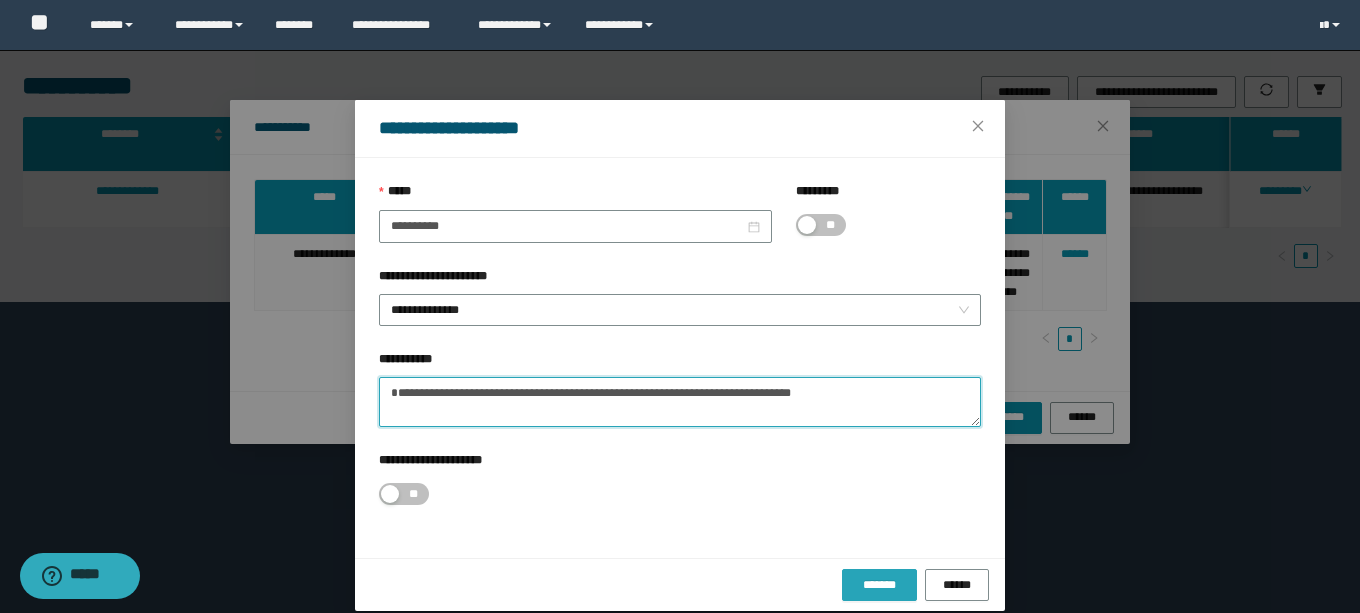 type on "**********" 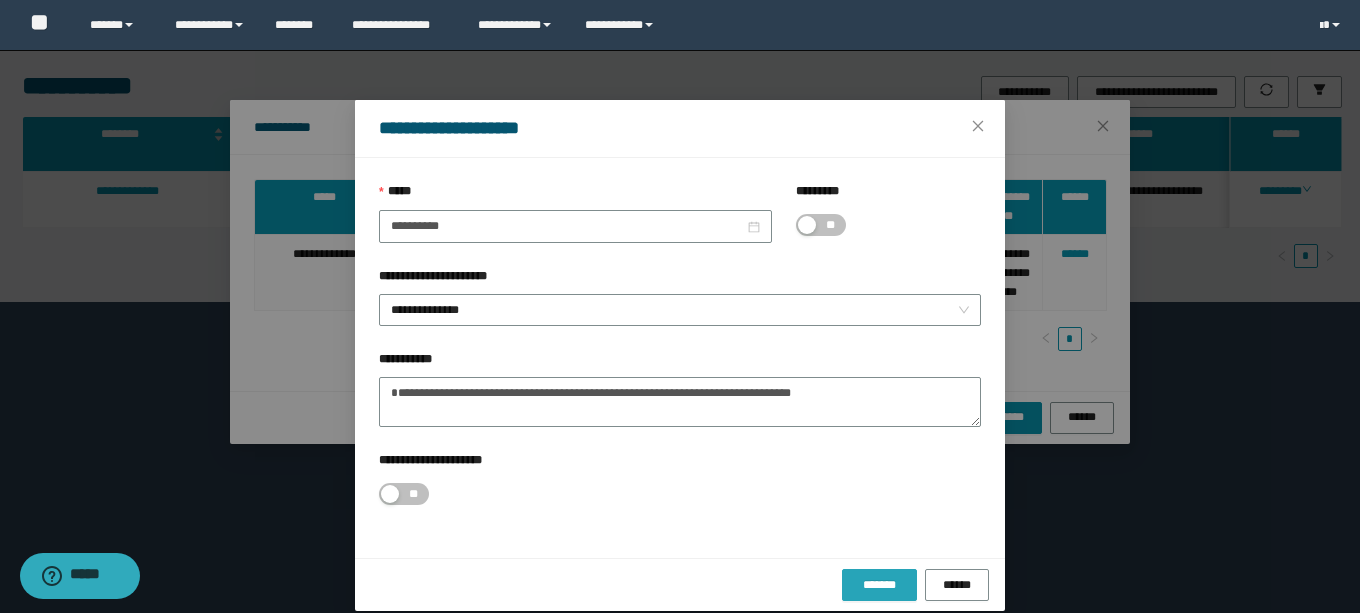 click on "*******" at bounding box center (879, 585) 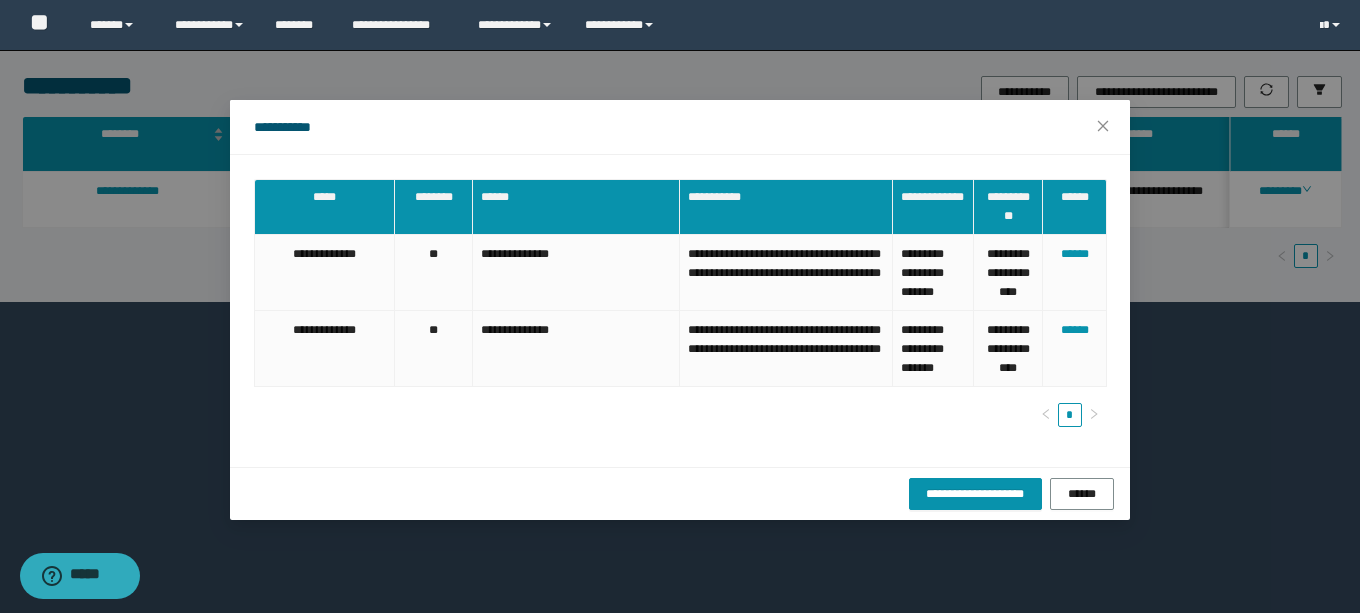 click on "[ADDRESS] [CITY] [STATE] [ZIP] [COUNTRY] [POSTAL_CODE] [PHONE] [EMAIL] [ADDRESS] [CITY] [STATE] [ZIP] [COUNTRY] [POSTAL_CODE] [PHONE] [EMAIL]" at bounding box center [680, 311] 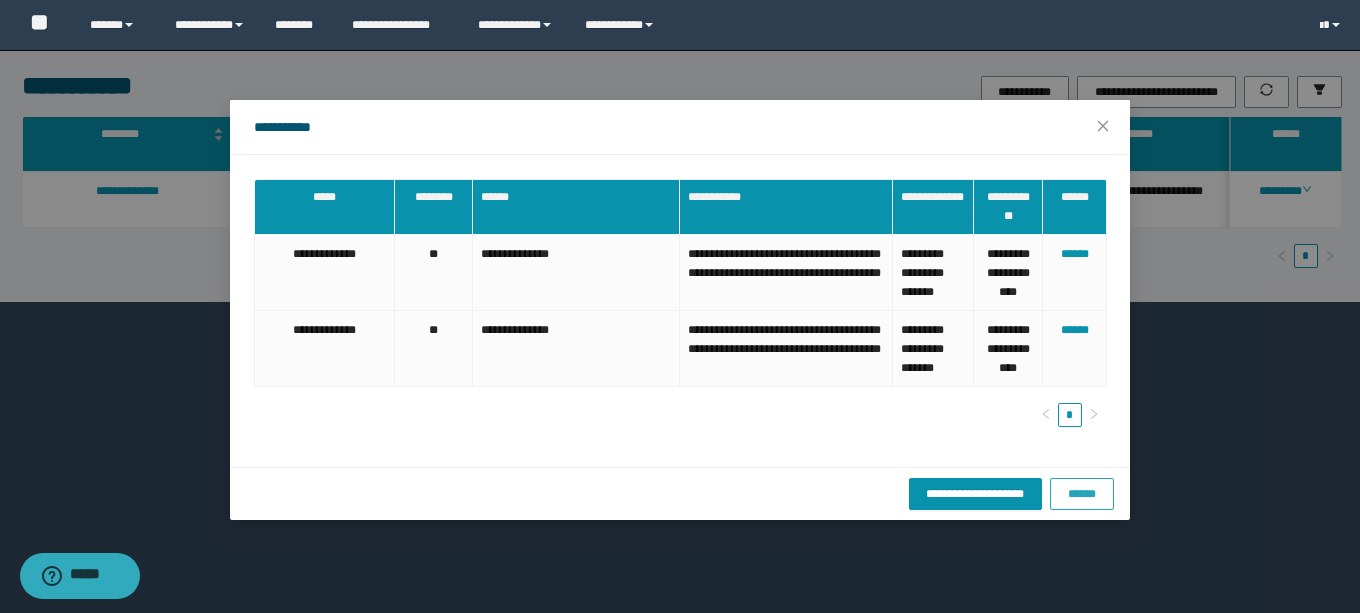 click on "******" at bounding box center (1082, 494) 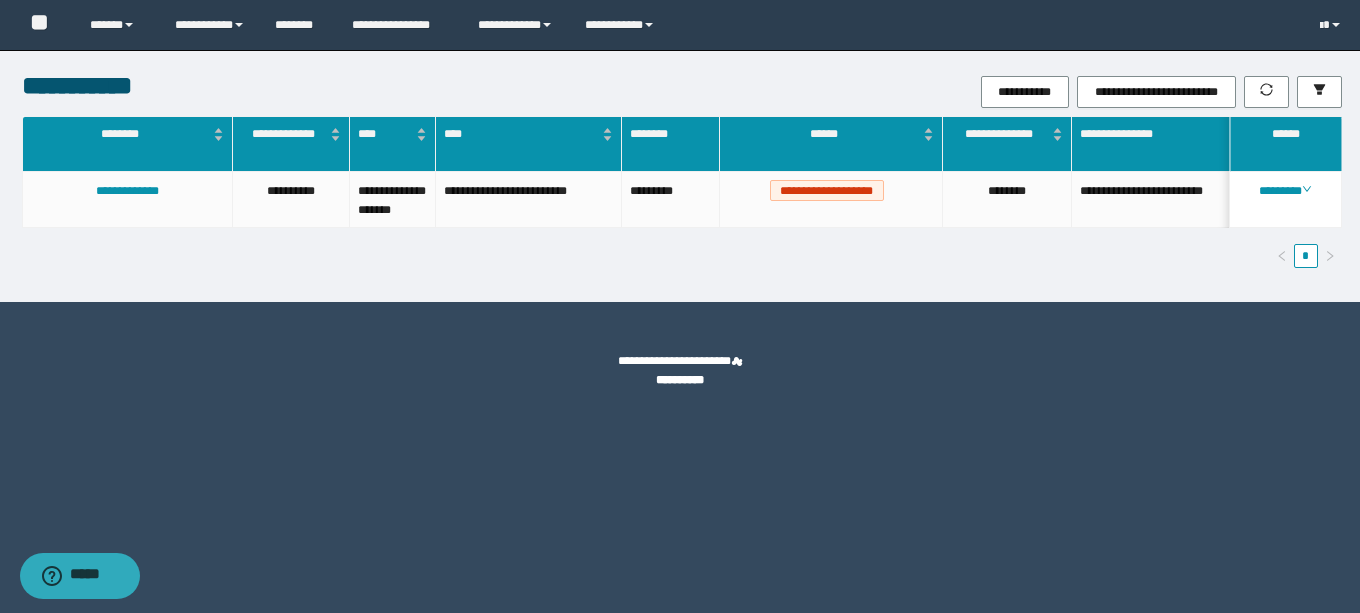 click on "**********" at bounding box center [680, 306] 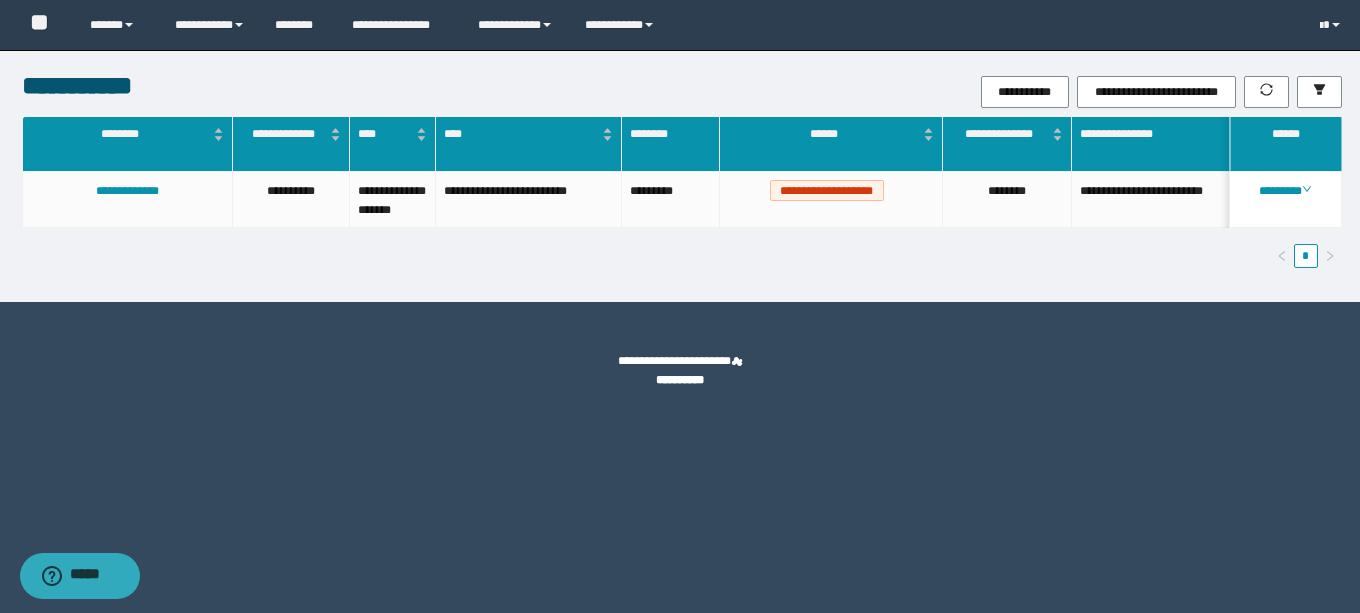 click on "**********" at bounding box center [680, 306] 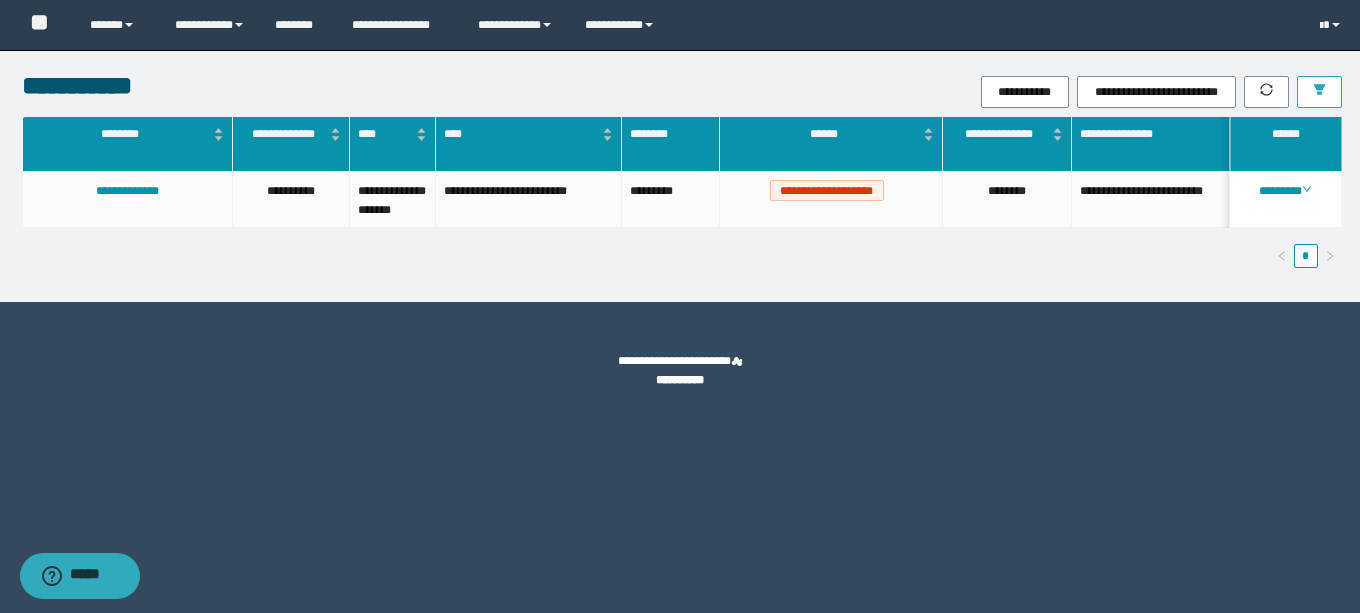 click at bounding box center [1319, 92] 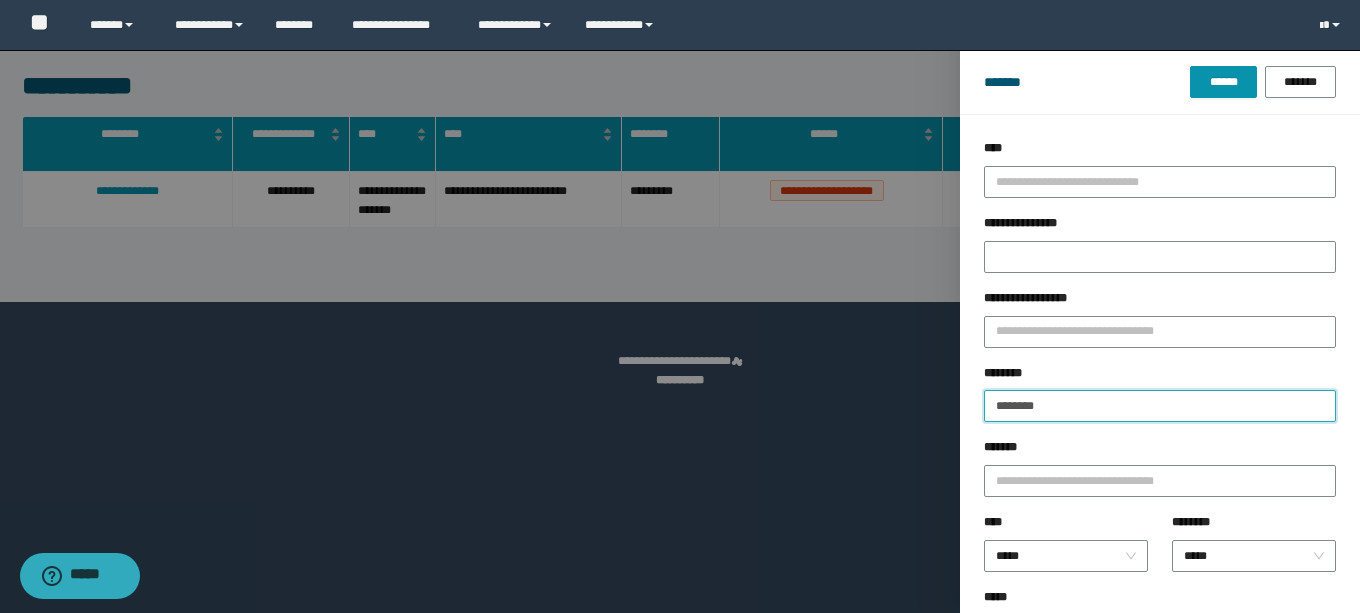 drag, startPoint x: 912, startPoint y: 421, endPoint x: 826, endPoint y: 426, distance: 86.145226 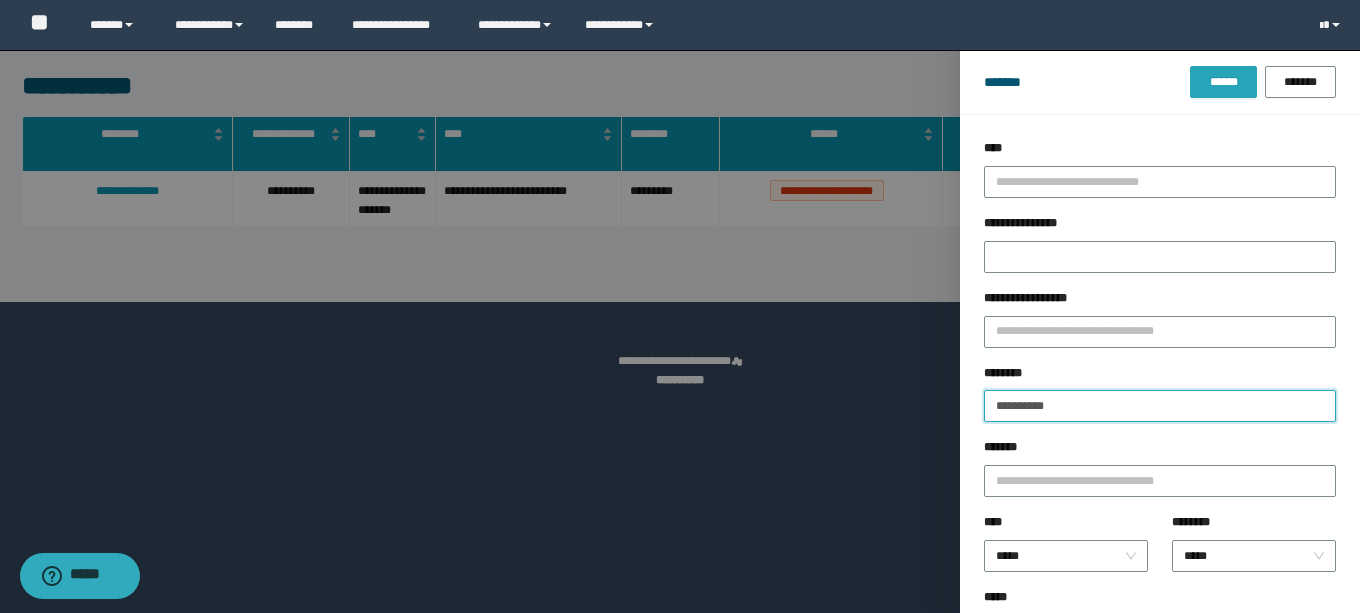 type on "**********" 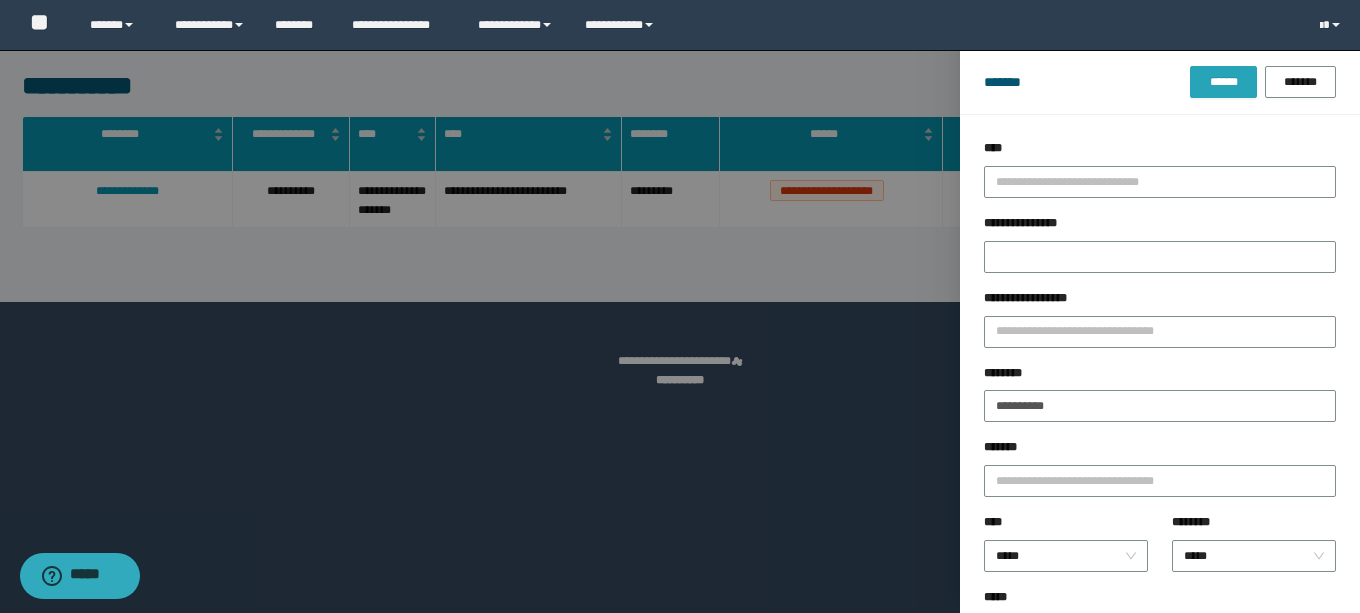 click on "******" at bounding box center (1223, 82) 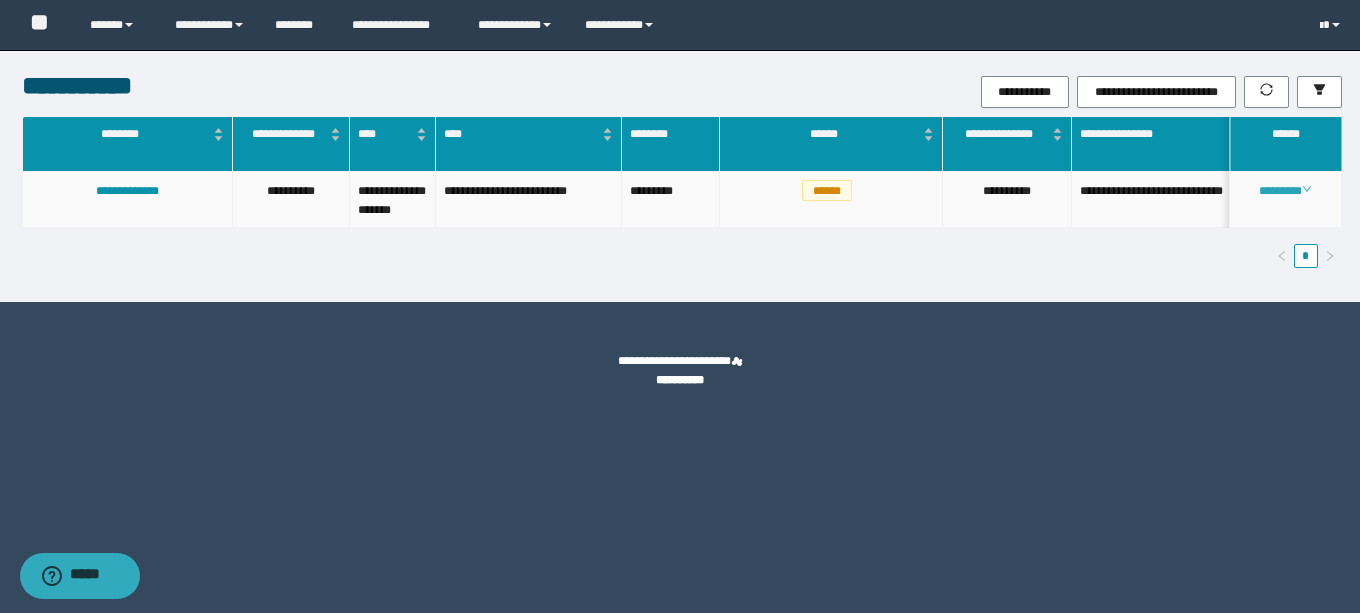 click on "********" at bounding box center (1285, 191) 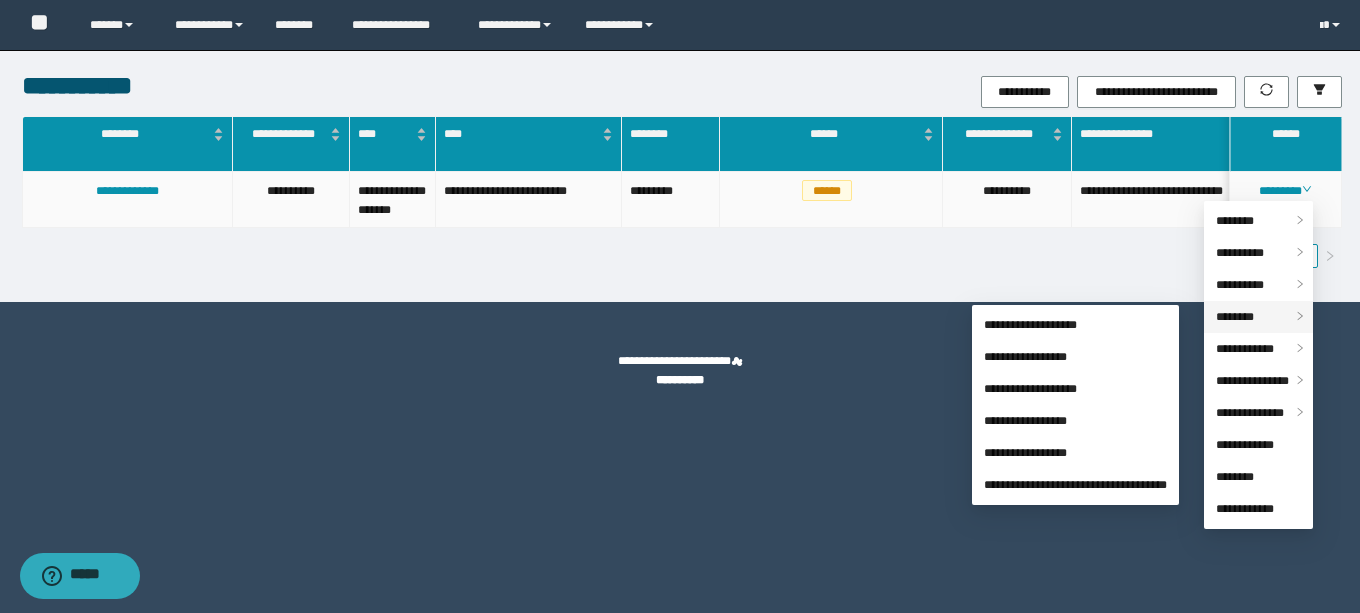 click on "********" at bounding box center (1235, 317) 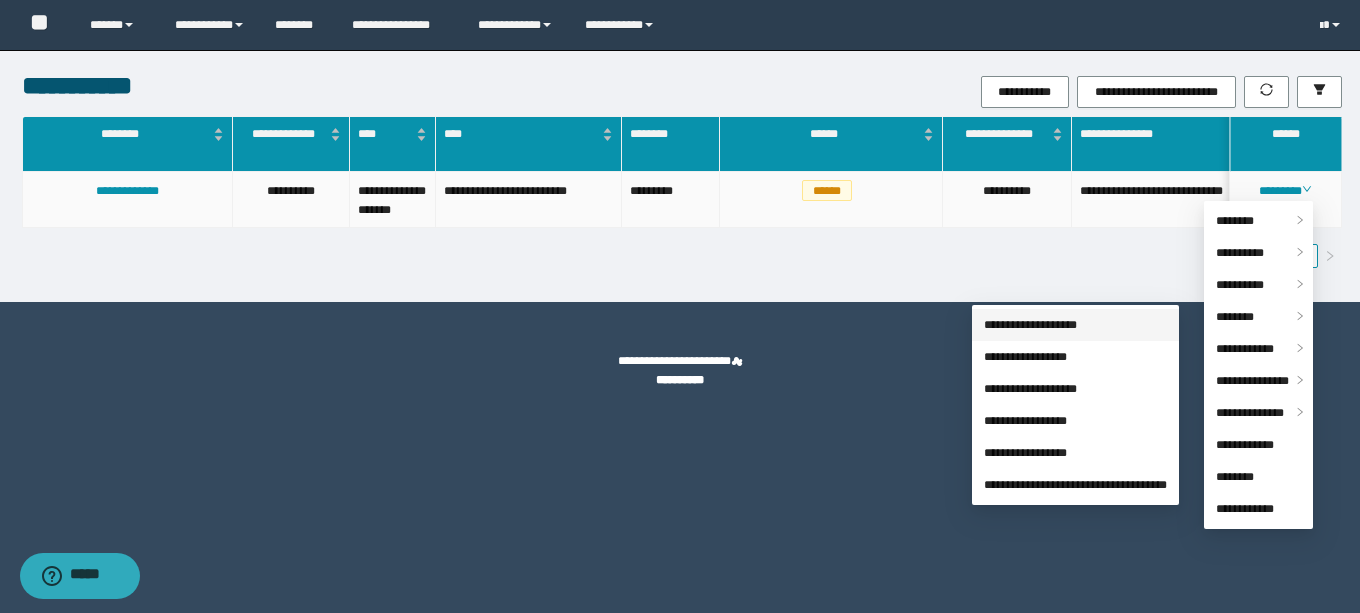 click on "**********" at bounding box center [1030, 325] 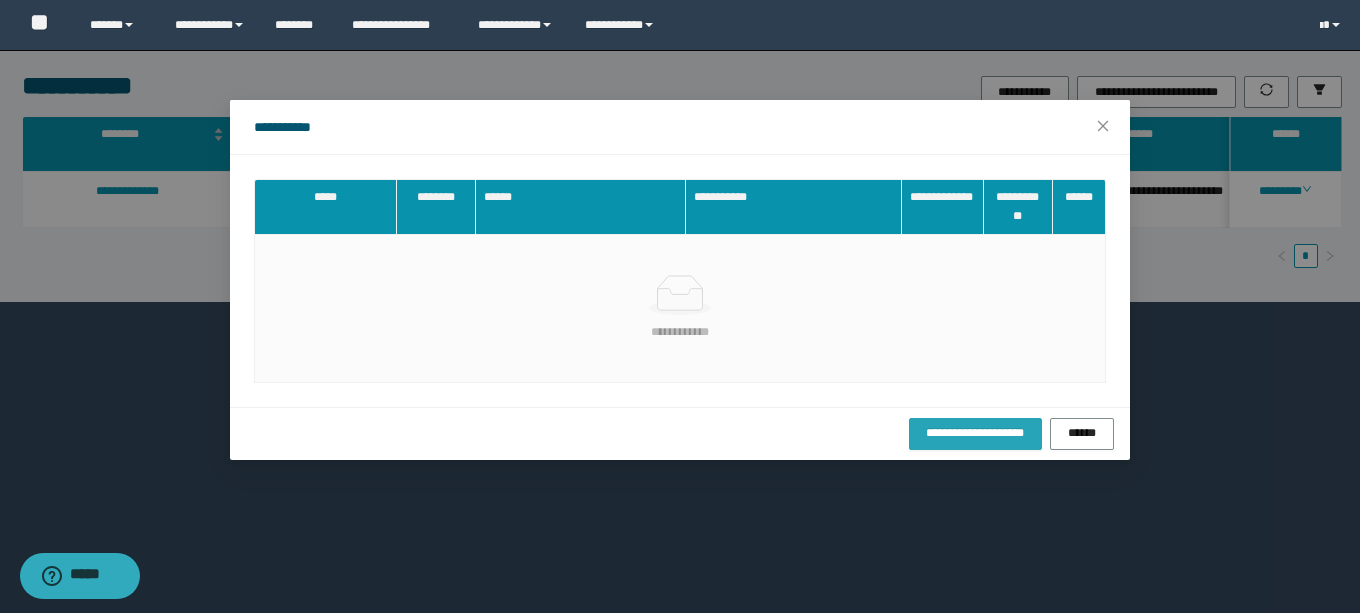 drag, startPoint x: 935, startPoint y: 436, endPoint x: 905, endPoint y: 416, distance: 36.05551 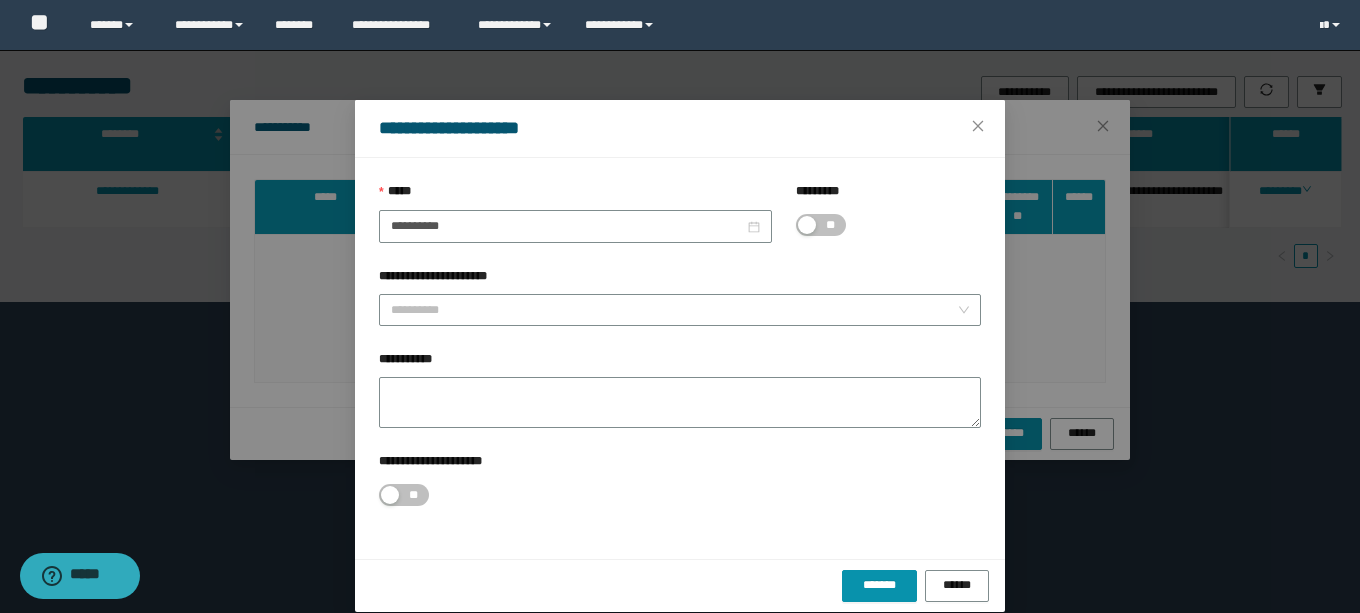 click on "**" at bounding box center [830, 225] 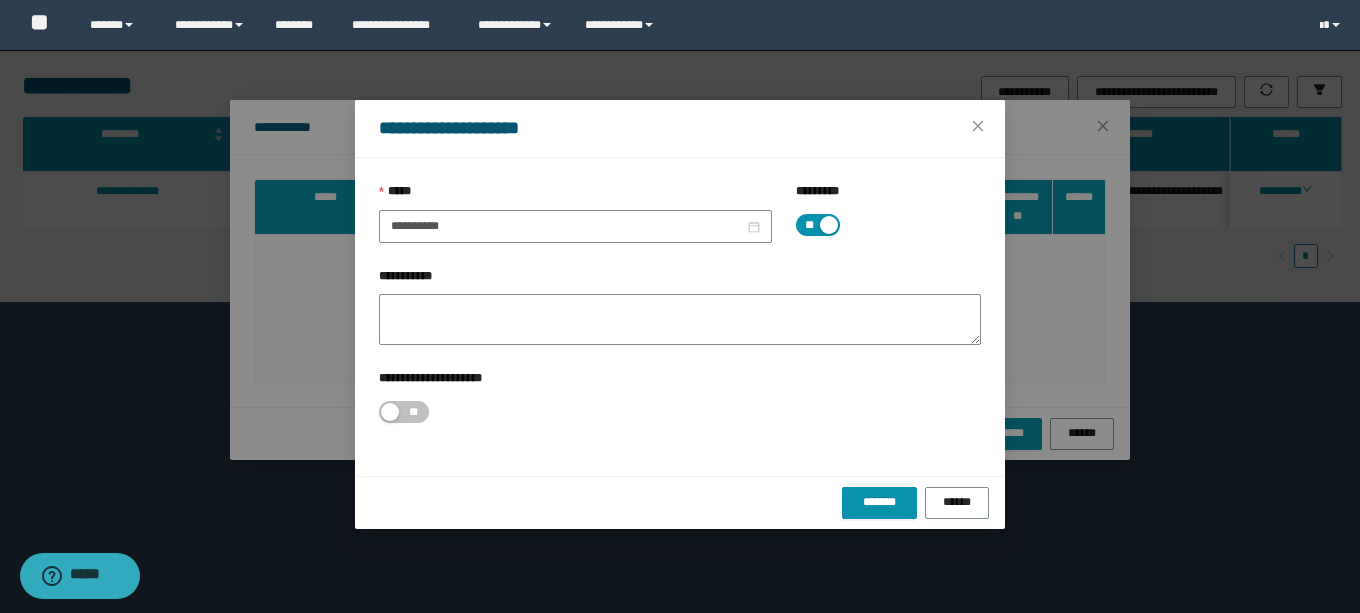 click on "**" at bounding box center (818, 225) 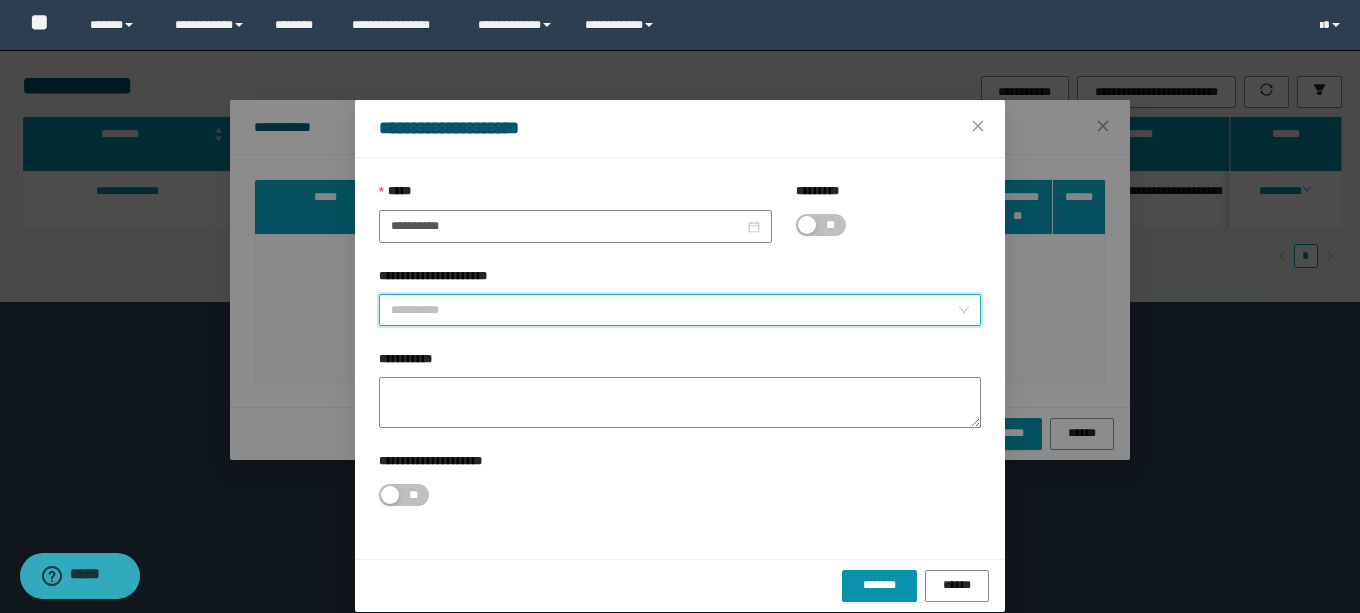 click on "**********" at bounding box center (674, 310) 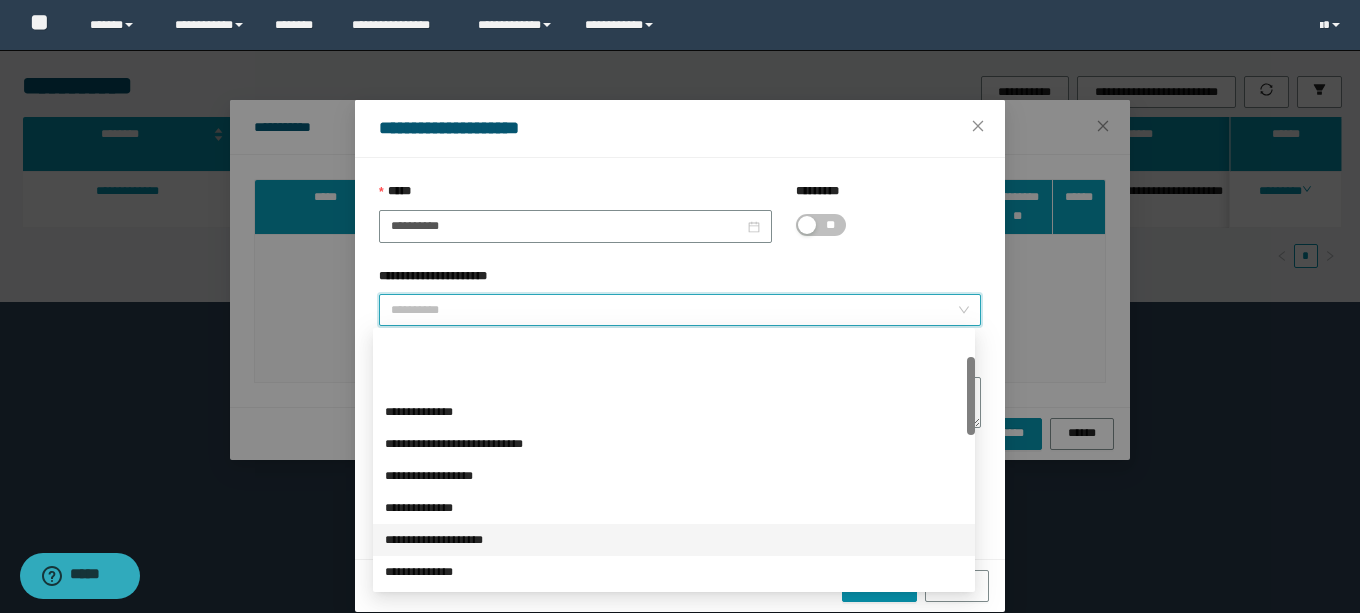 scroll, scrollTop: 160, scrollLeft: 0, axis: vertical 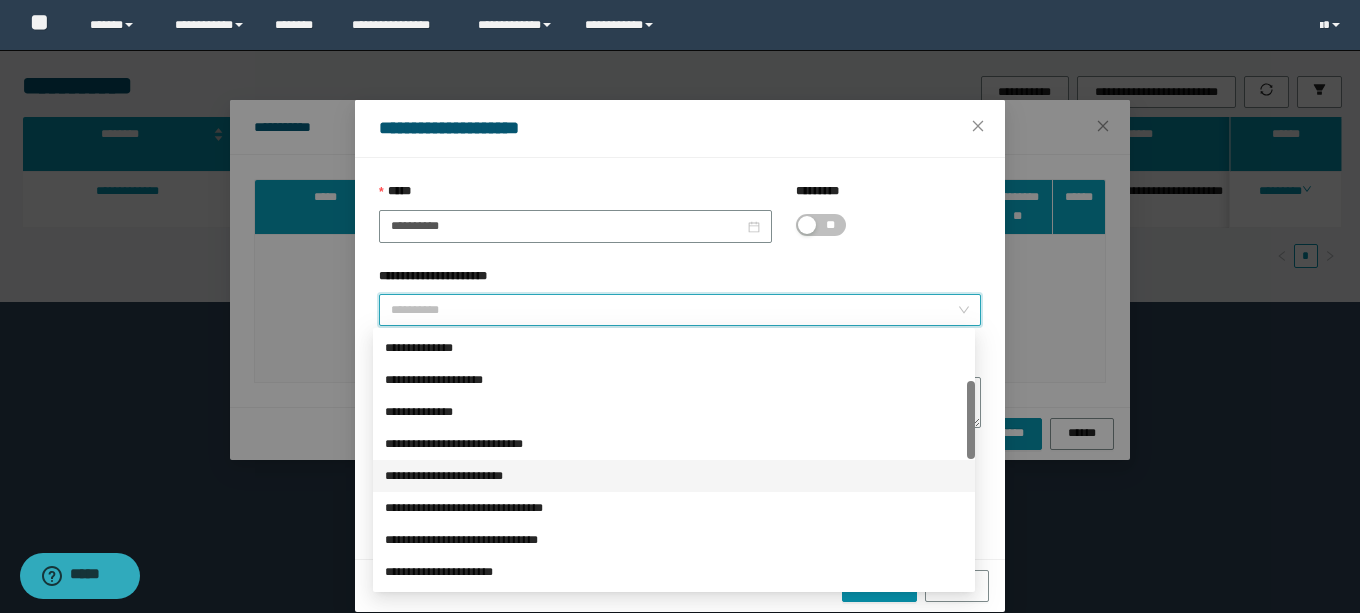 drag, startPoint x: 489, startPoint y: 475, endPoint x: 508, endPoint y: 460, distance: 24.207438 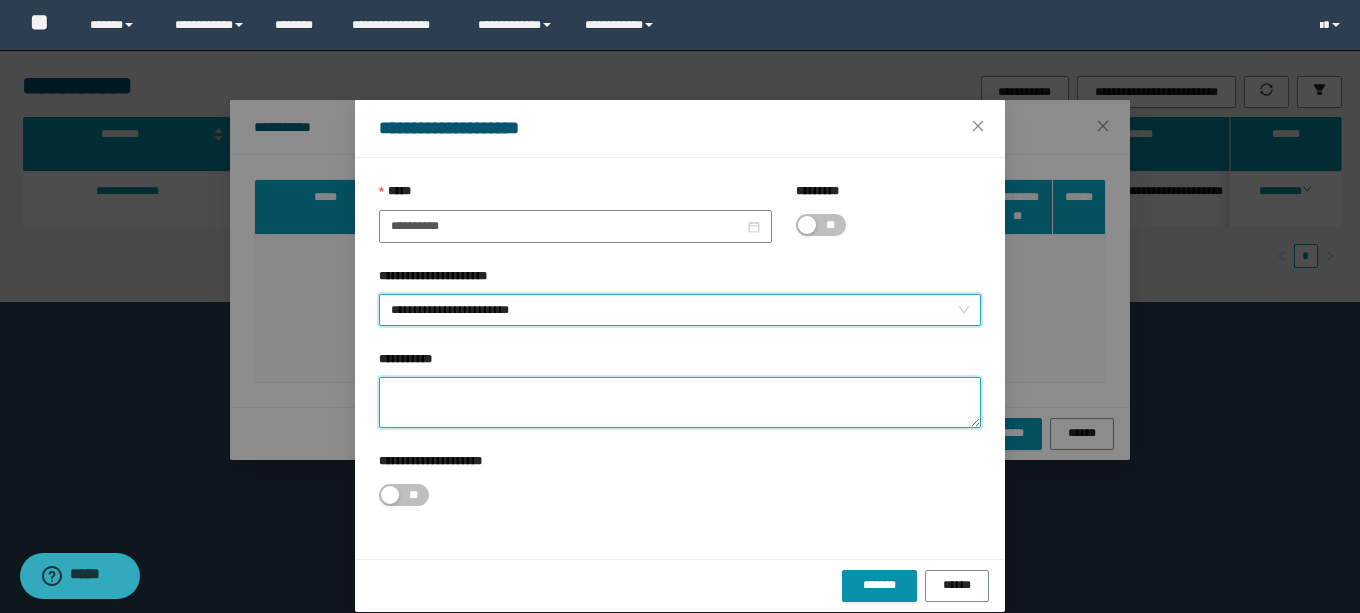 click on "**********" at bounding box center [680, 402] 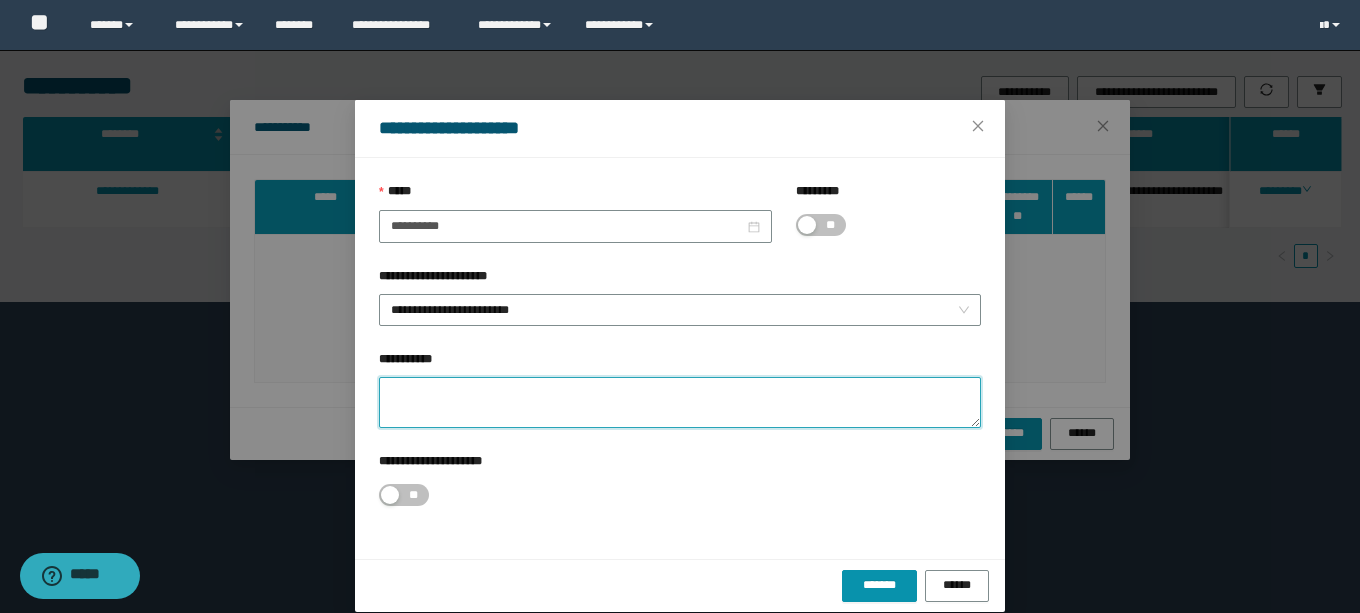 paste on "**********" 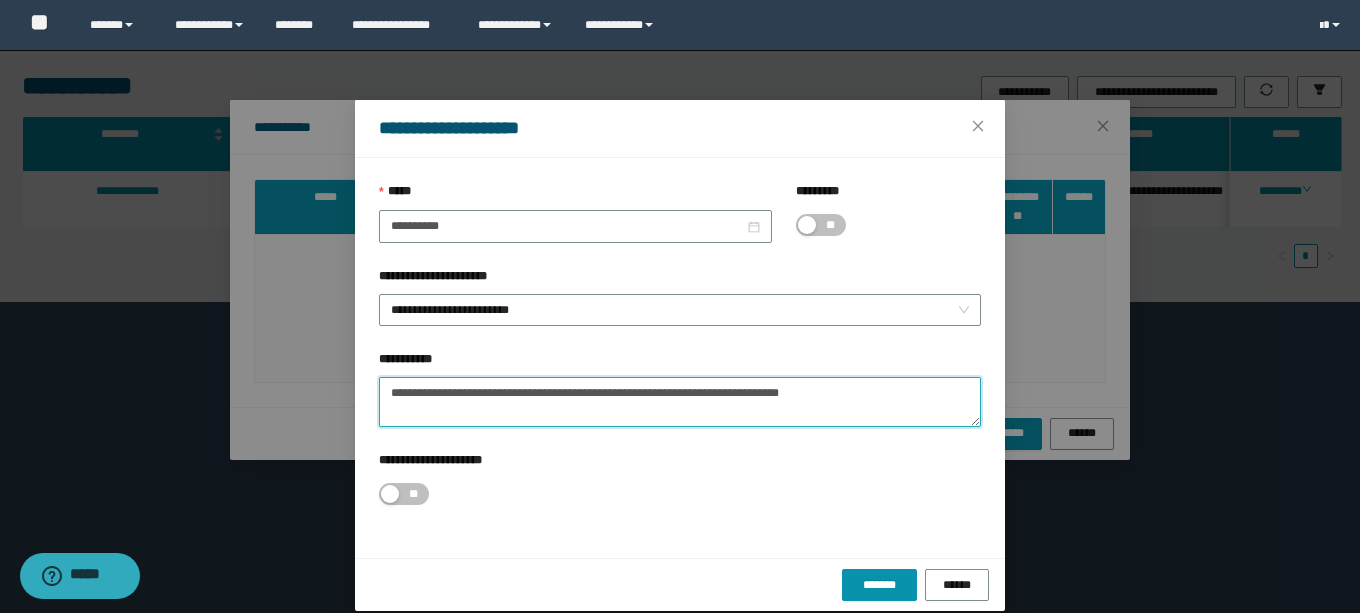 type on "**********" 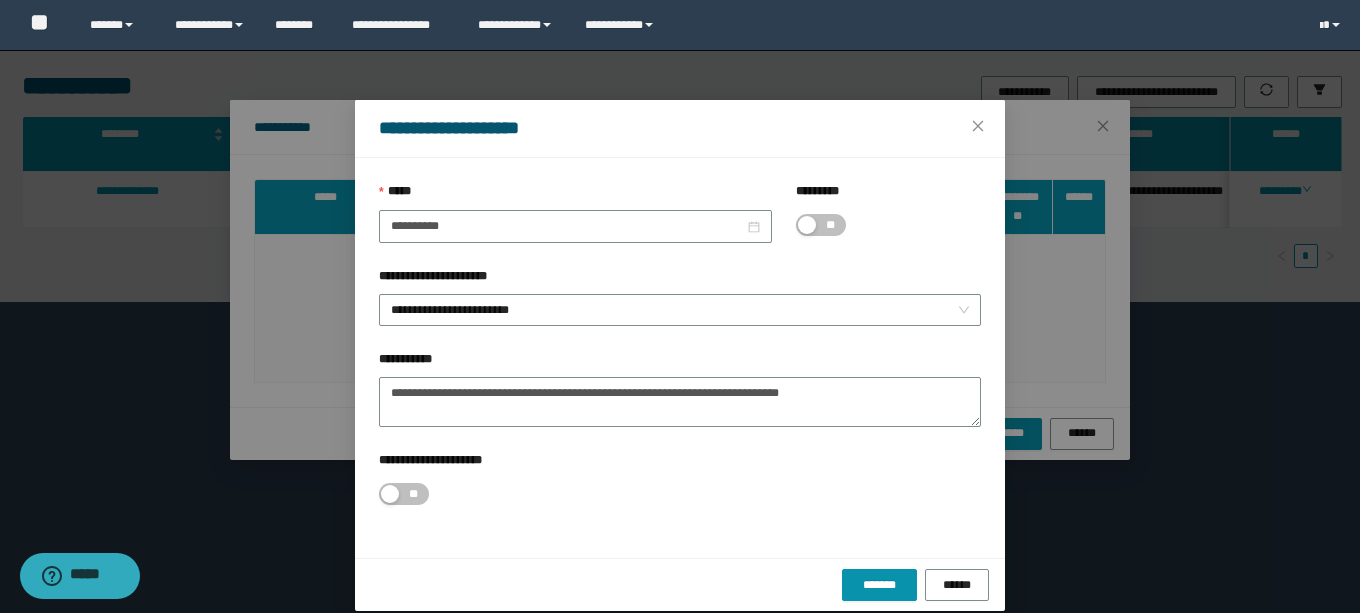 drag, startPoint x: 704, startPoint y: 505, endPoint x: 892, endPoint y: 517, distance: 188.38258 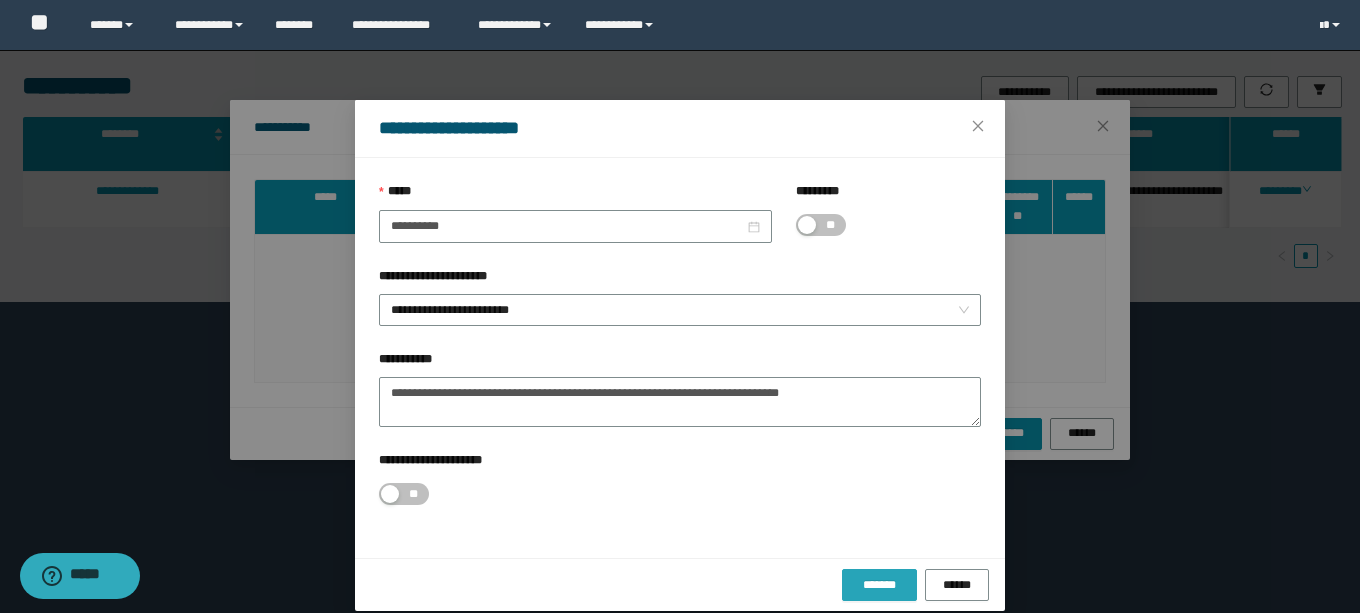 click on "*******" at bounding box center [879, 585] 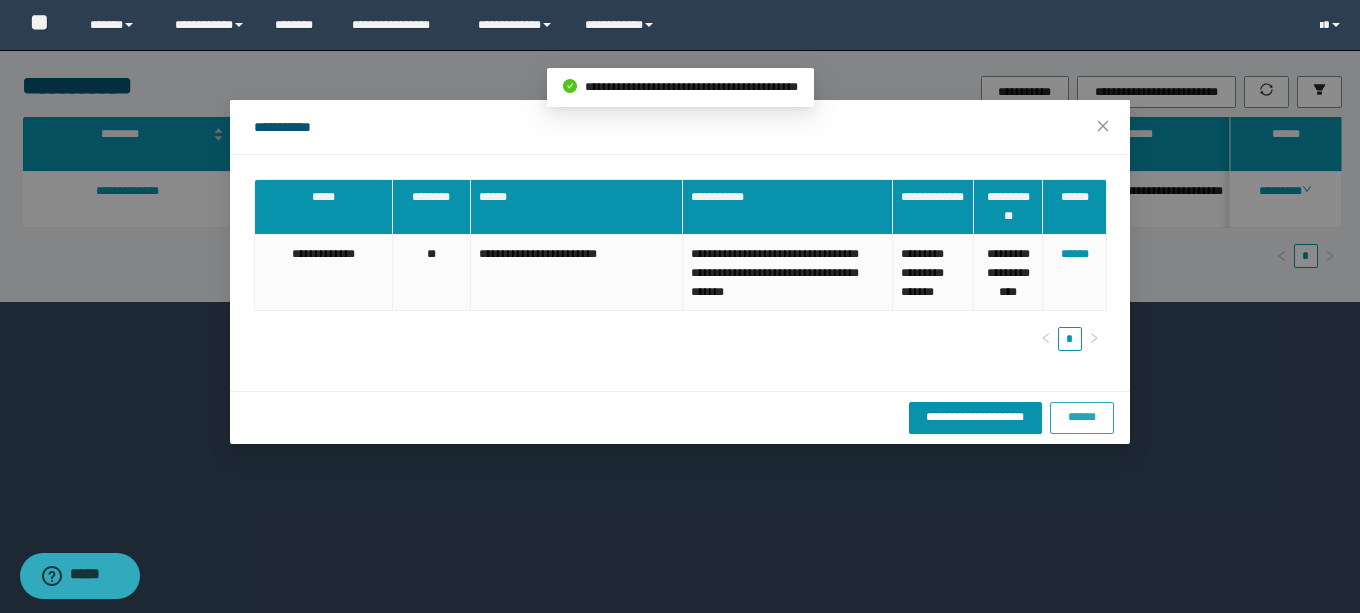click on "******" at bounding box center [1082, 417] 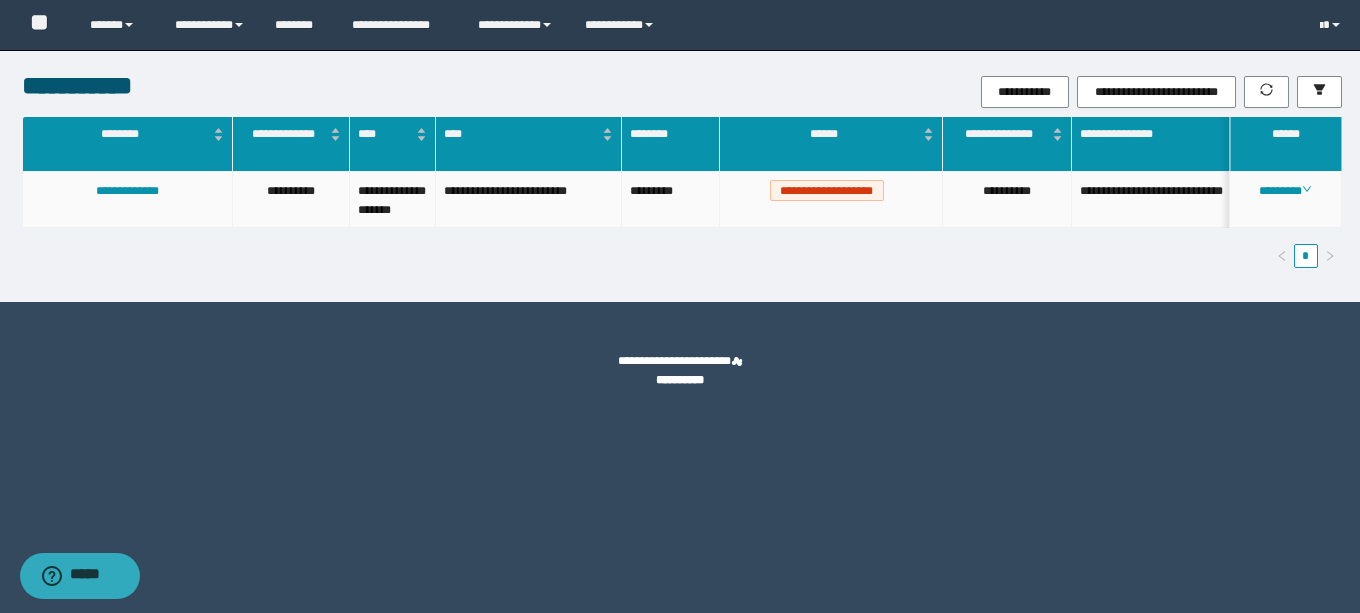 drag, startPoint x: 1200, startPoint y: 445, endPoint x: 1325, endPoint y: 212, distance: 264.41257 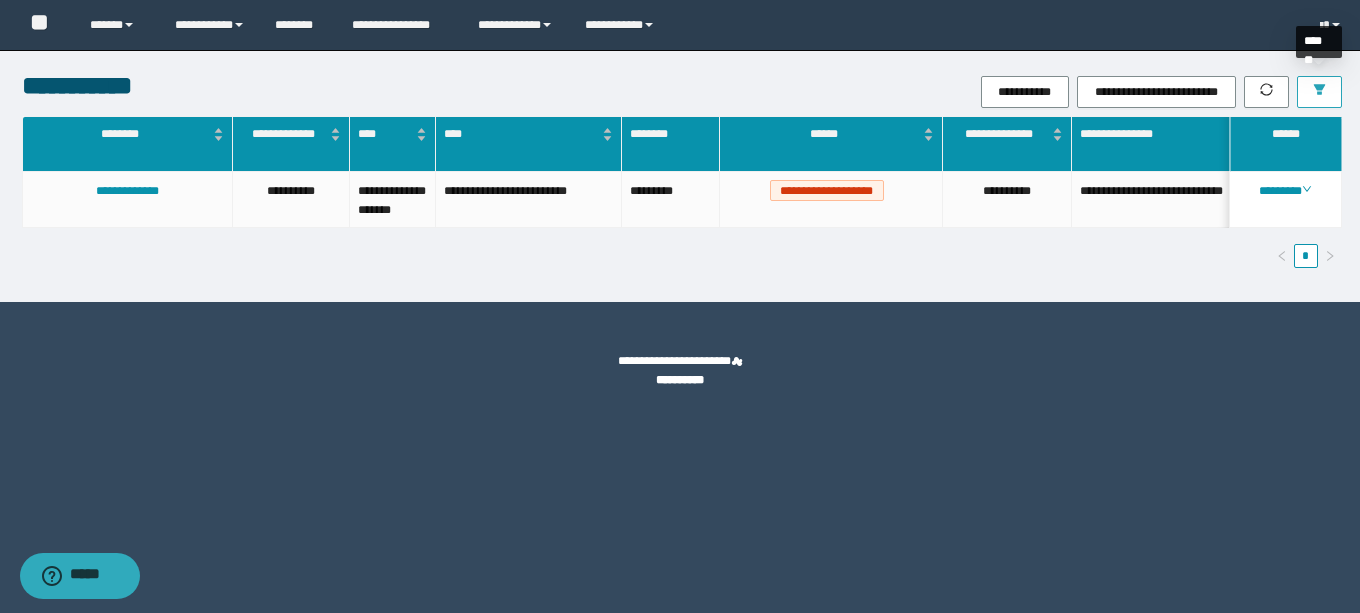 click at bounding box center (1319, 92) 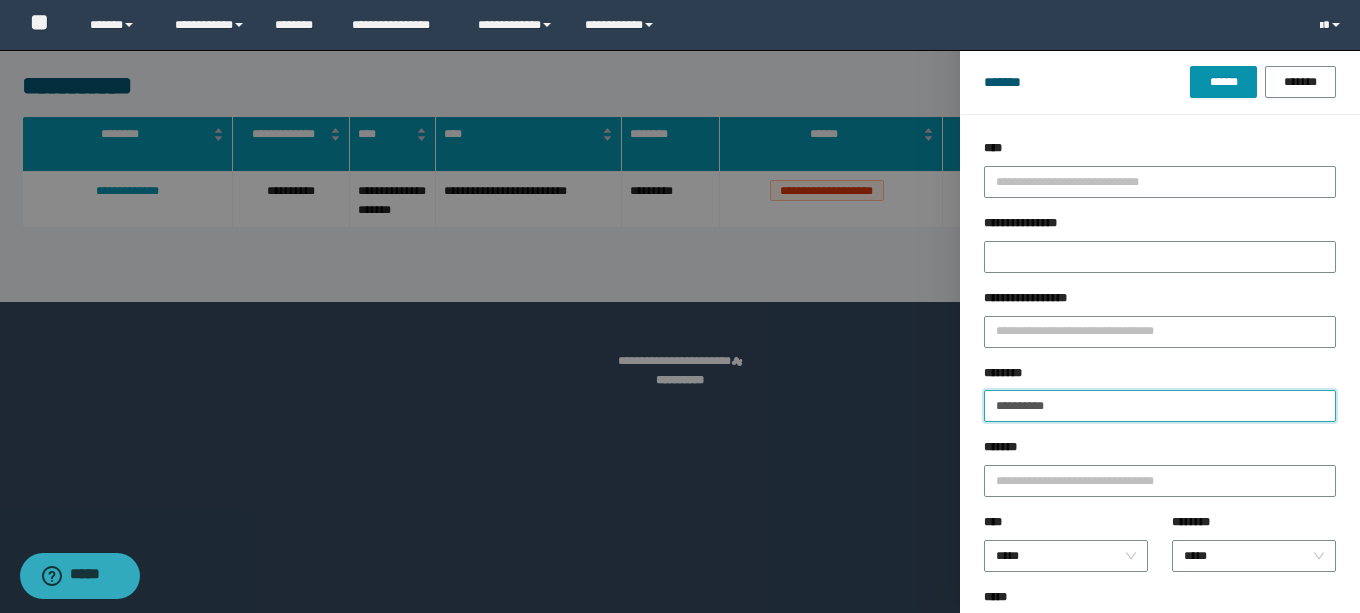 drag, startPoint x: 1112, startPoint y: 408, endPoint x: 896, endPoint y: 410, distance: 216.00926 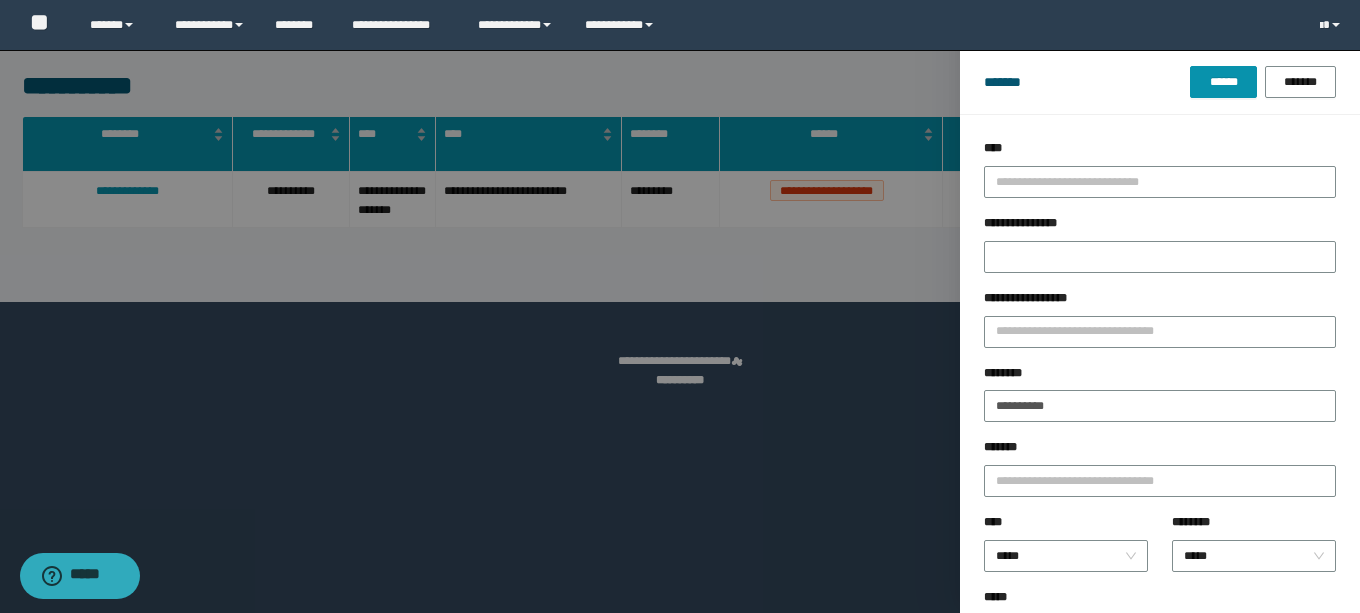 click on "******* ****** *******" at bounding box center [1160, 82] 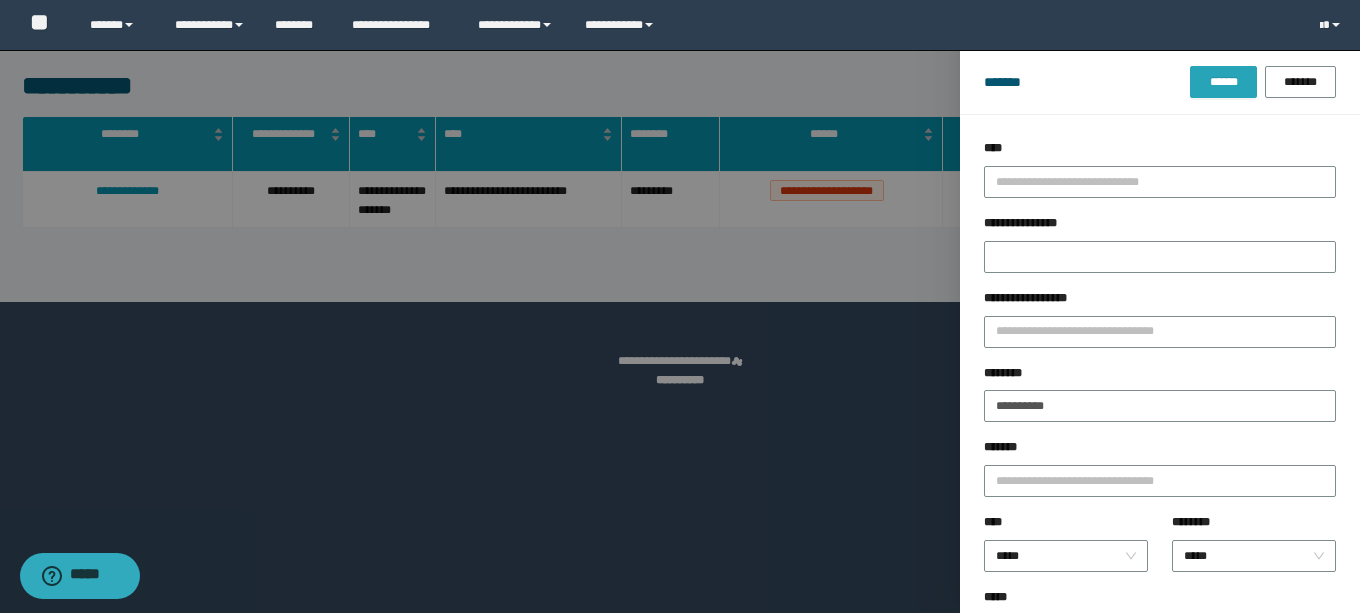 click on "******* ****** *******" at bounding box center [1160, 82] 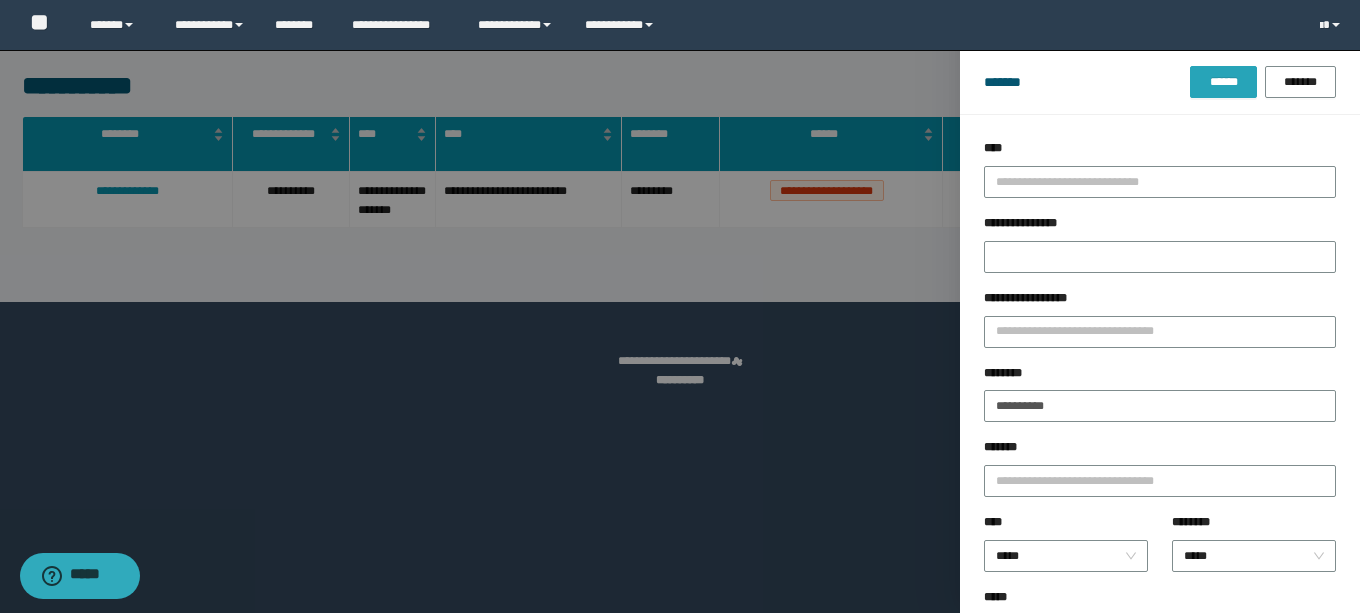 click on "******" at bounding box center [1223, 82] 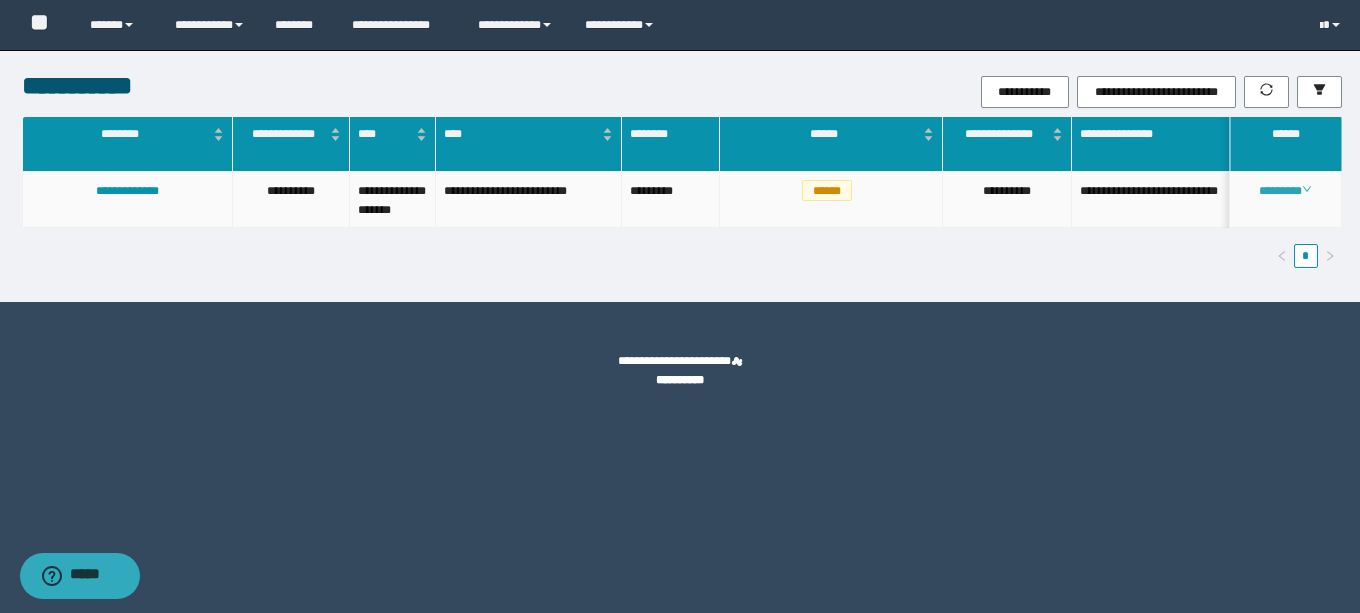 click on "********" at bounding box center [1285, 191] 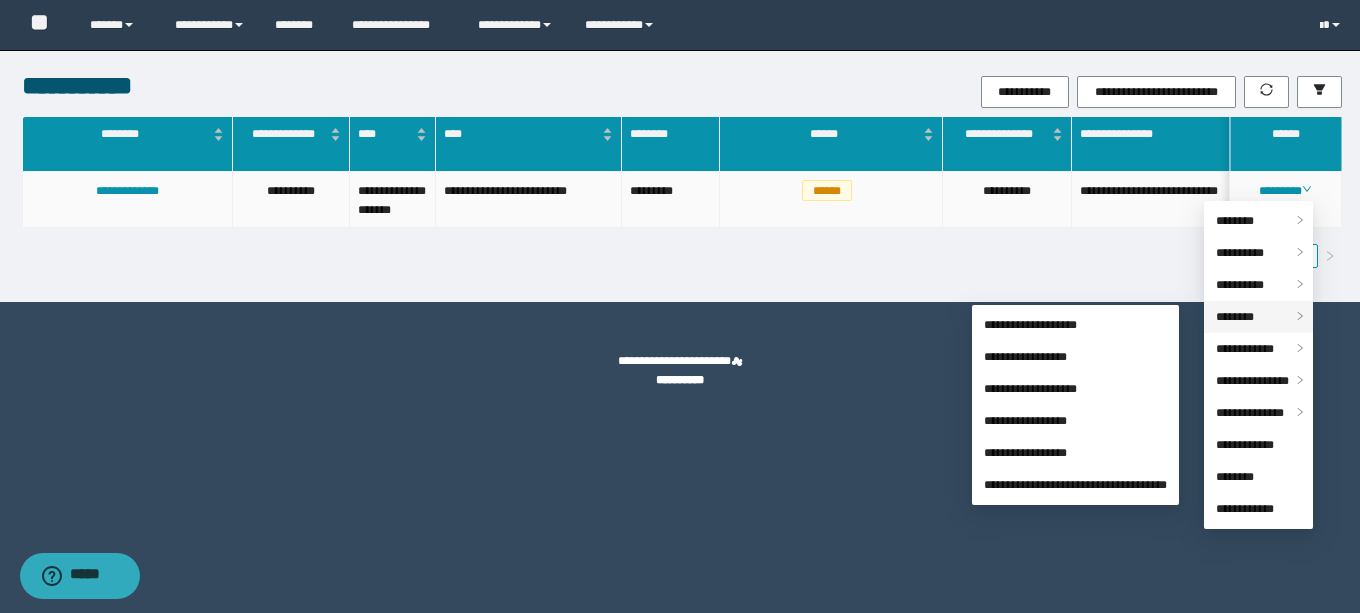 click on "********" at bounding box center (1258, 317) 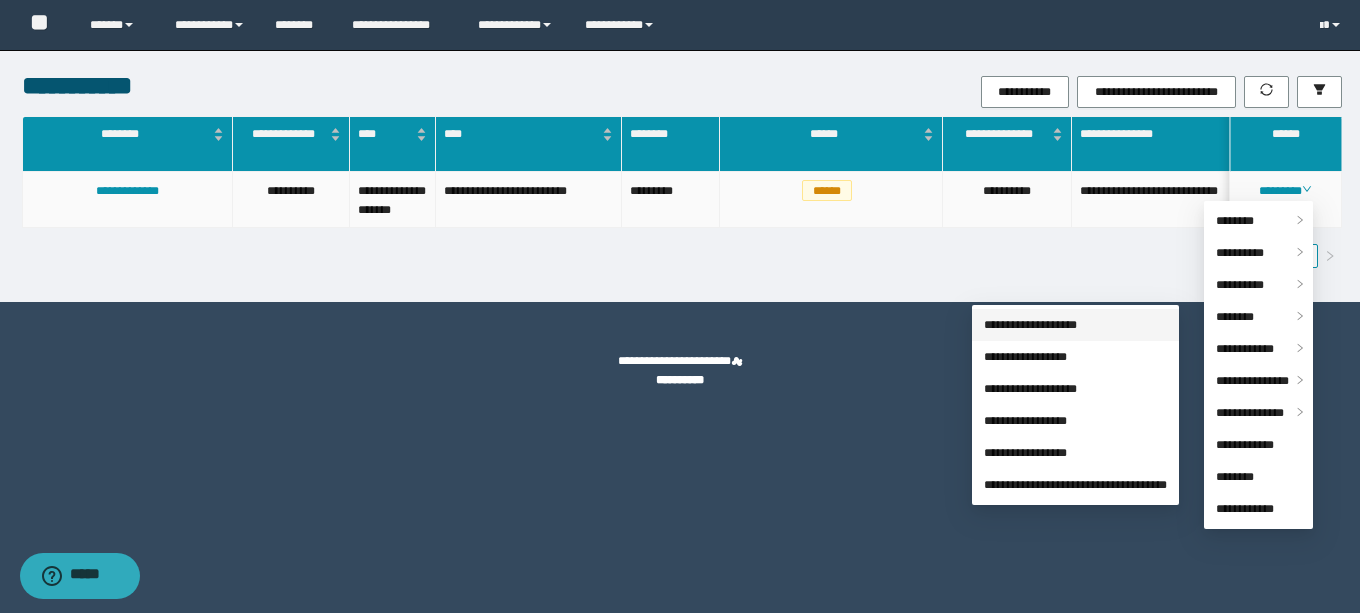click on "**********" at bounding box center [1030, 325] 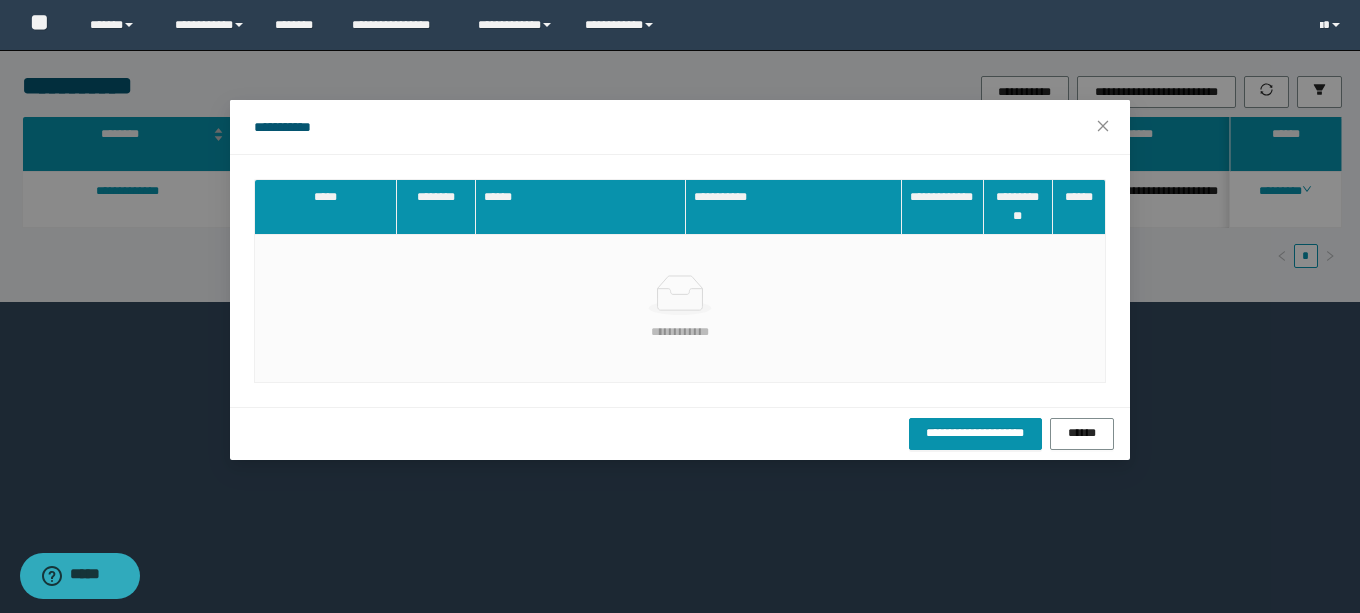 click on "**********" at bounding box center (680, 306) 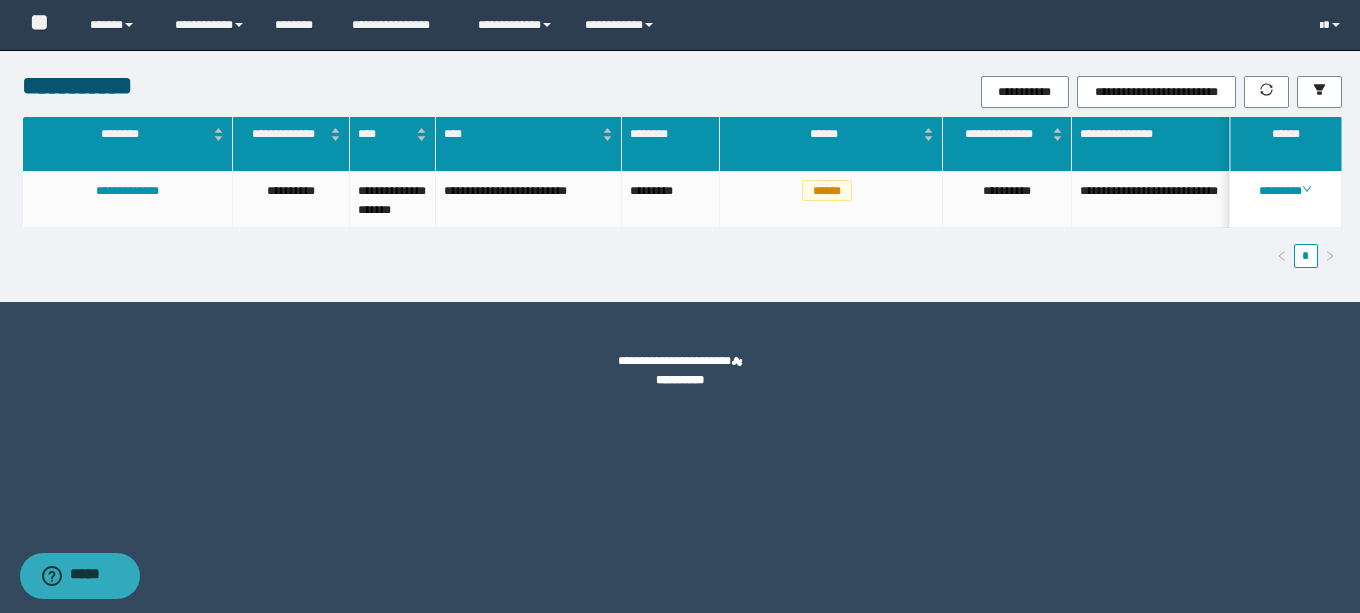click on "**********" at bounding box center [680, 306] 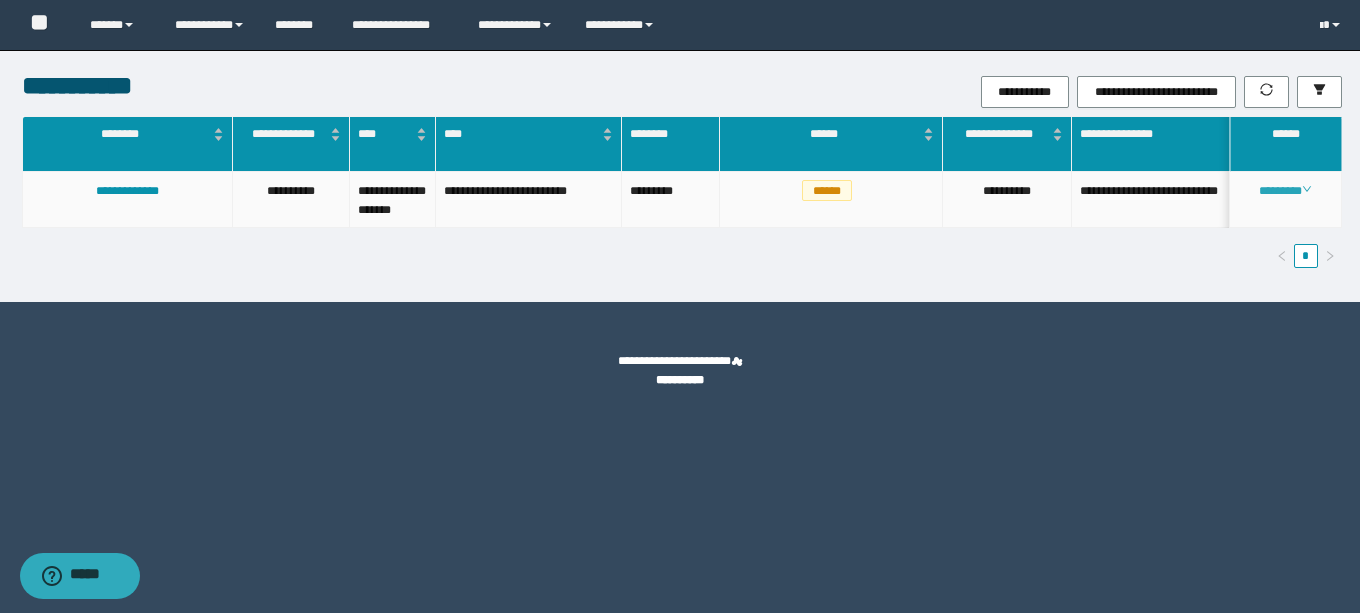 click on "********" at bounding box center [1285, 191] 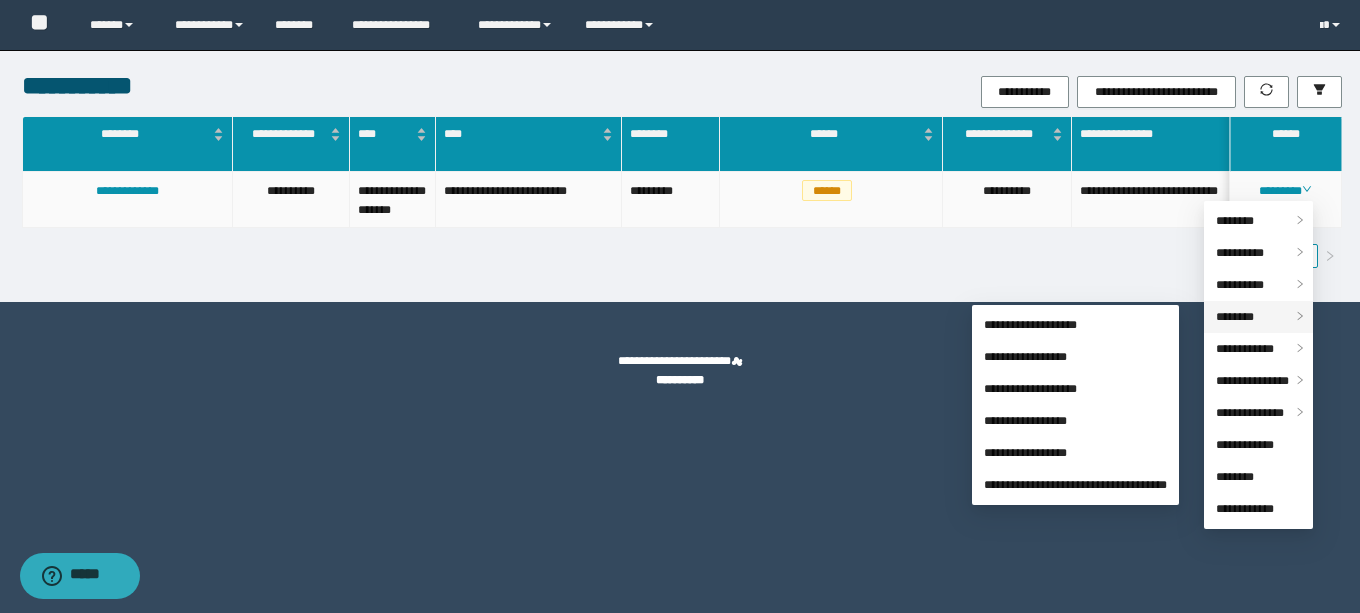 click on "********" at bounding box center [1258, 317] 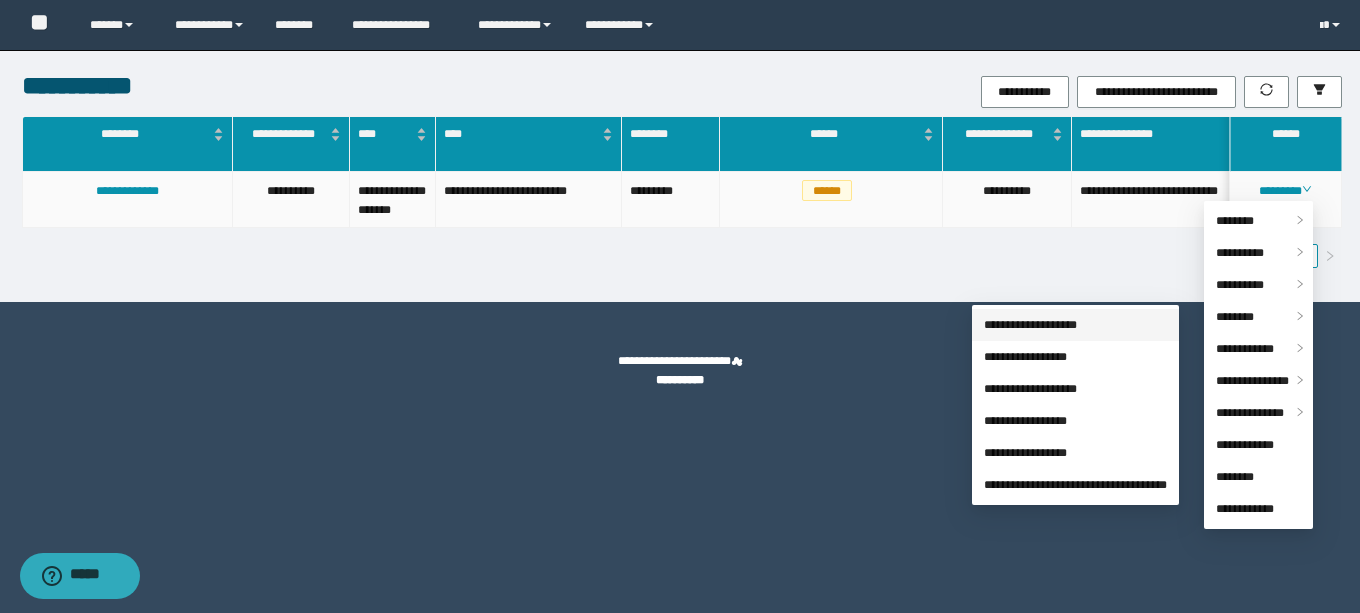 click on "**********" at bounding box center [1030, 325] 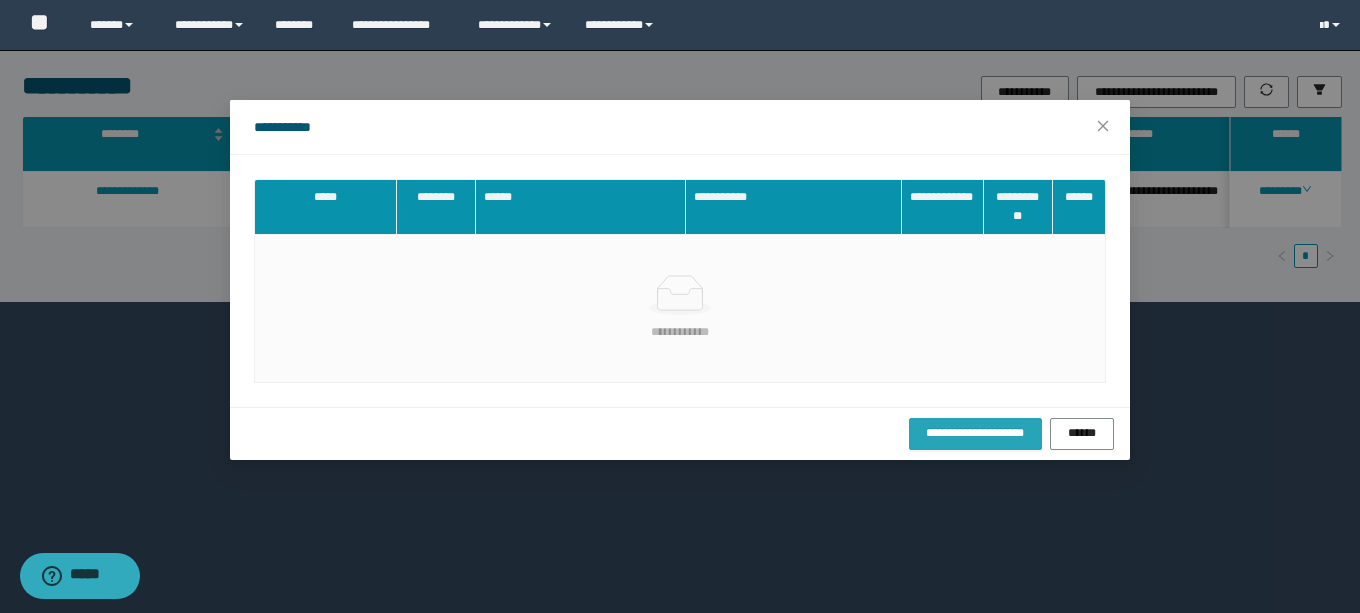 click on "**********" at bounding box center (975, 433) 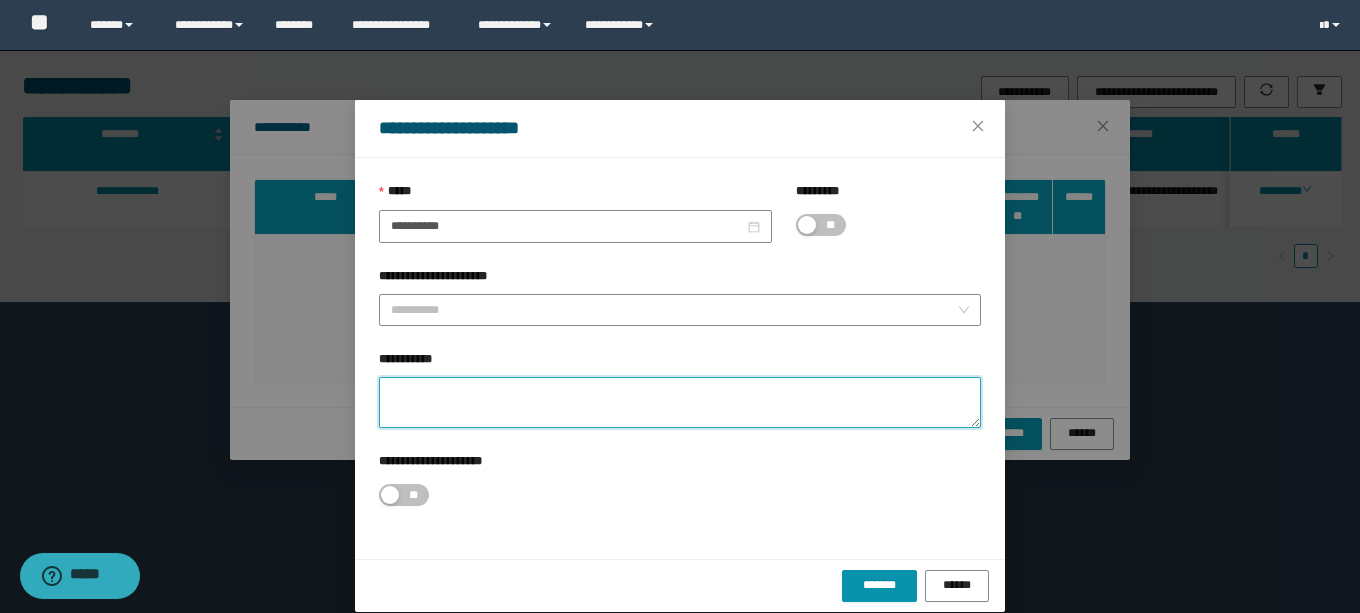 click on "**********" at bounding box center (680, 402) 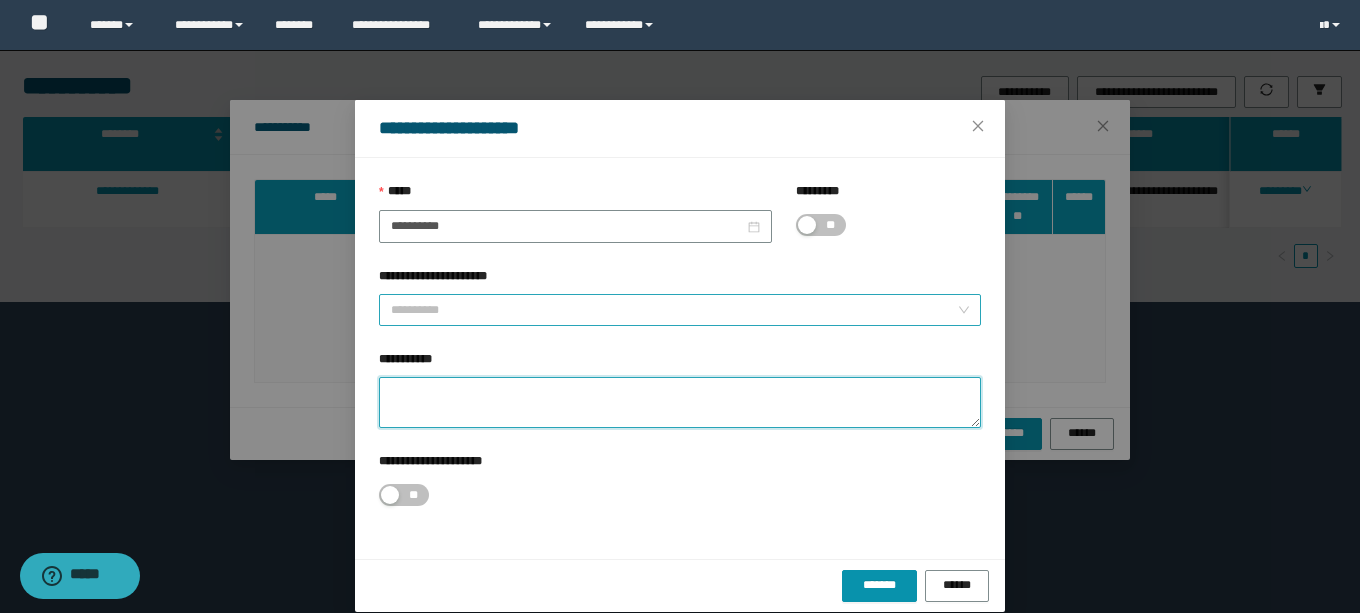 paste on "**********" 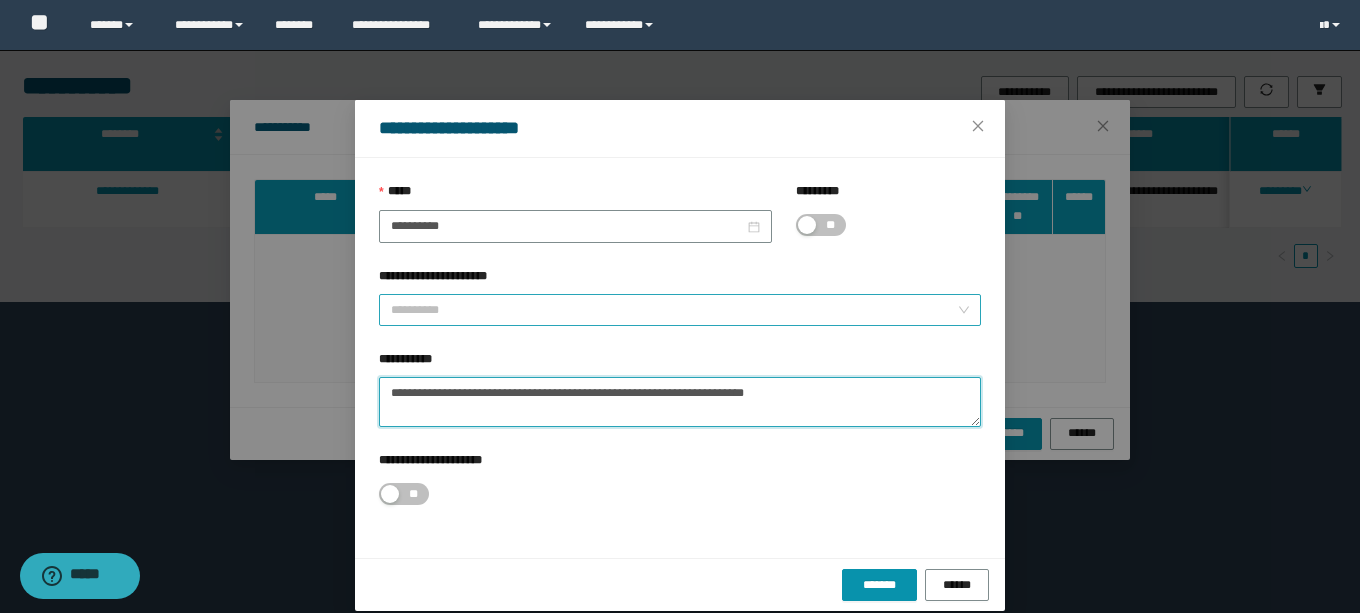 type on "**********" 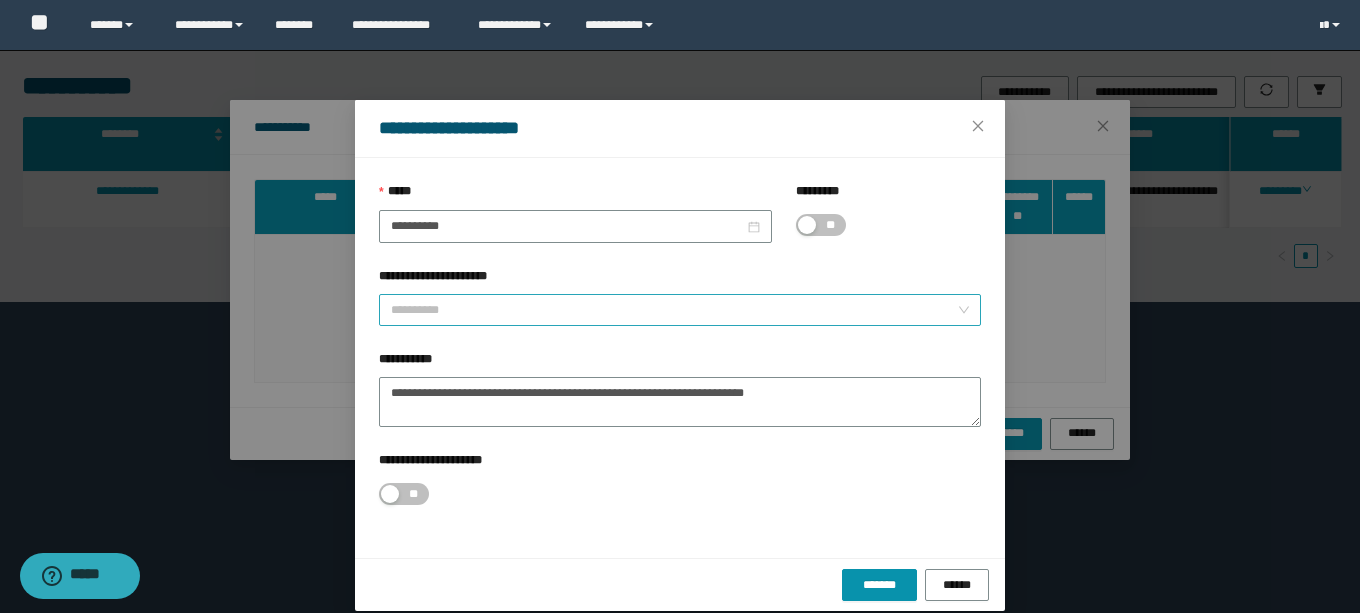 click on "**********" at bounding box center (674, 310) 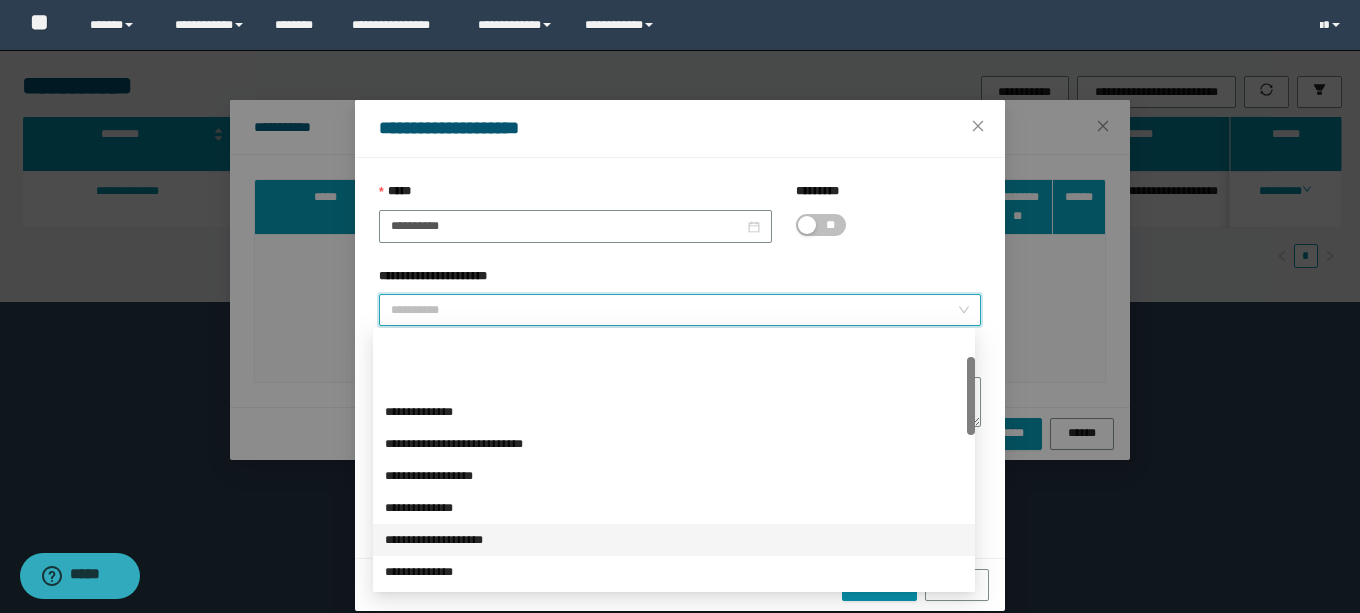 scroll, scrollTop: 160, scrollLeft: 0, axis: vertical 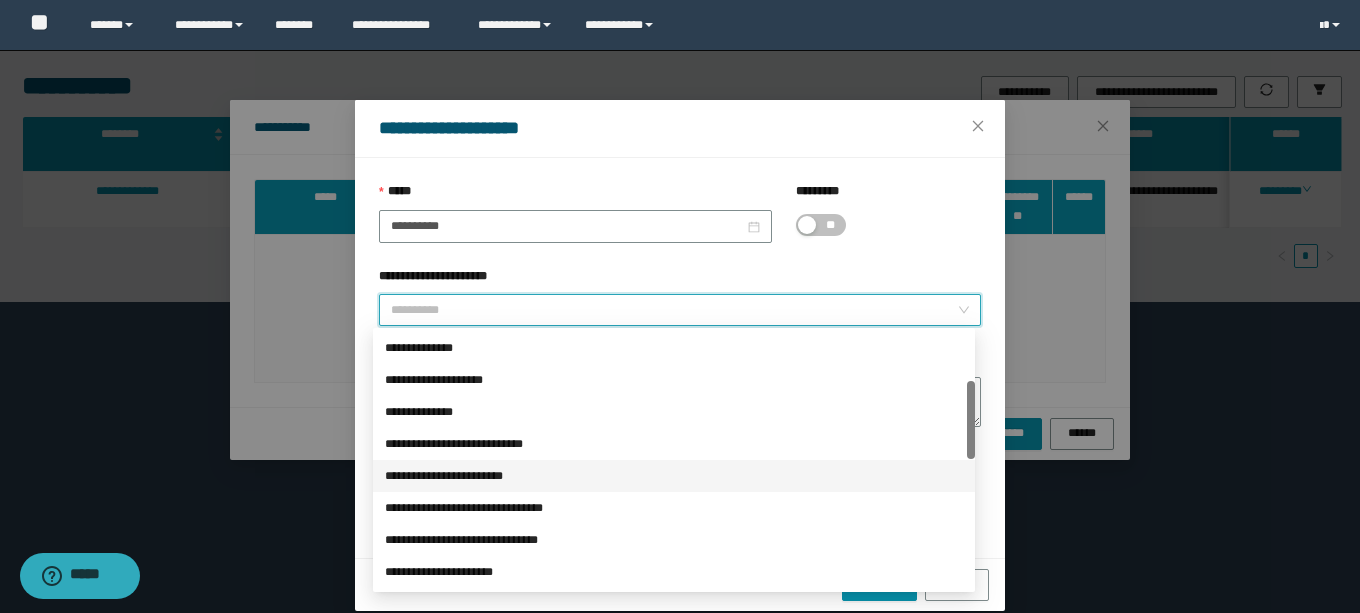 drag, startPoint x: 479, startPoint y: 480, endPoint x: 578, endPoint y: 466, distance: 99.985 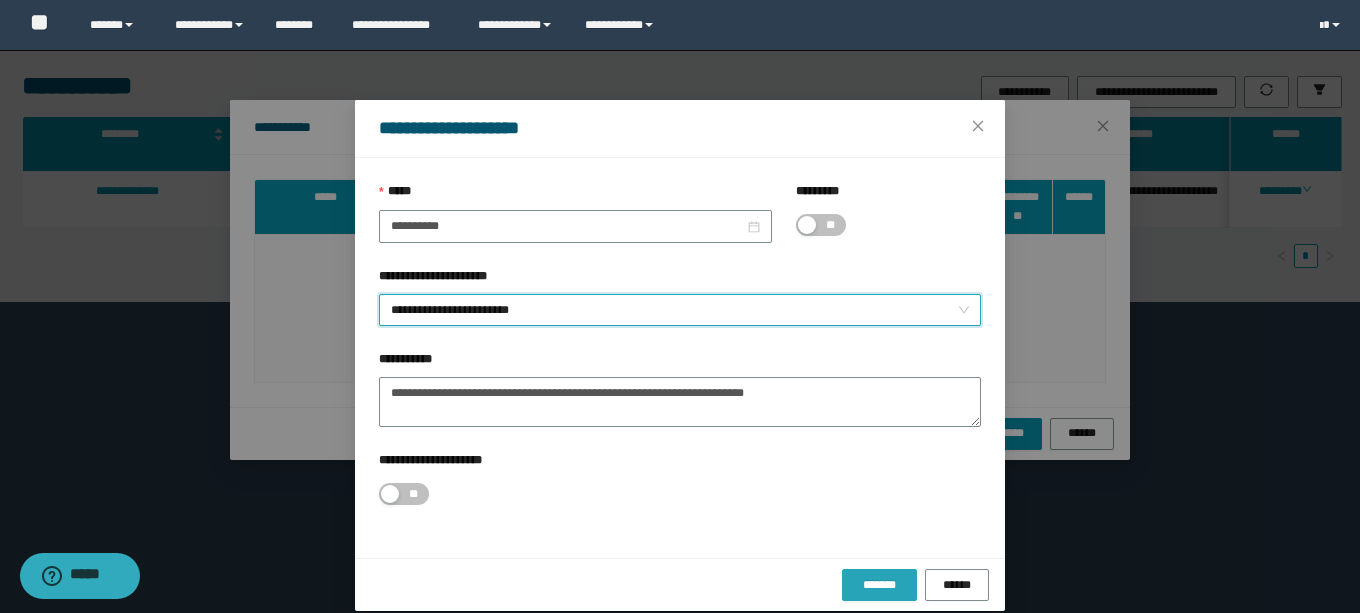 click on "*******" at bounding box center [879, 585] 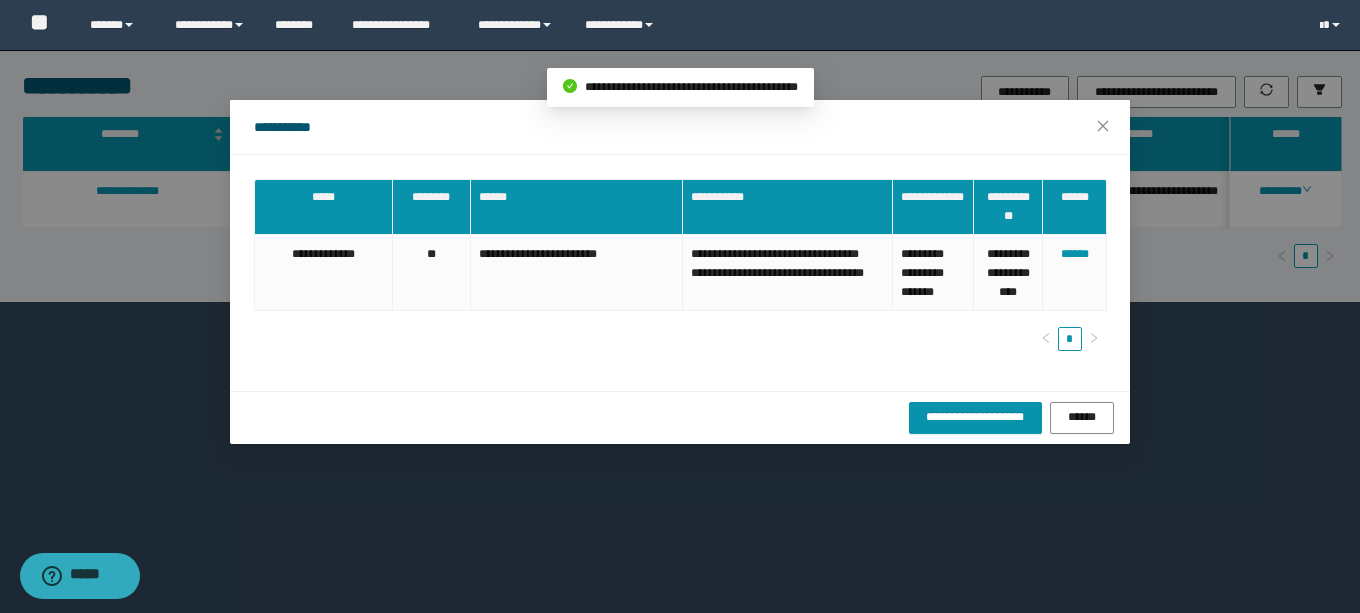 click on "[ADDRESS] [CITY] [STATE] [ZIP] [COUNTRY] [POSTAL_CODE] [PHONE] [EMAIL] [ADDRESS] [CITY] [STATE] [ZIP] [COUNTRY] [POSTAL_CODE] [PHONE]" at bounding box center (680, 273) 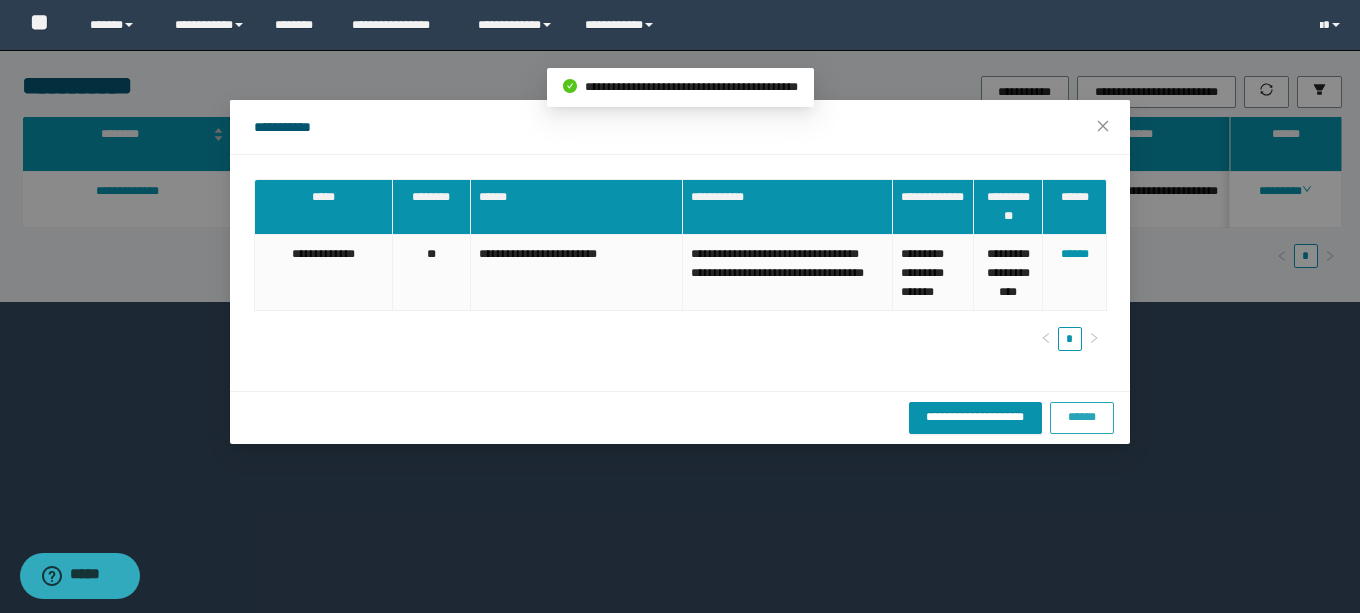 click on "******" at bounding box center [1082, 417] 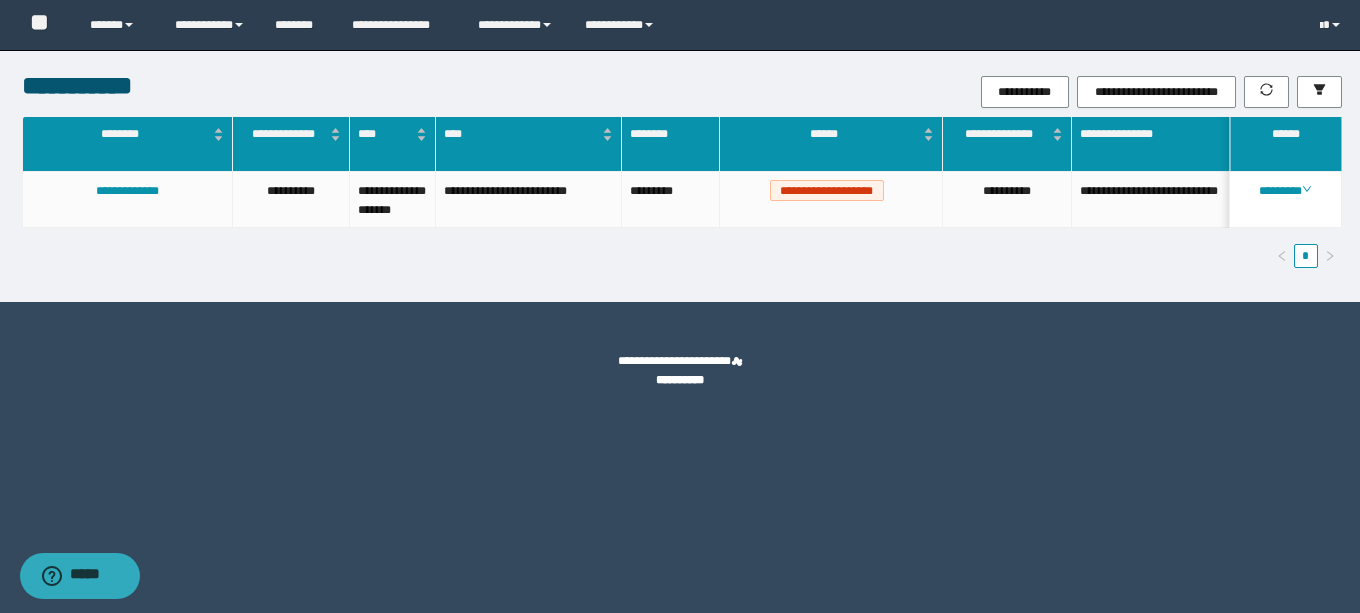 click on "[ADDRESS] [CITY] [STATE] [ZIP] [COUNTRY] [POSTAL_CODE] [PHONE] [EMAIL] [ADDRESS] [CITY] [STATE] [ZIP] [COUNTRY] [POSTAL_CODE] [PHONE] [EMAIL]" at bounding box center (680, 176) 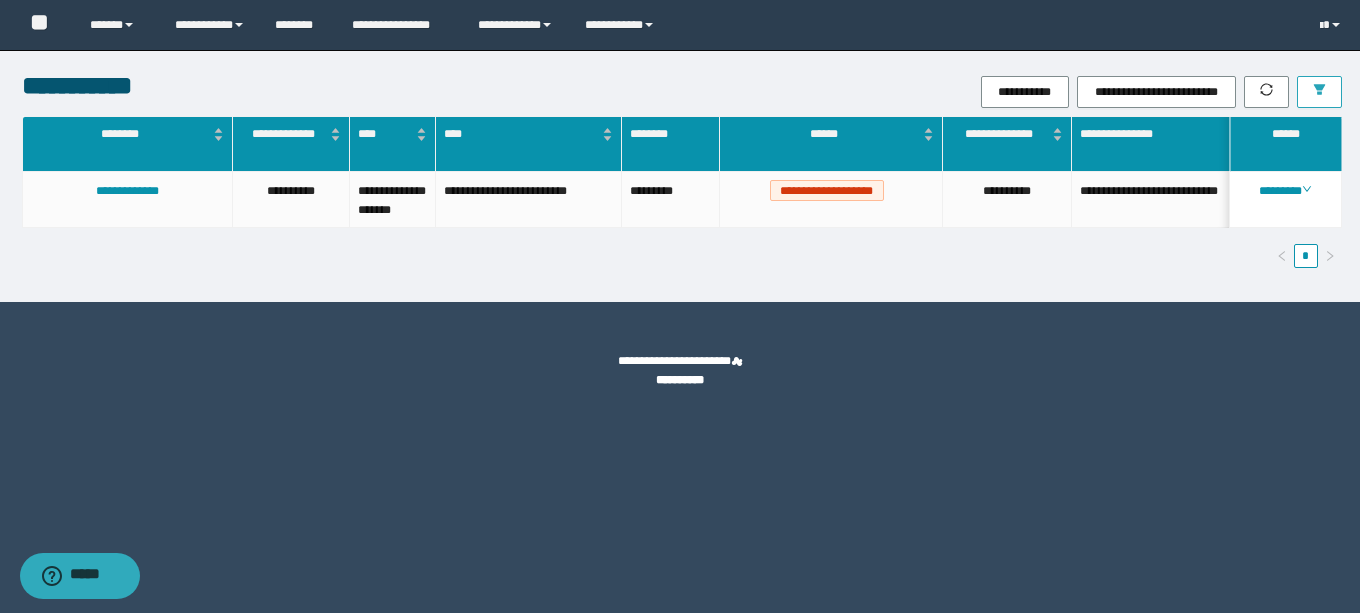 click 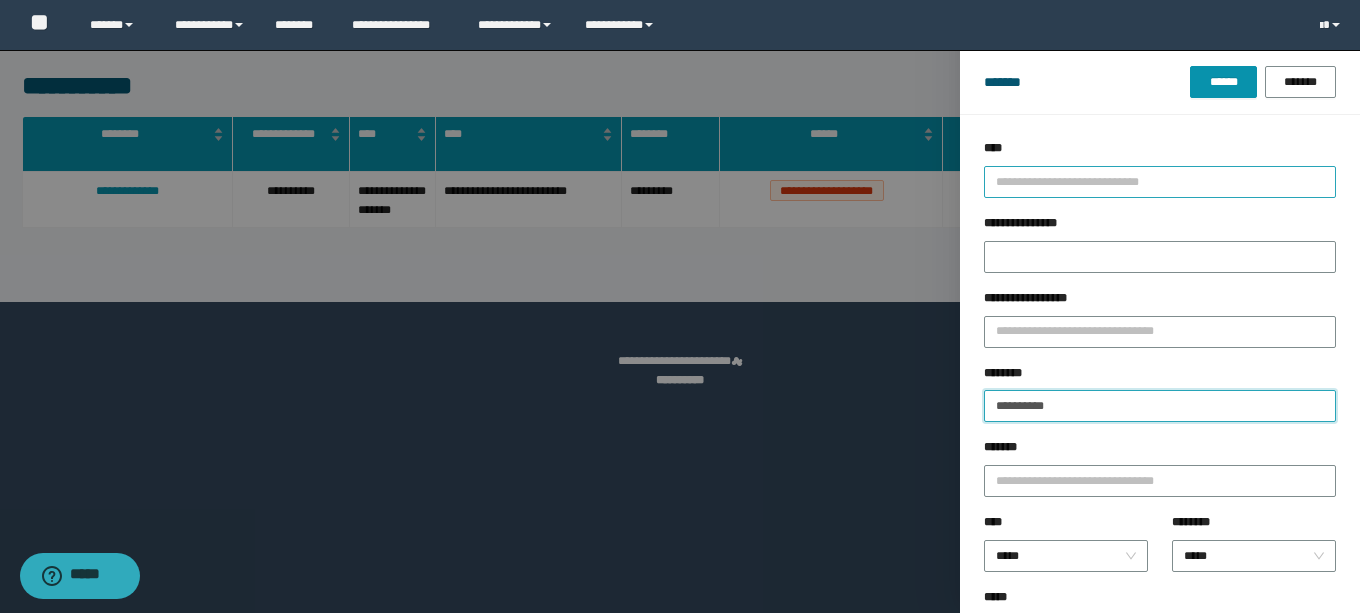 drag, startPoint x: 979, startPoint y: 410, endPoint x: 1282, endPoint y: 183, distance: 378.60007 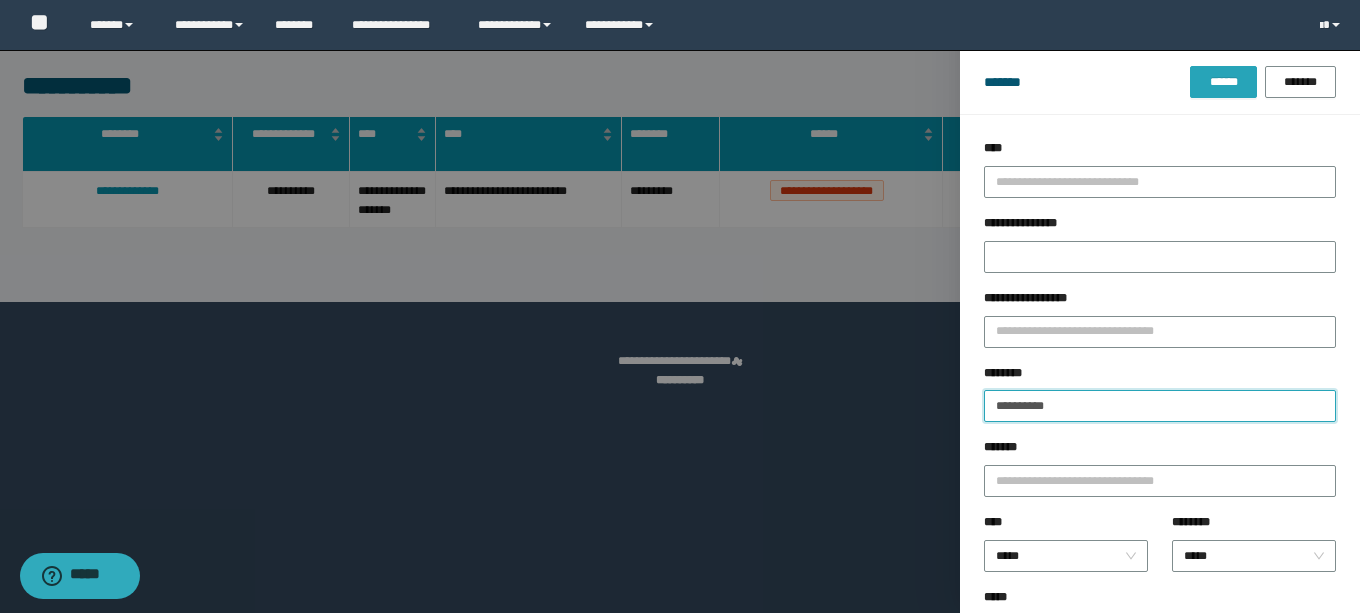 type on "**********" 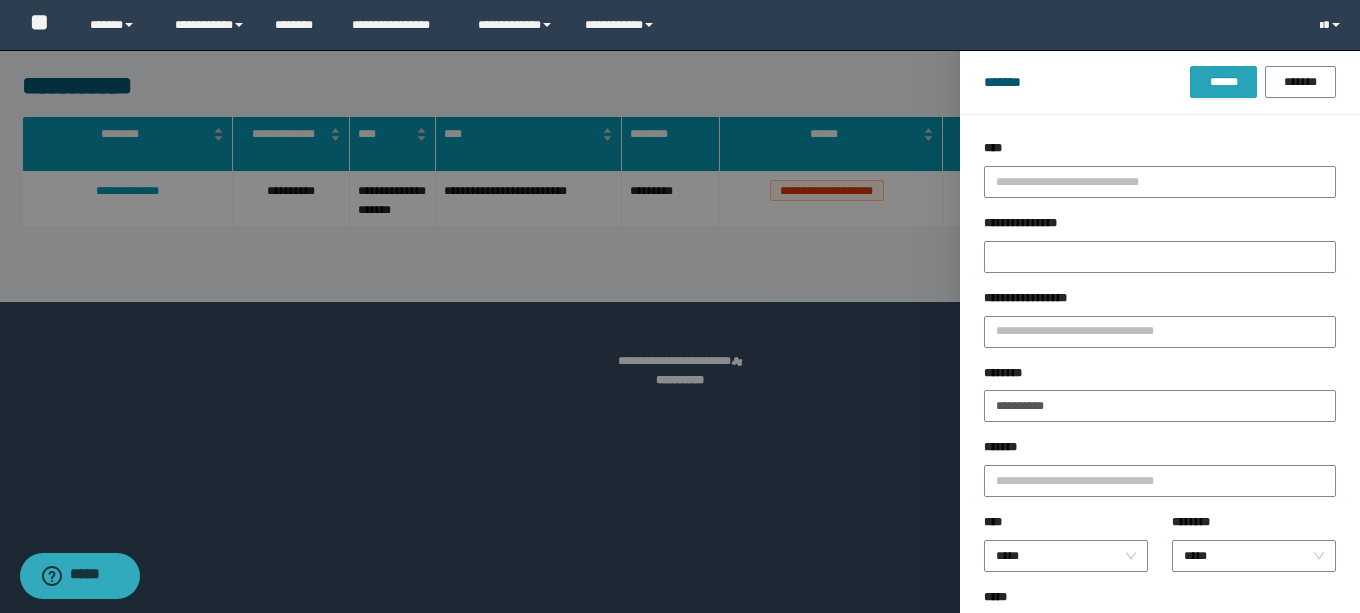 drag, startPoint x: 1231, startPoint y: 83, endPoint x: 1214, endPoint y: 83, distance: 17 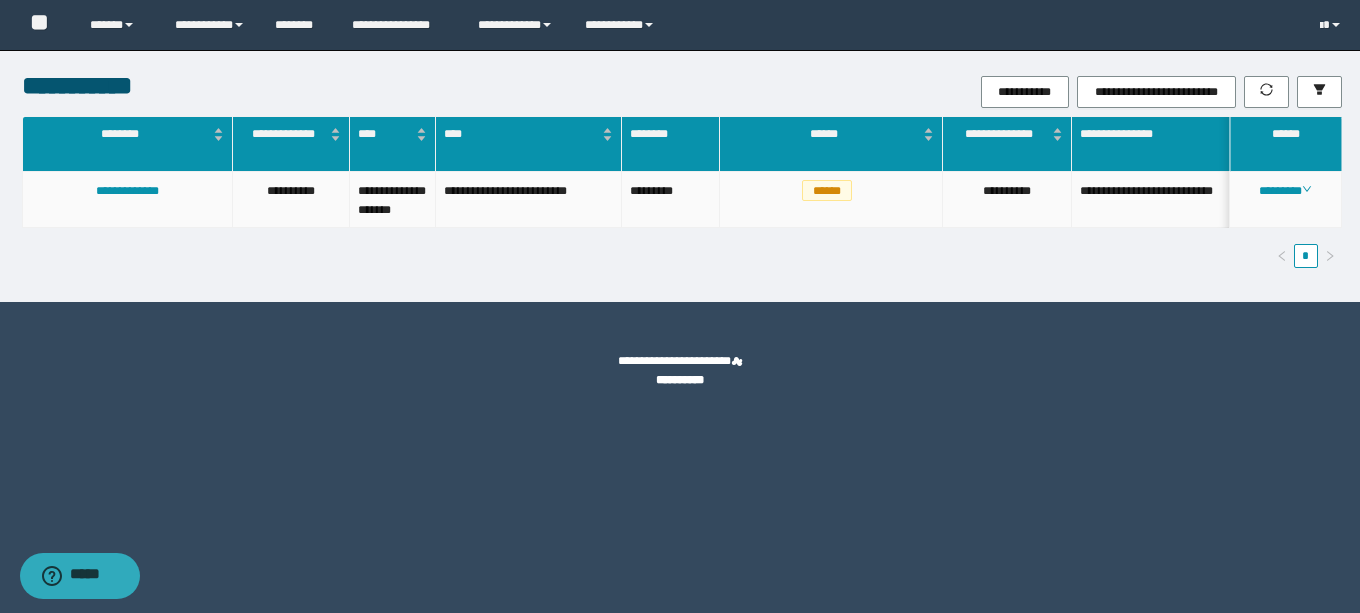 click on "********" at bounding box center (1286, 200) 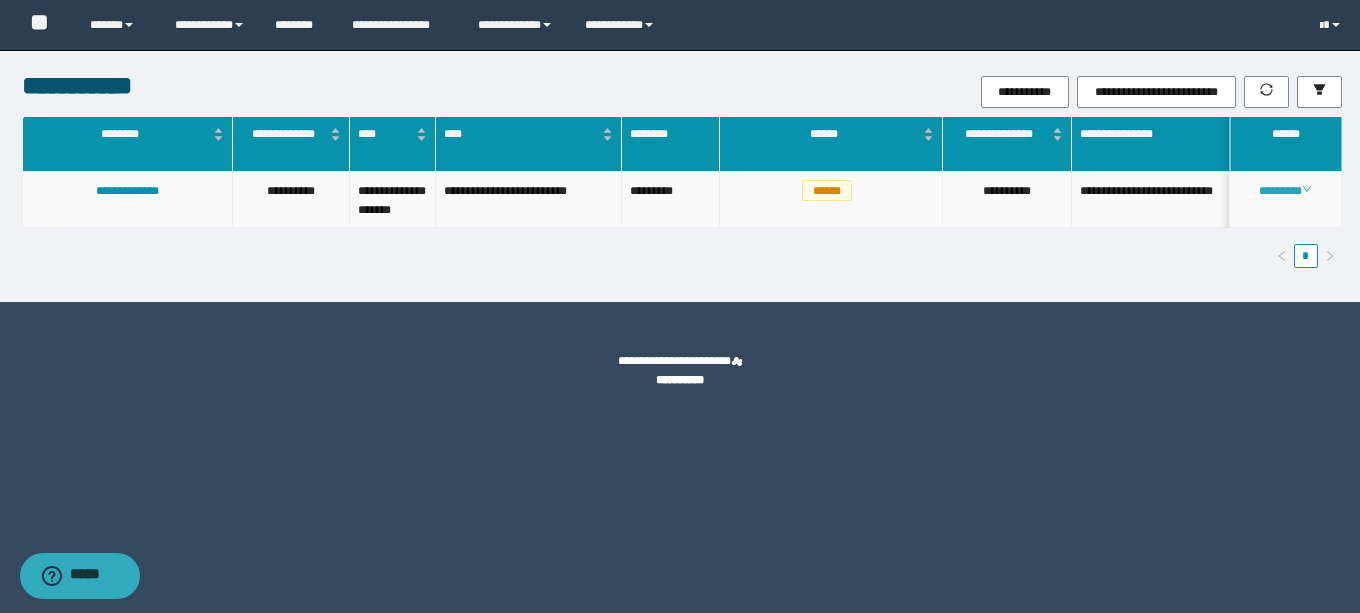 click on "********" at bounding box center (1285, 191) 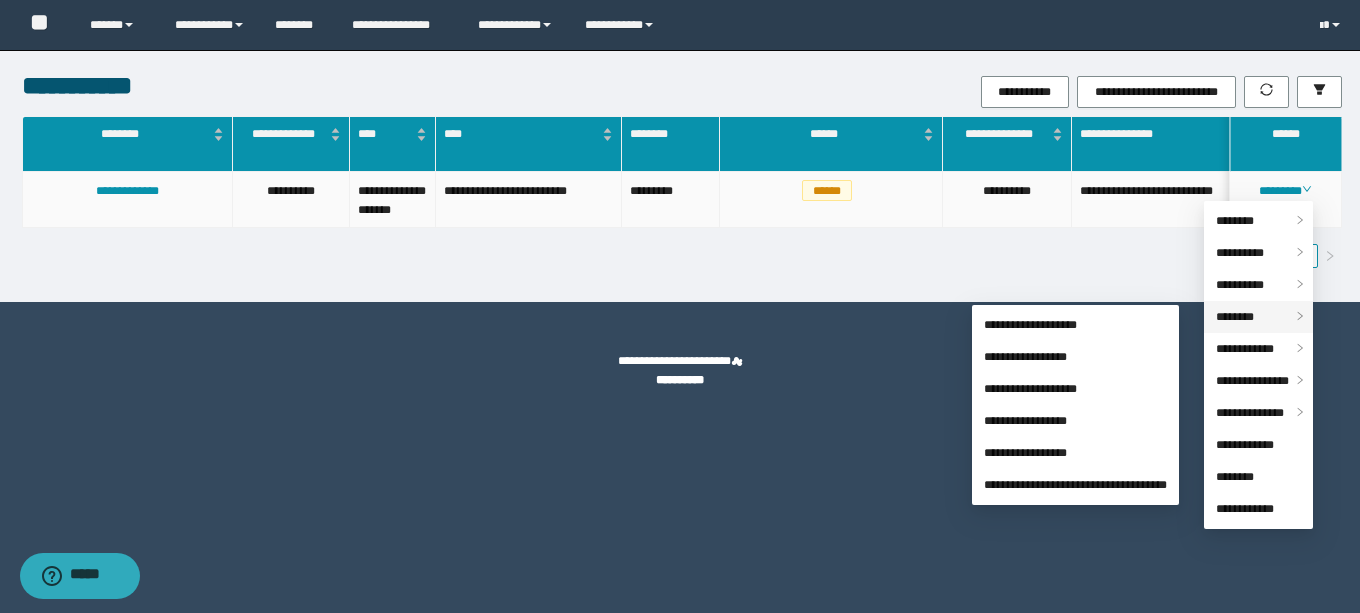 click on "********" at bounding box center (1235, 317) 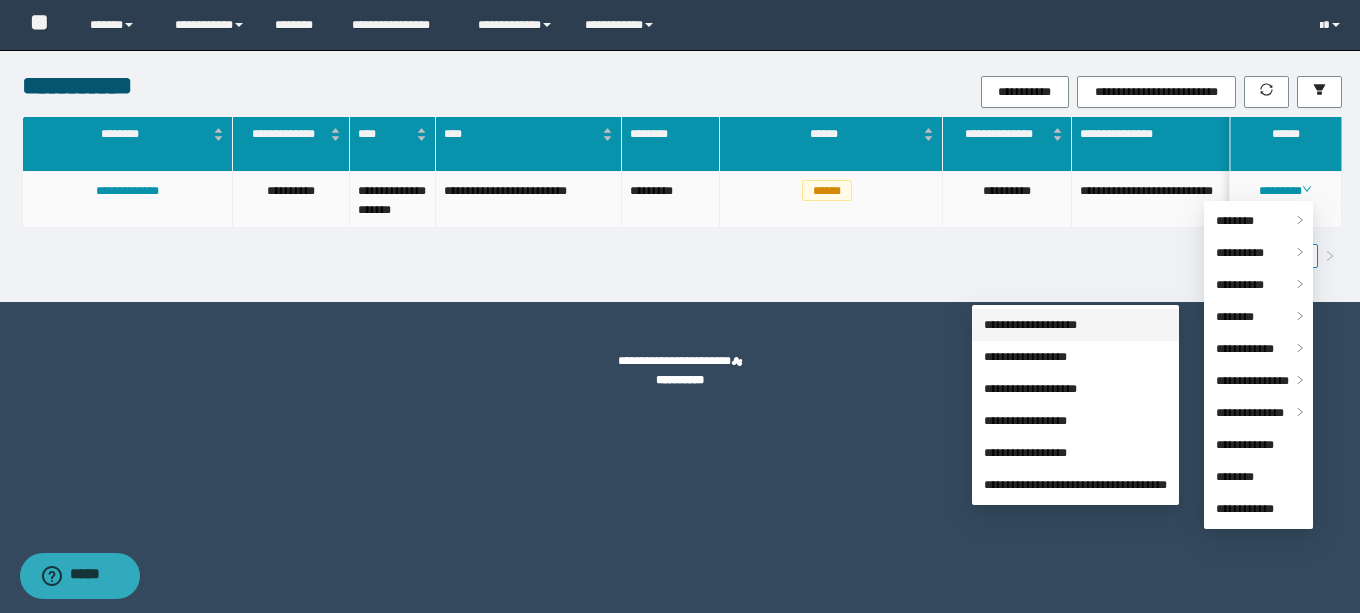 click on "**********" at bounding box center [1030, 325] 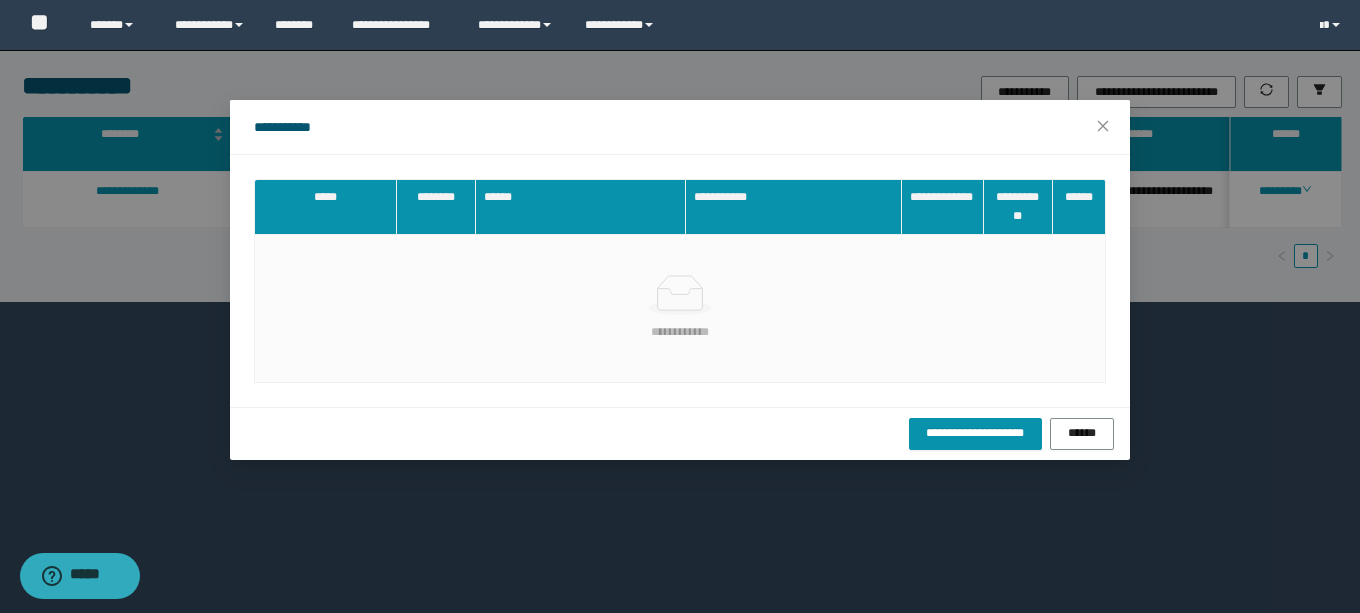 click on "**********" at bounding box center (680, 127) 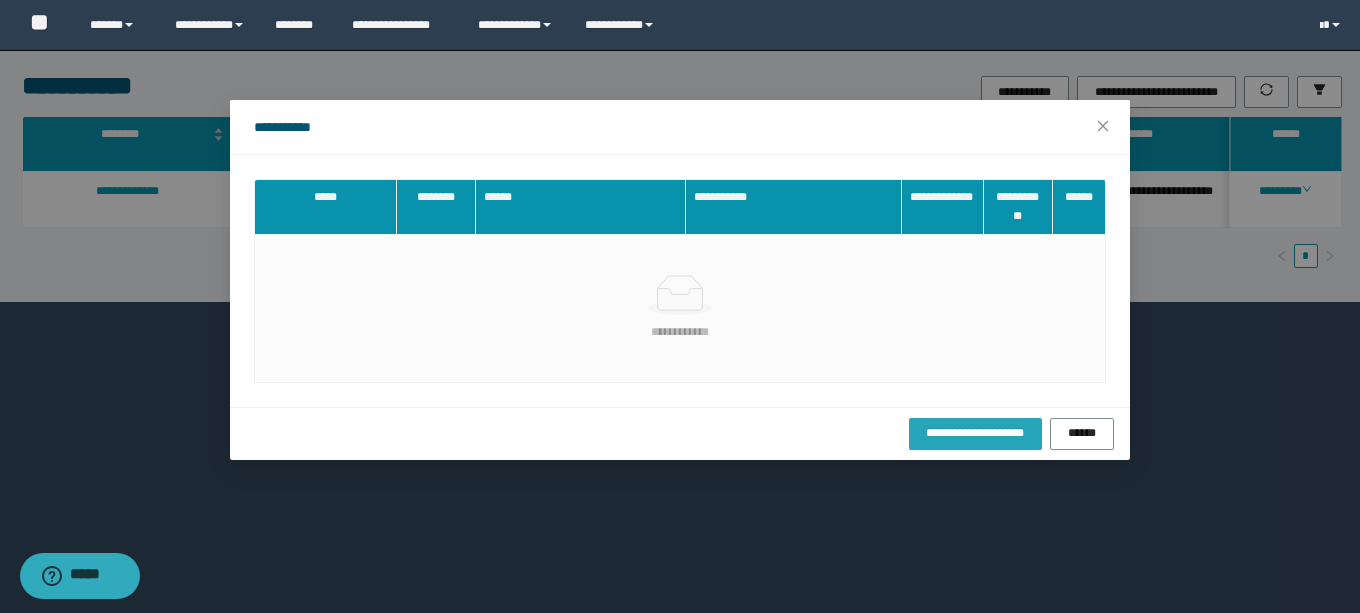 click on "**********" at bounding box center [975, 434] 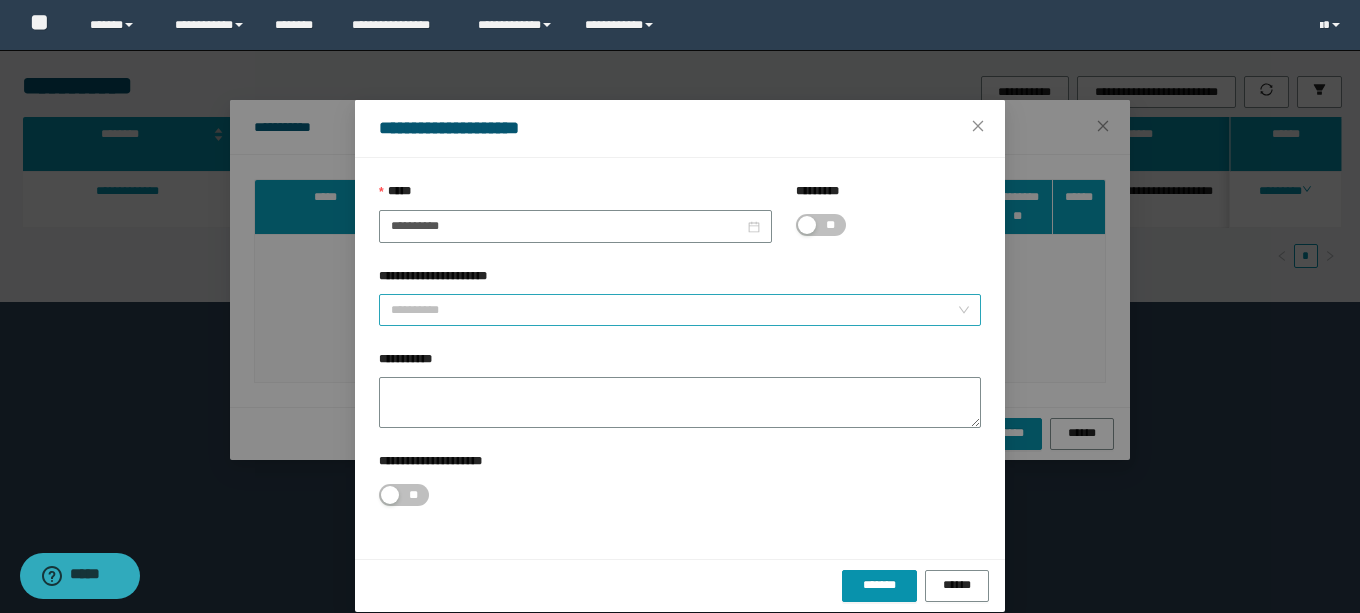 click on "**********" at bounding box center [674, 310] 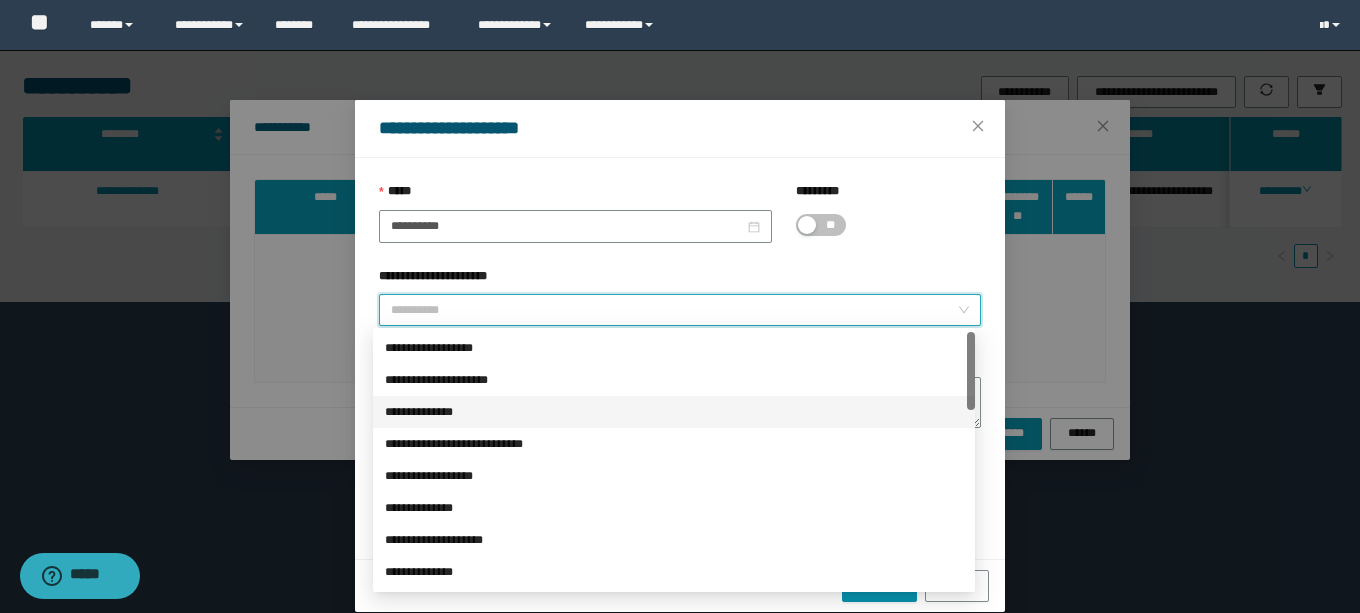 scroll, scrollTop: 160, scrollLeft: 0, axis: vertical 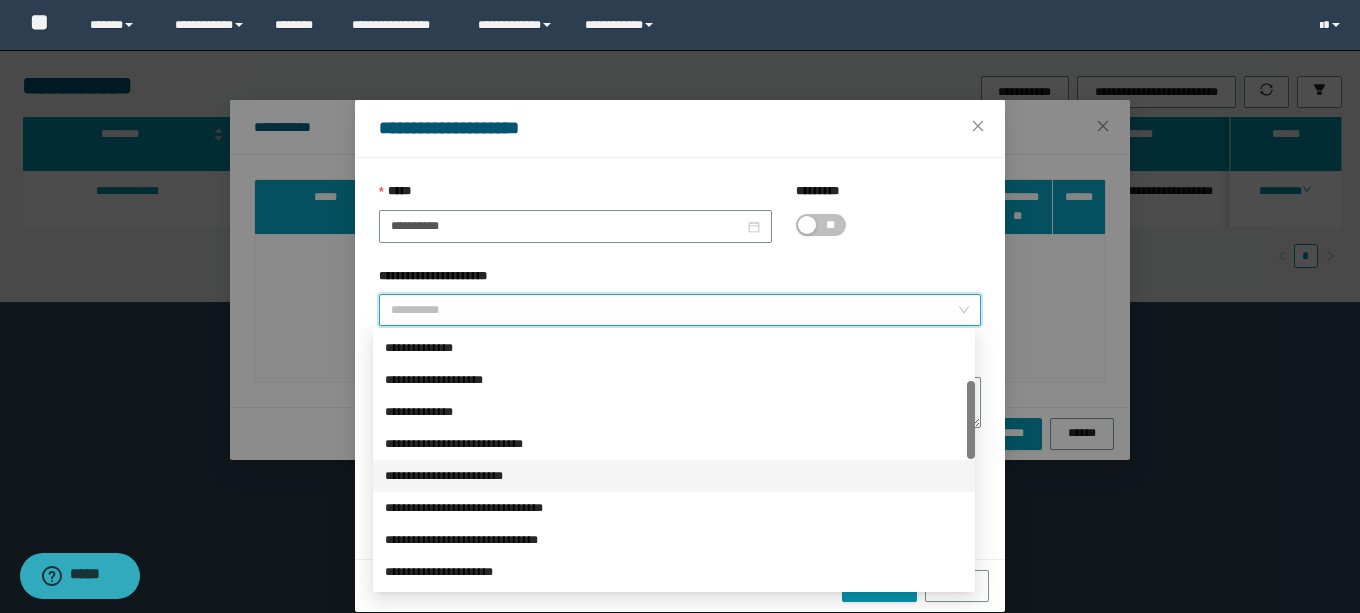 drag, startPoint x: 460, startPoint y: 480, endPoint x: 476, endPoint y: 438, distance: 44.94441 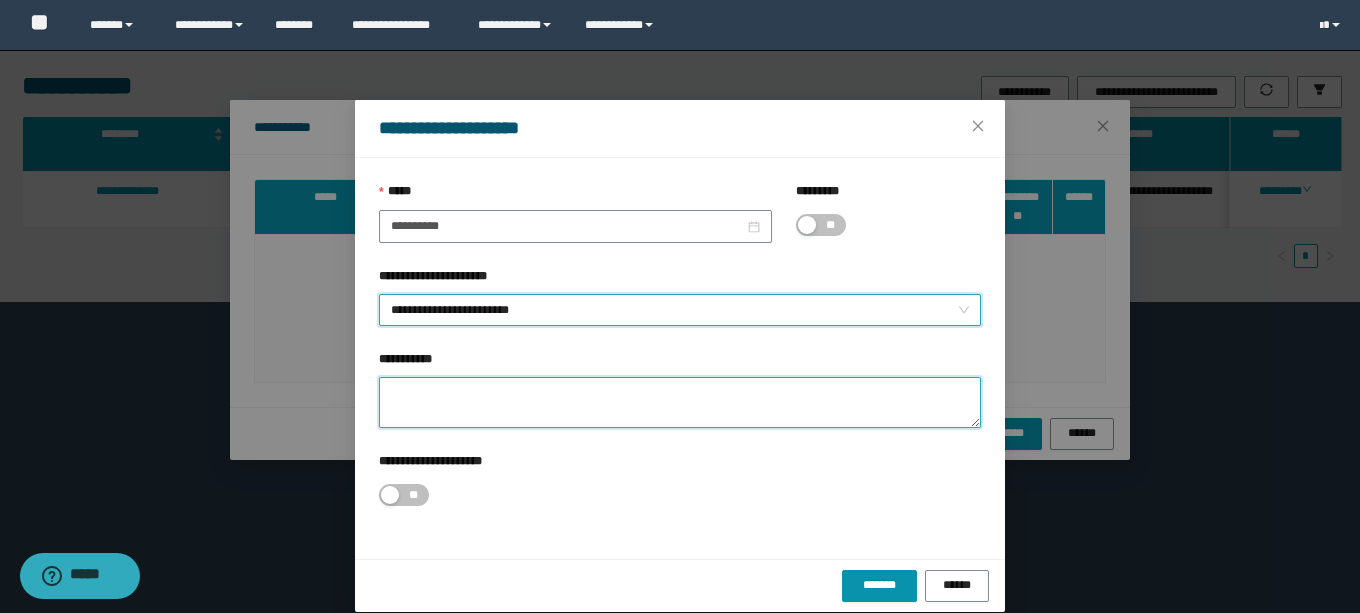 click on "**********" at bounding box center [680, 402] 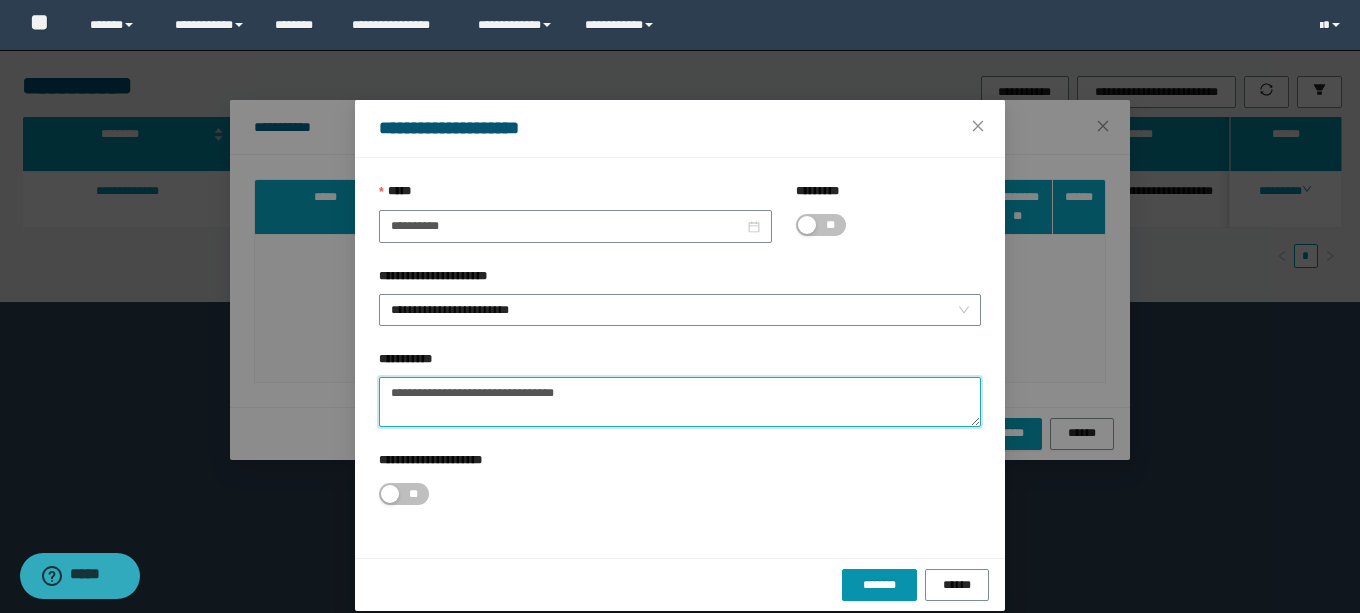 paste on "**********" 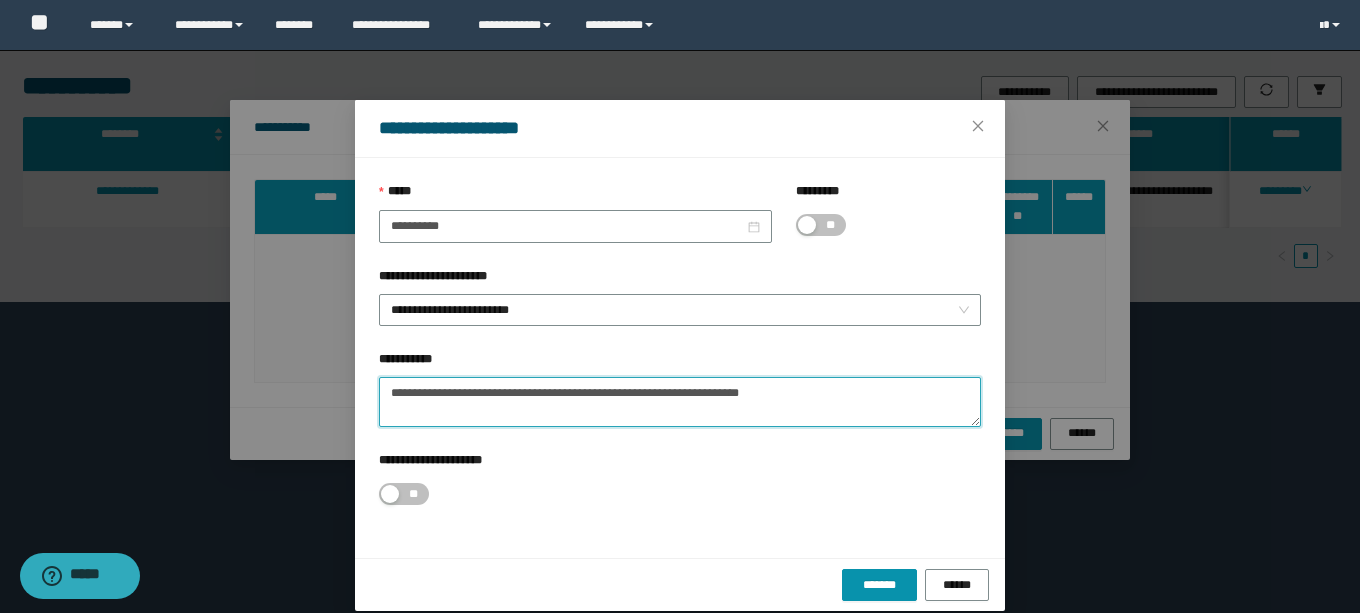 type on "**********" 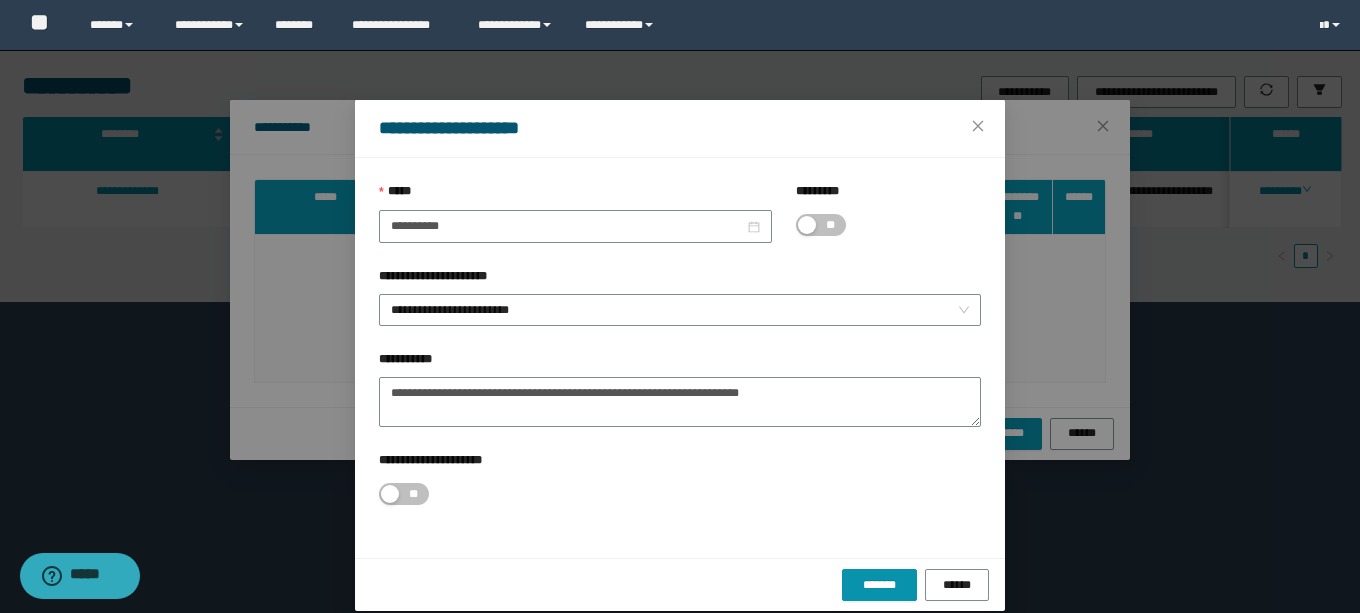 click on "**********" at bounding box center (680, 492) 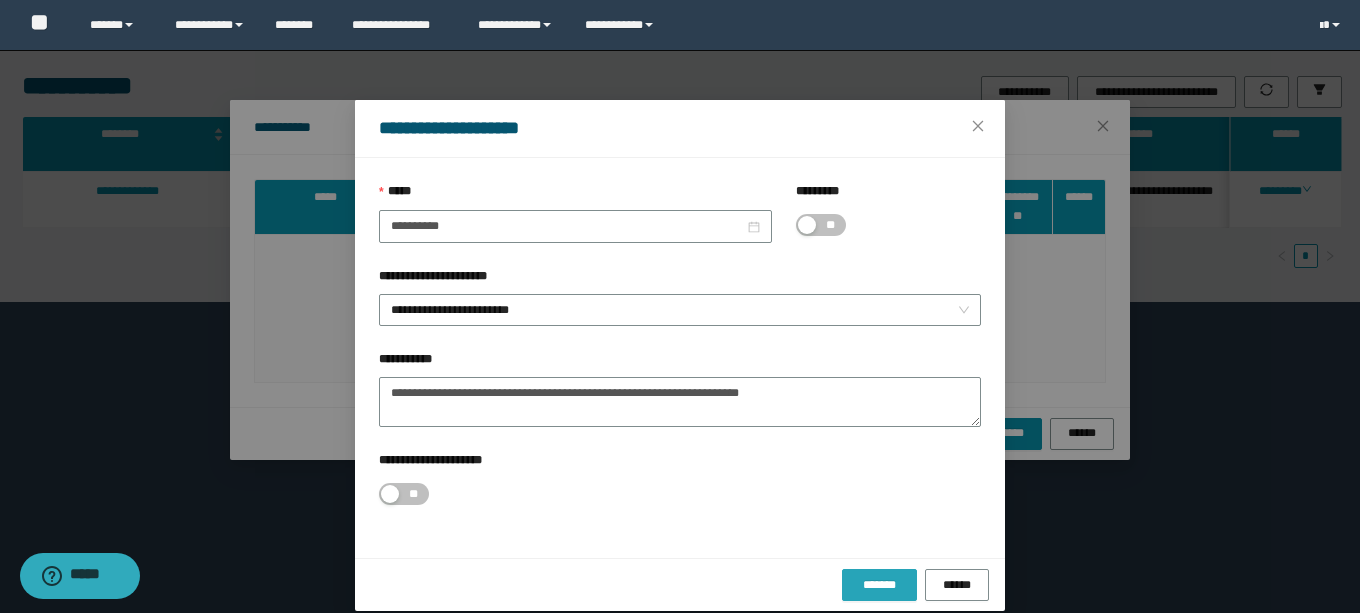 click on "*******" at bounding box center (879, 585) 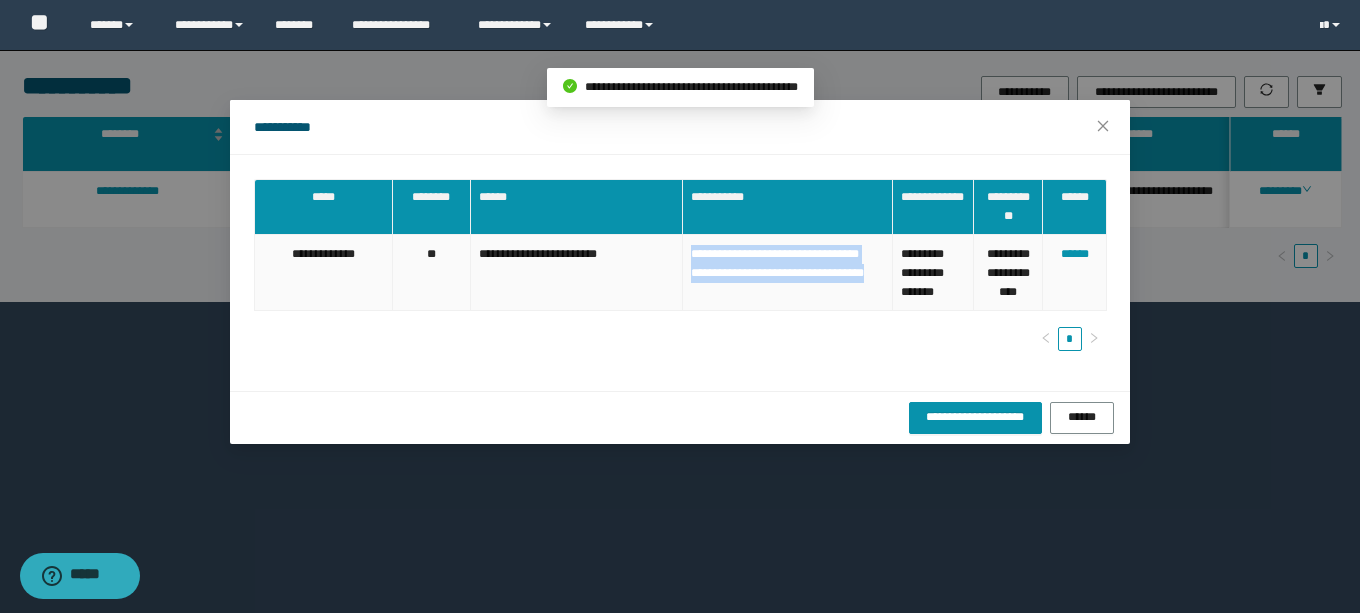 drag, startPoint x: 760, startPoint y: 284, endPoint x: 687, endPoint y: 248, distance: 81.394104 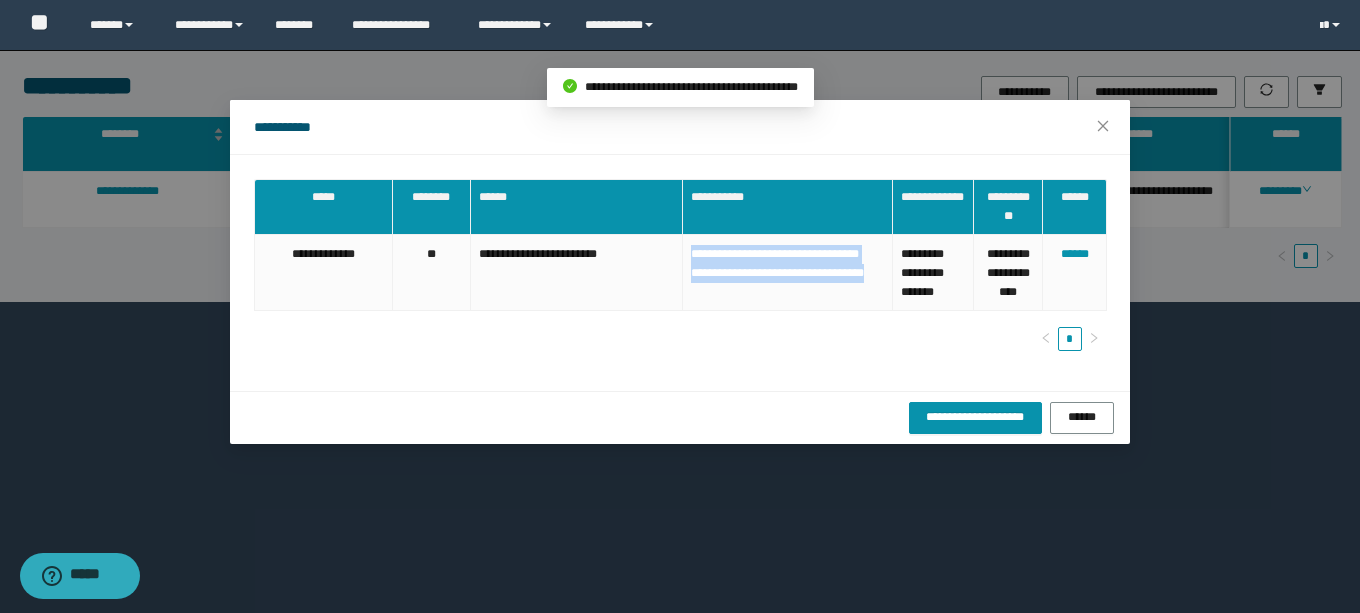 copy on "**********" 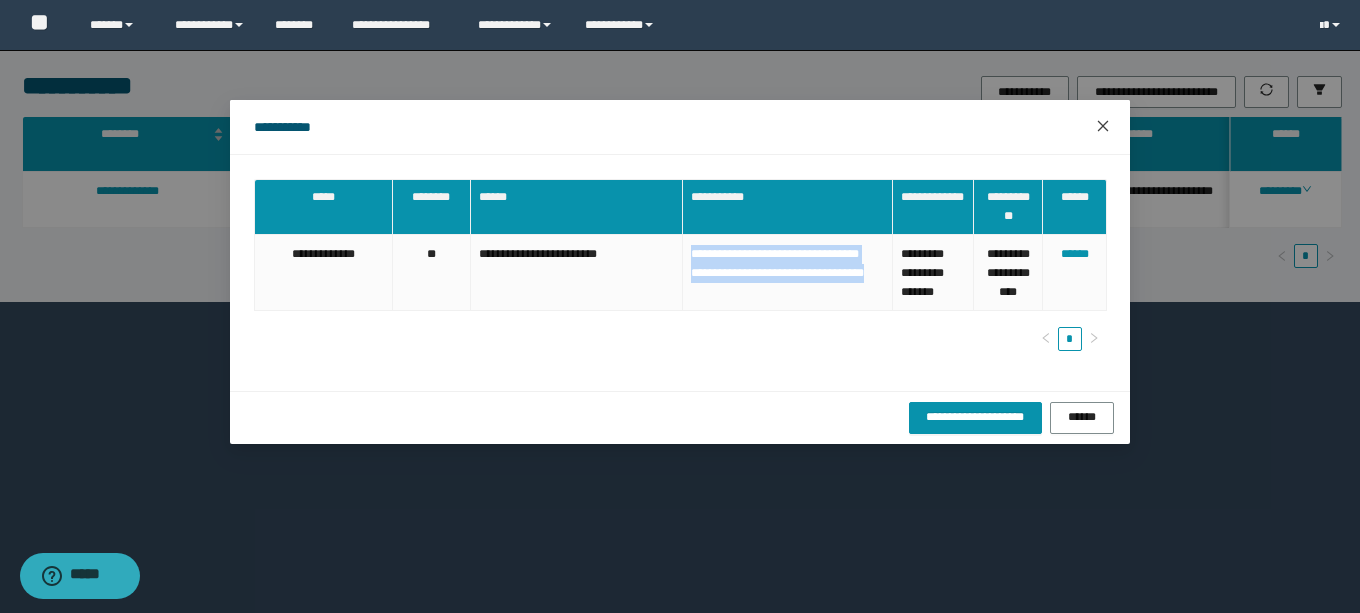 click at bounding box center (1103, 127) 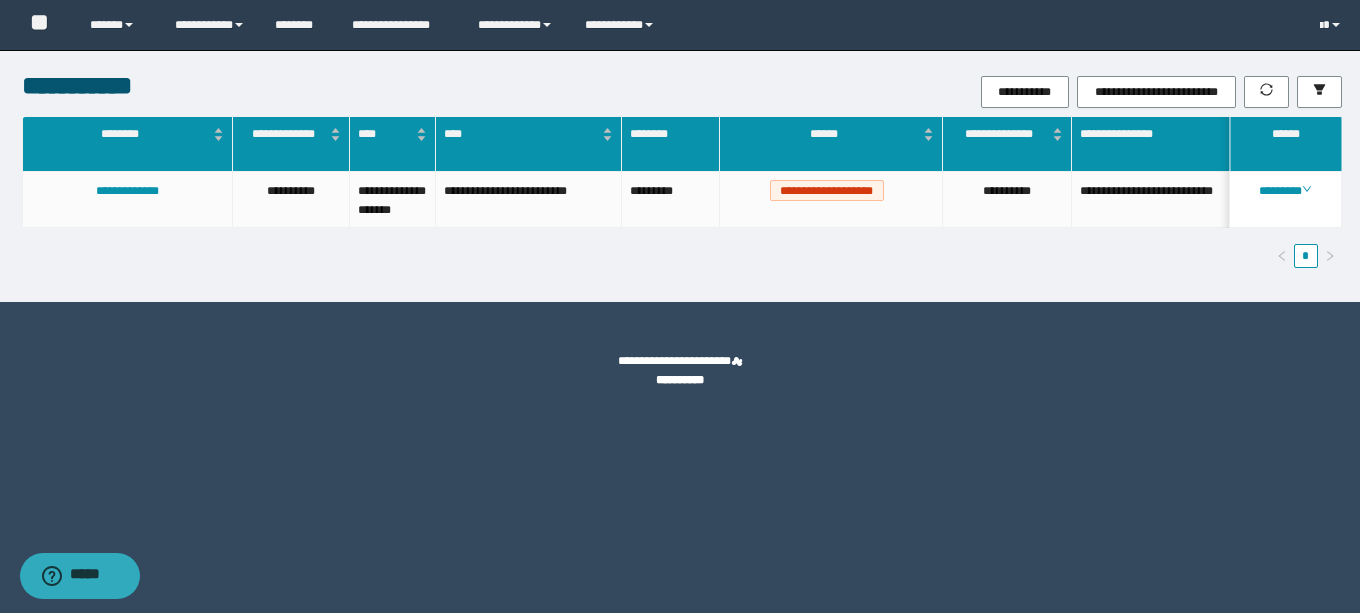drag, startPoint x: 1199, startPoint y: 376, endPoint x: 1324, endPoint y: 109, distance: 294.8118 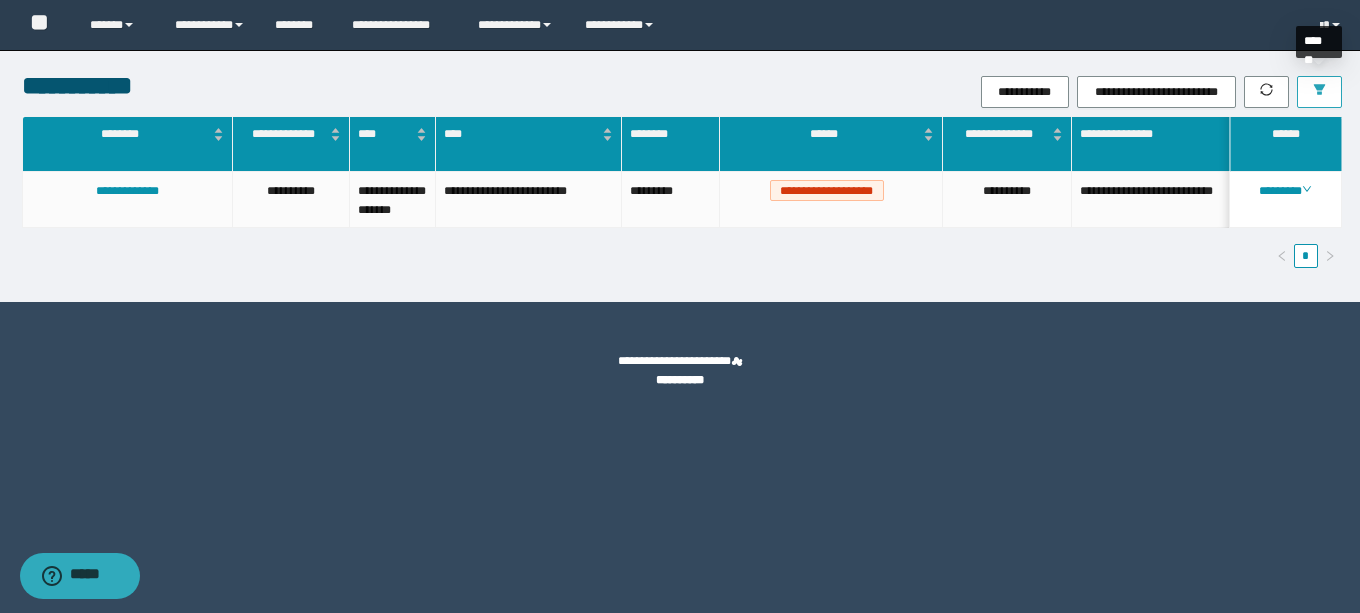 click at bounding box center [1319, 92] 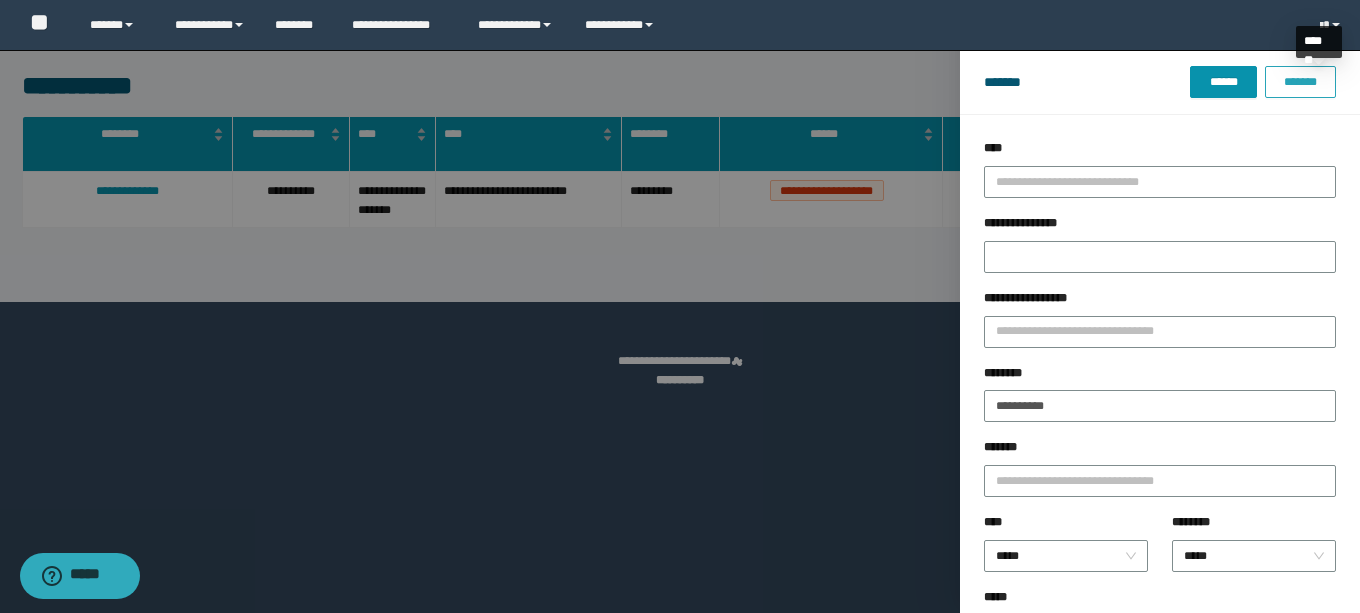 click on "*******" at bounding box center (1300, 82) 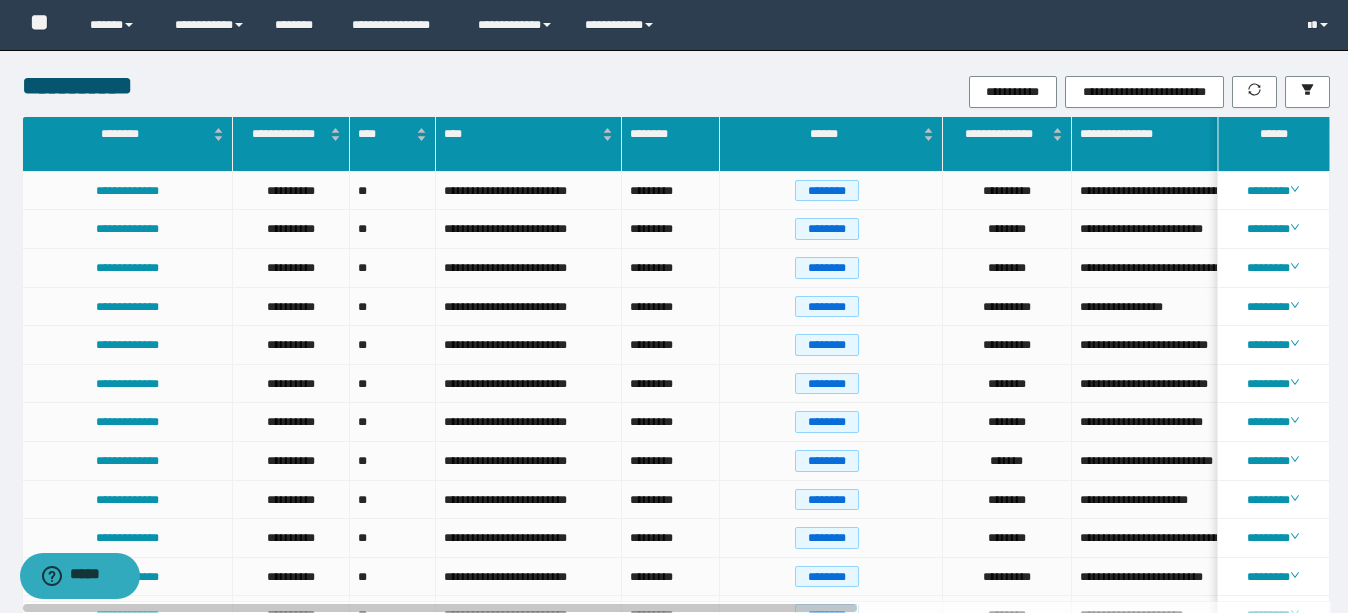 click on "**********" at bounding box center (674, 25) 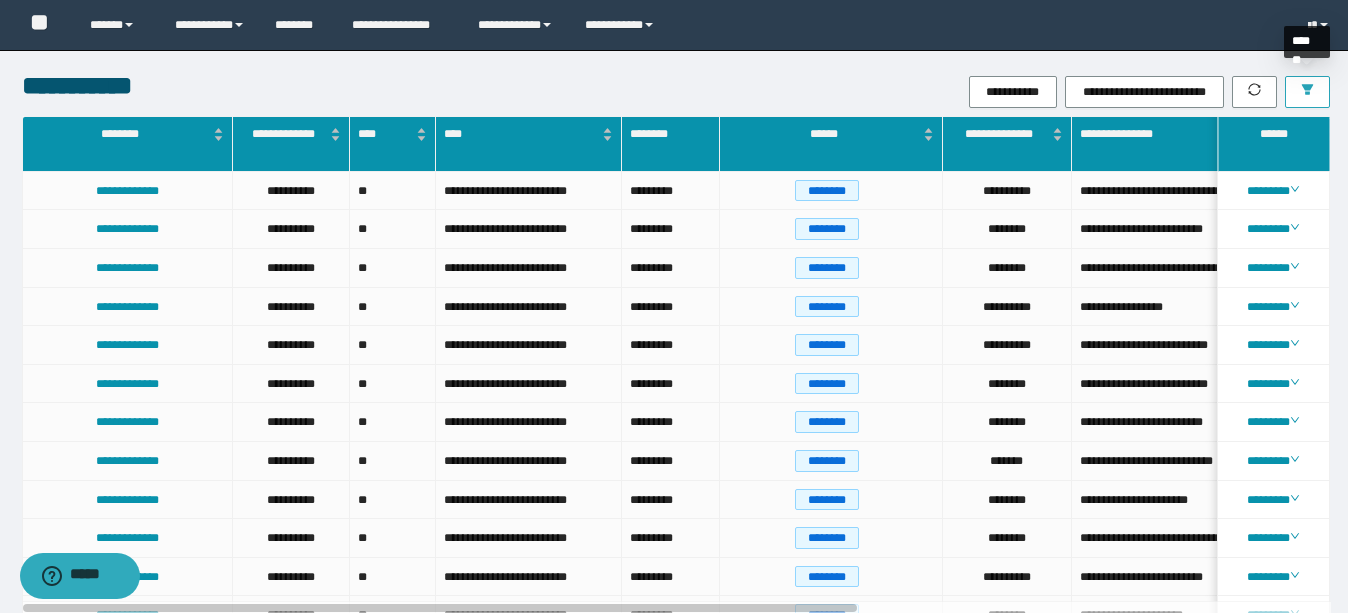 click at bounding box center [1307, 92] 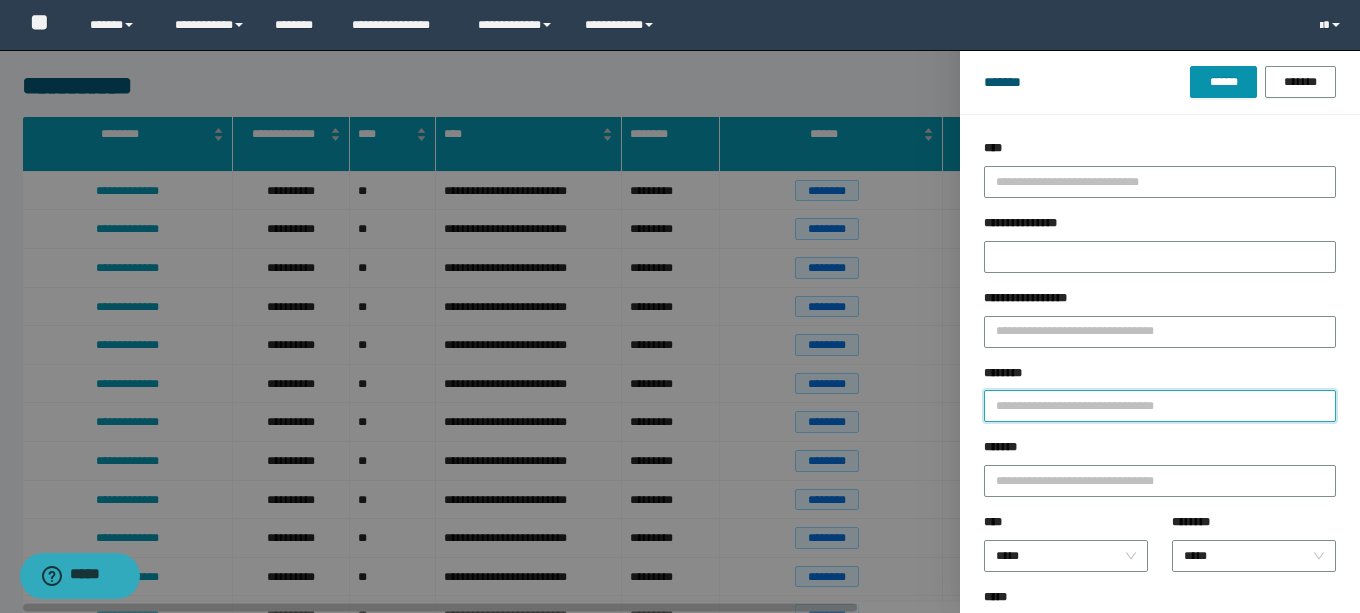 click on "********" at bounding box center (1160, 406) 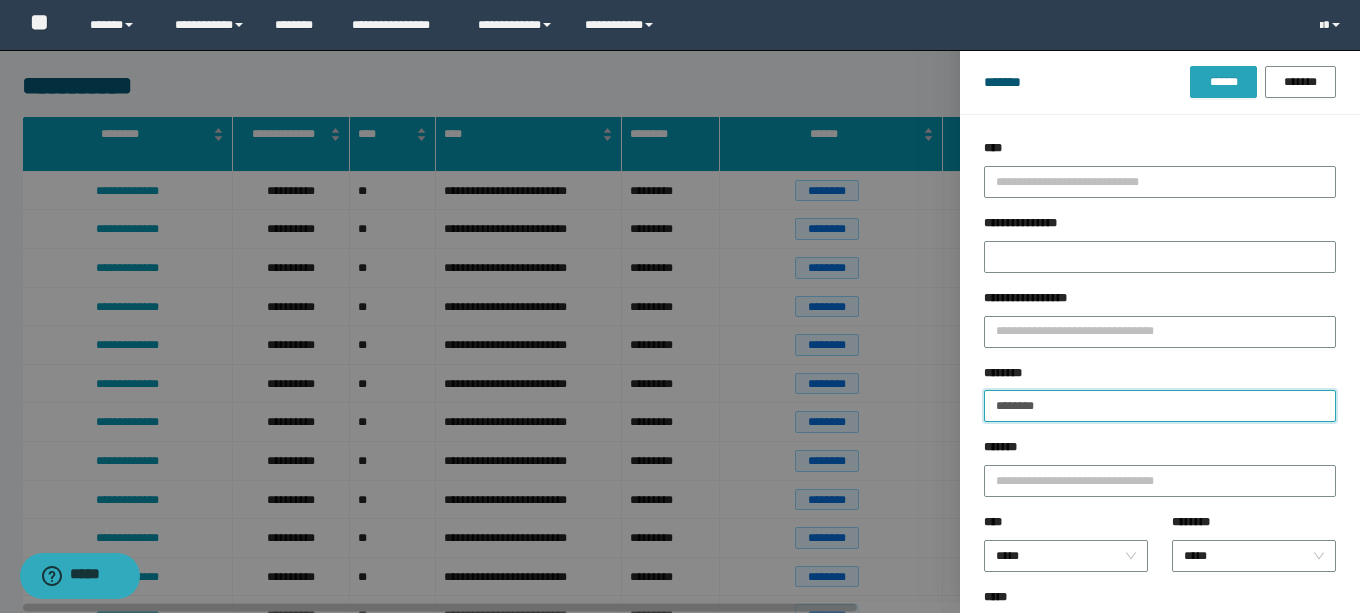 type on "********" 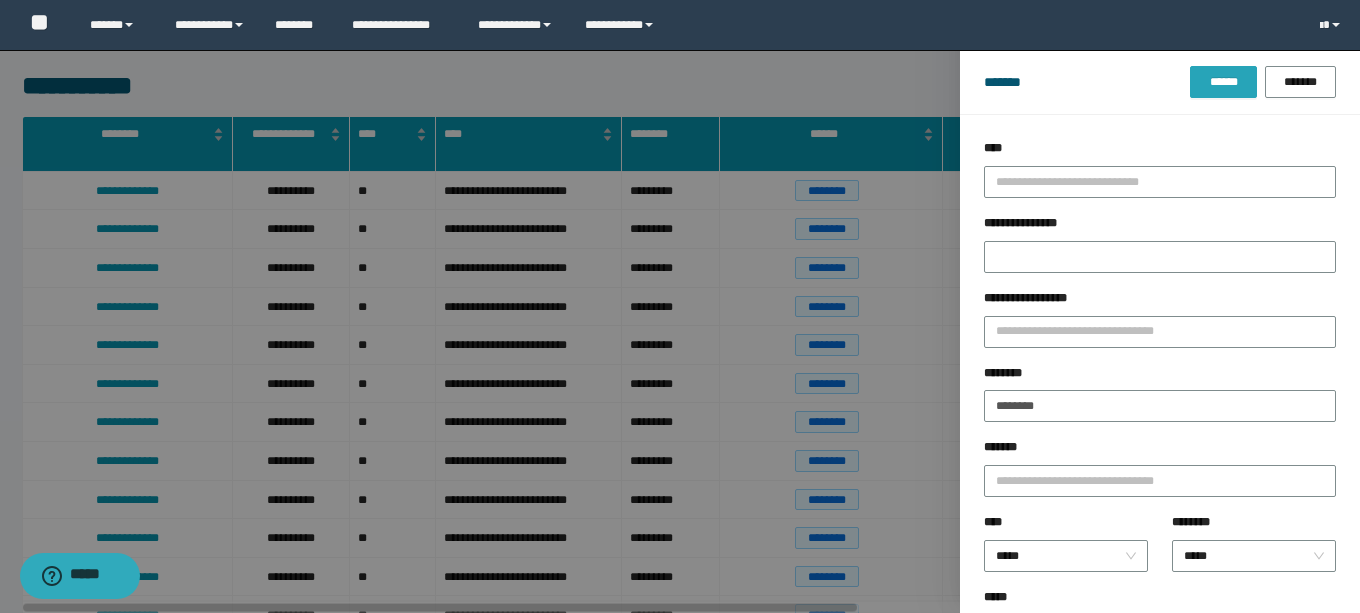 click on "******" at bounding box center [1223, 82] 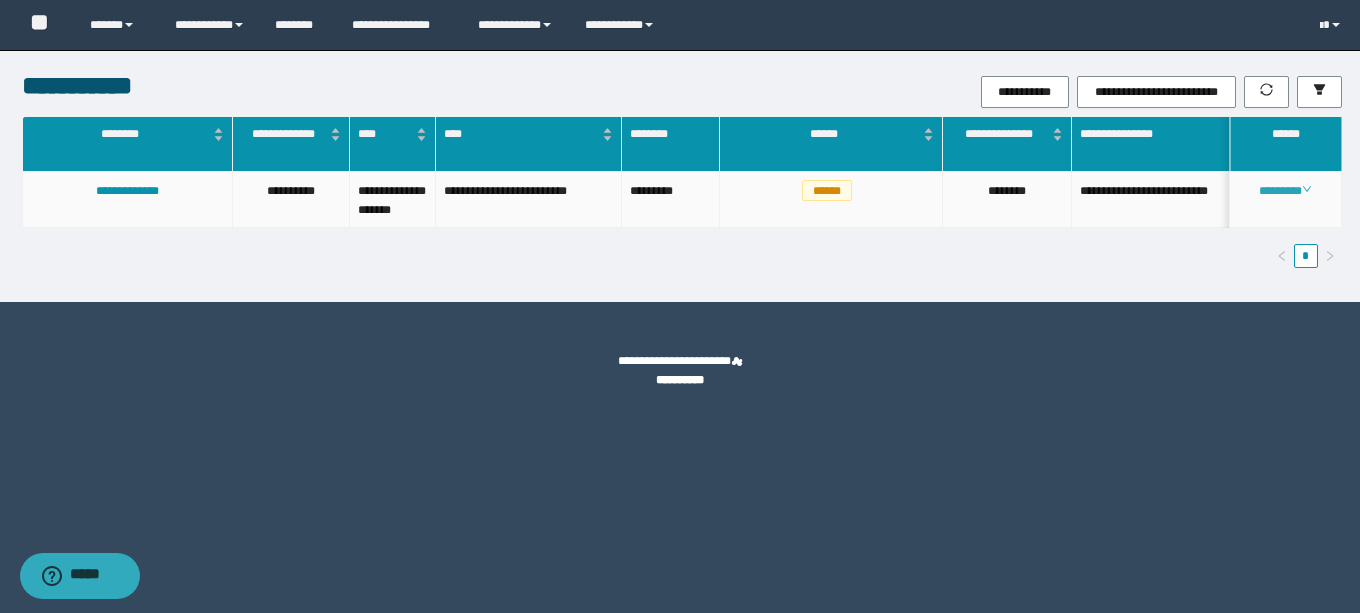 click on "********" at bounding box center [1285, 191] 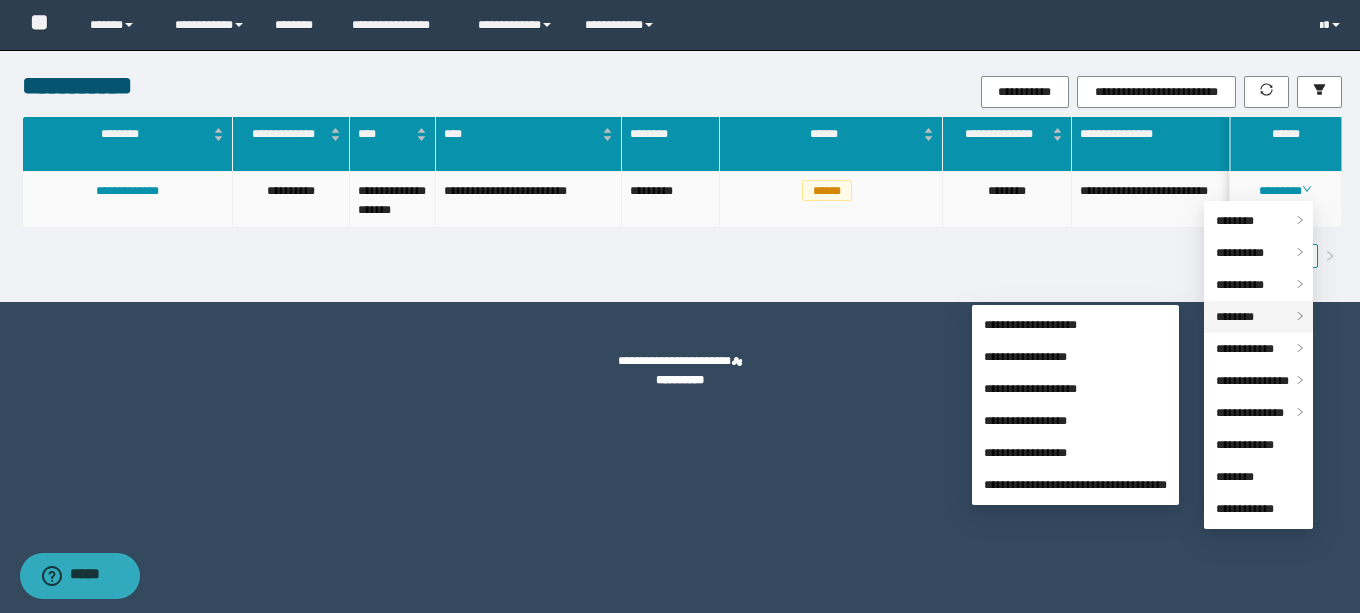 click on "********" at bounding box center (1235, 317) 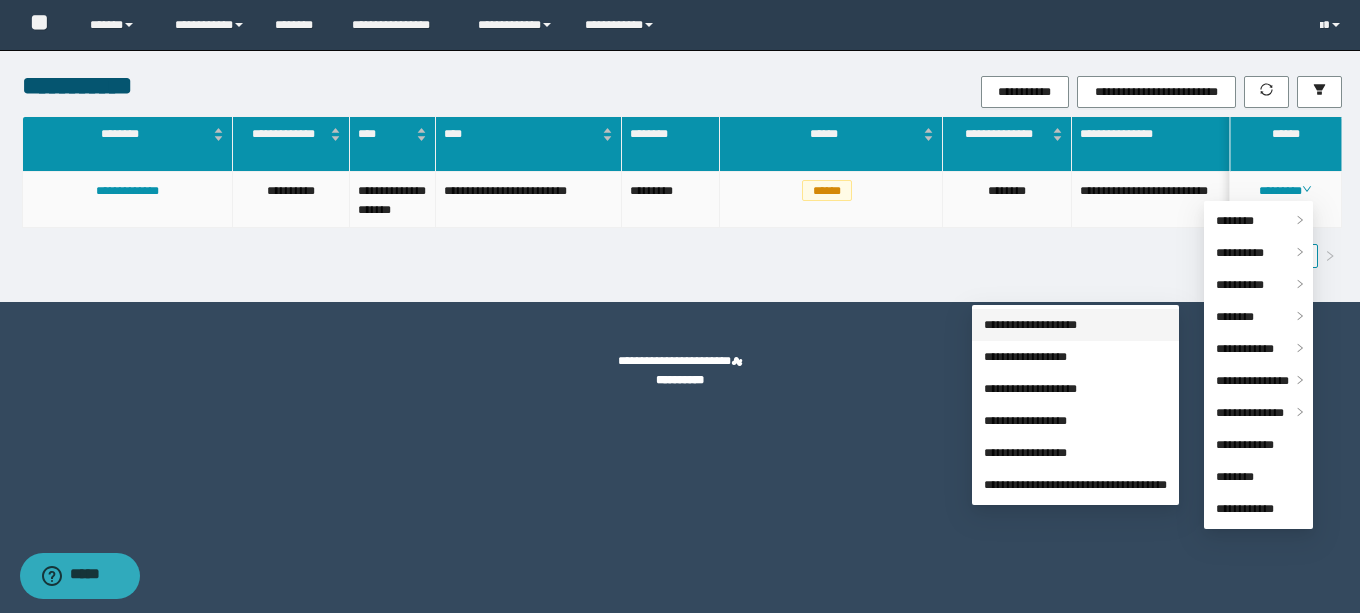 click on "**********" at bounding box center (1030, 325) 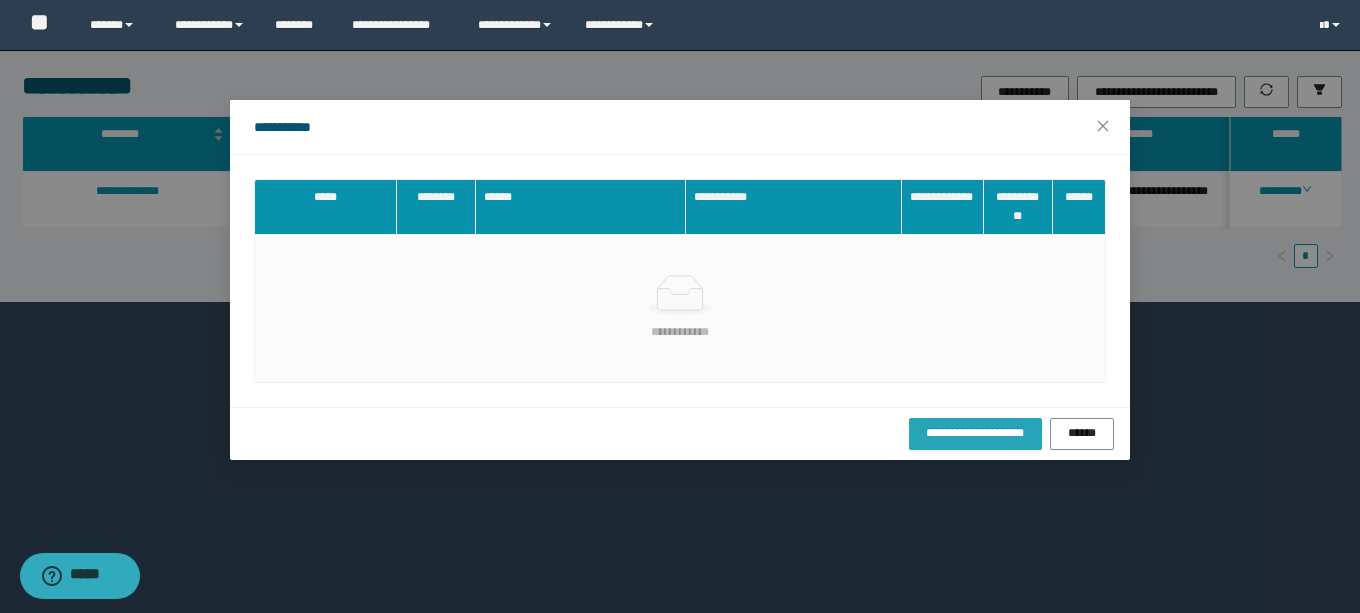 click on "**********" at bounding box center [975, 433] 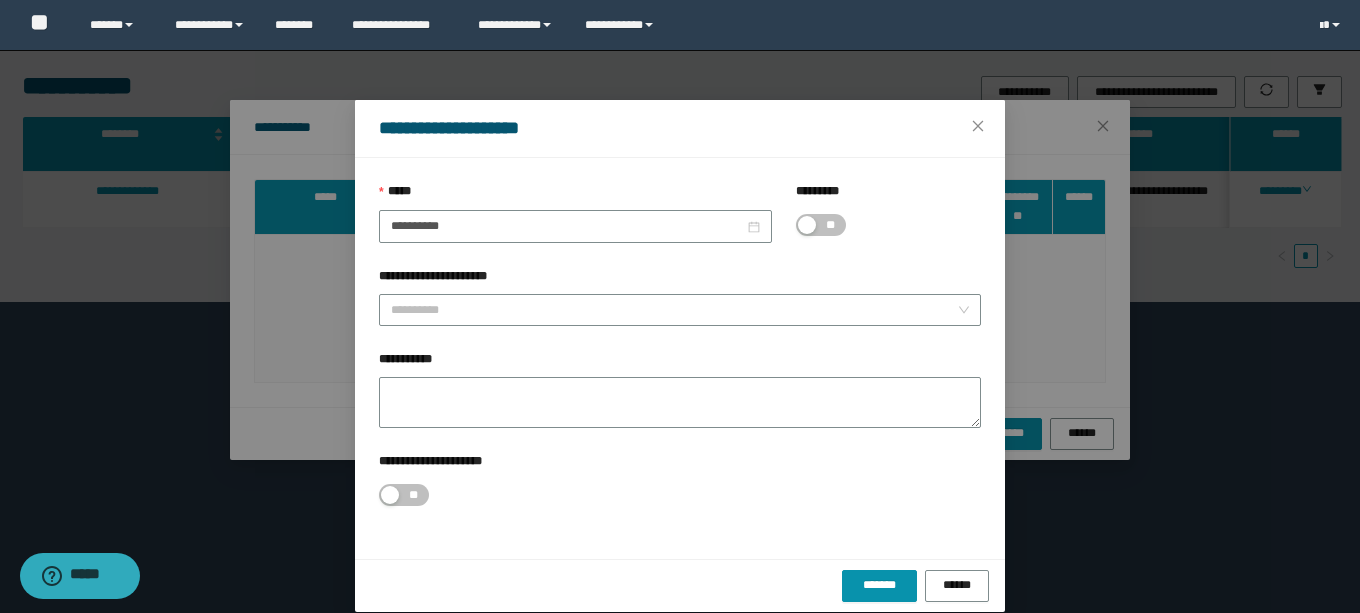 click on "**" at bounding box center (830, 225) 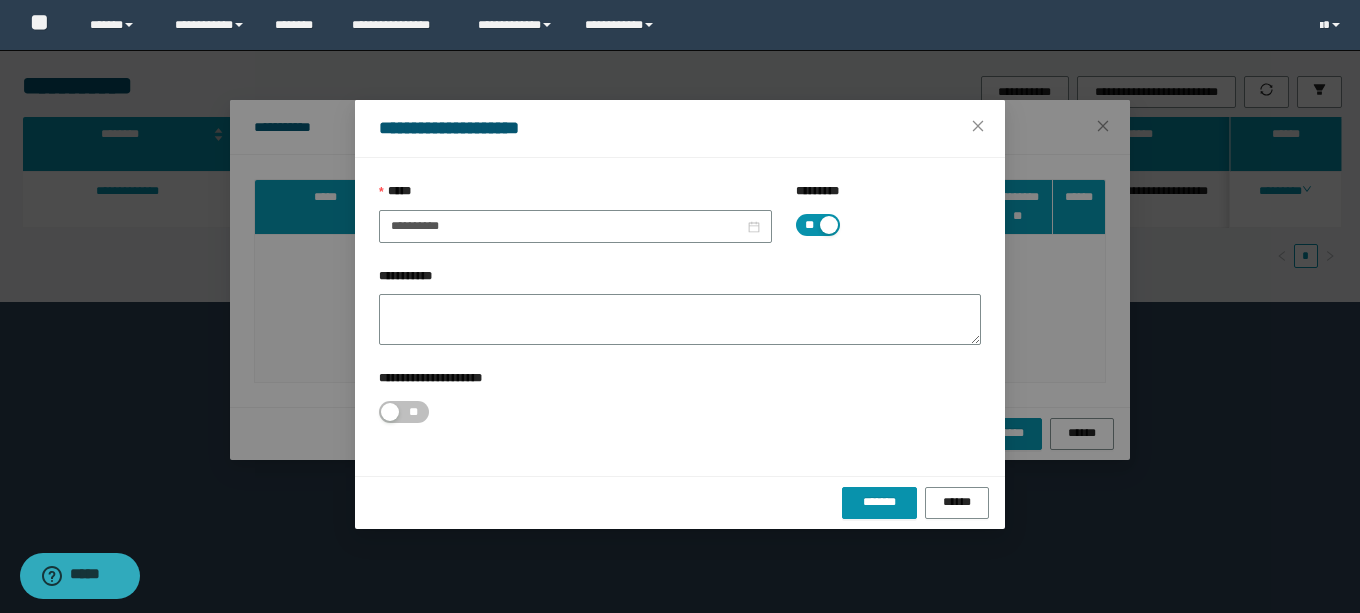 click at bounding box center (829, 225) 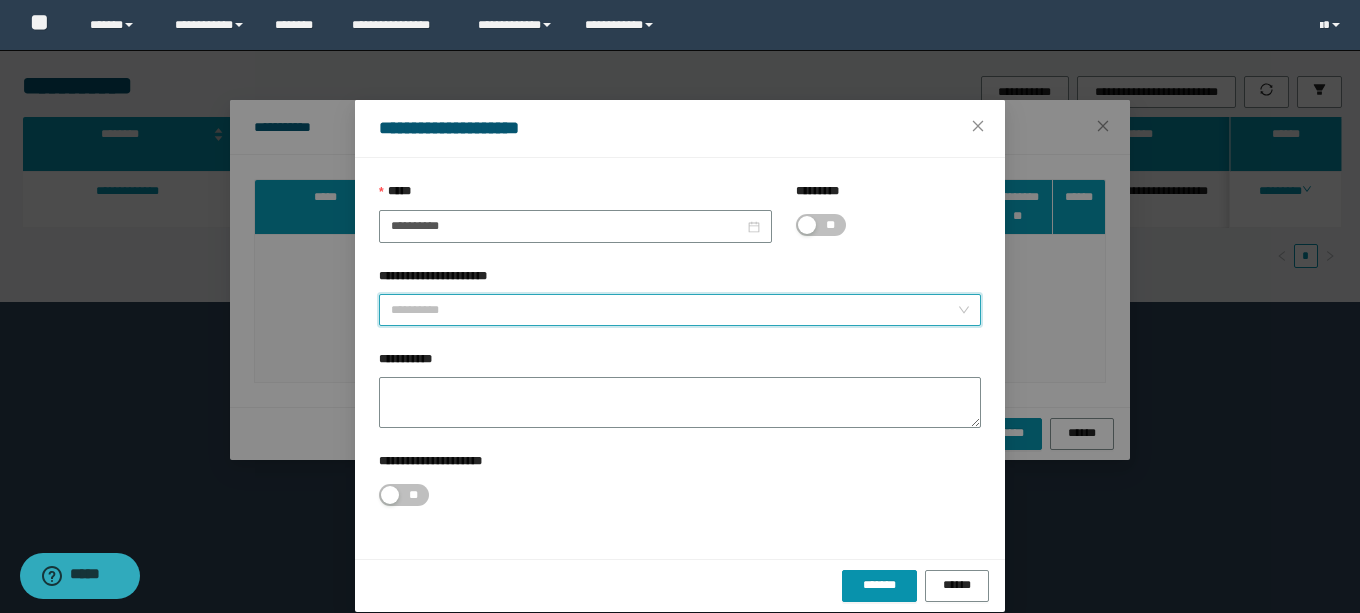 click on "**********" at bounding box center [674, 310] 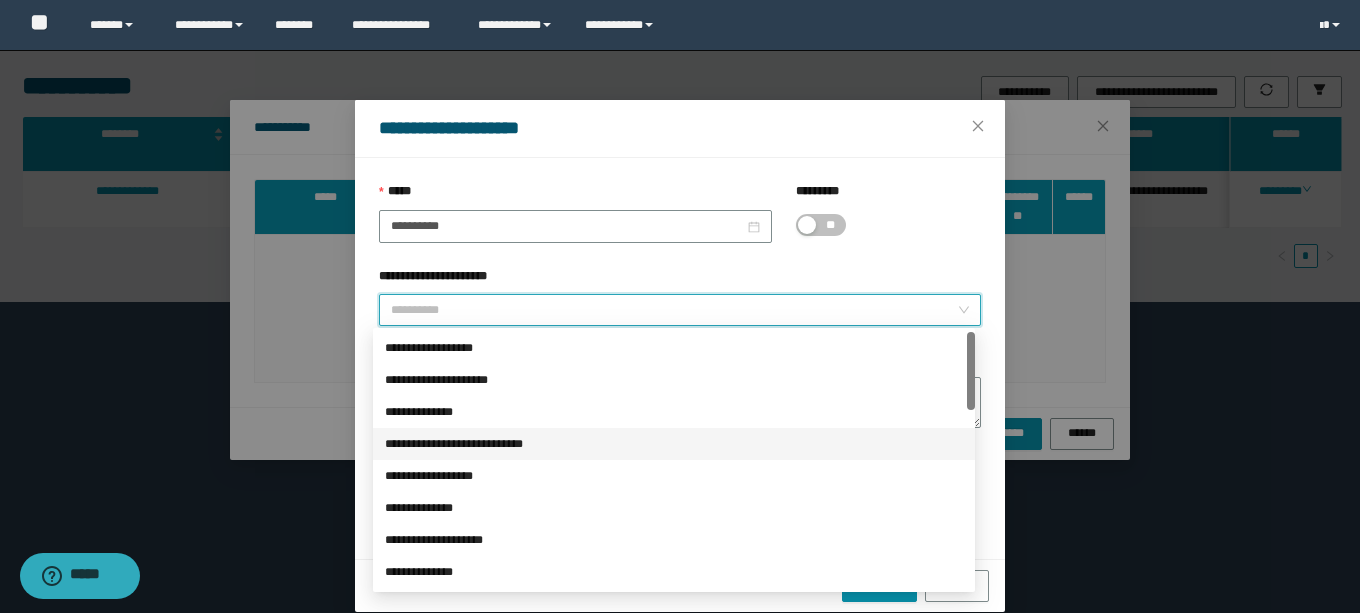 scroll, scrollTop: 160, scrollLeft: 0, axis: vertical 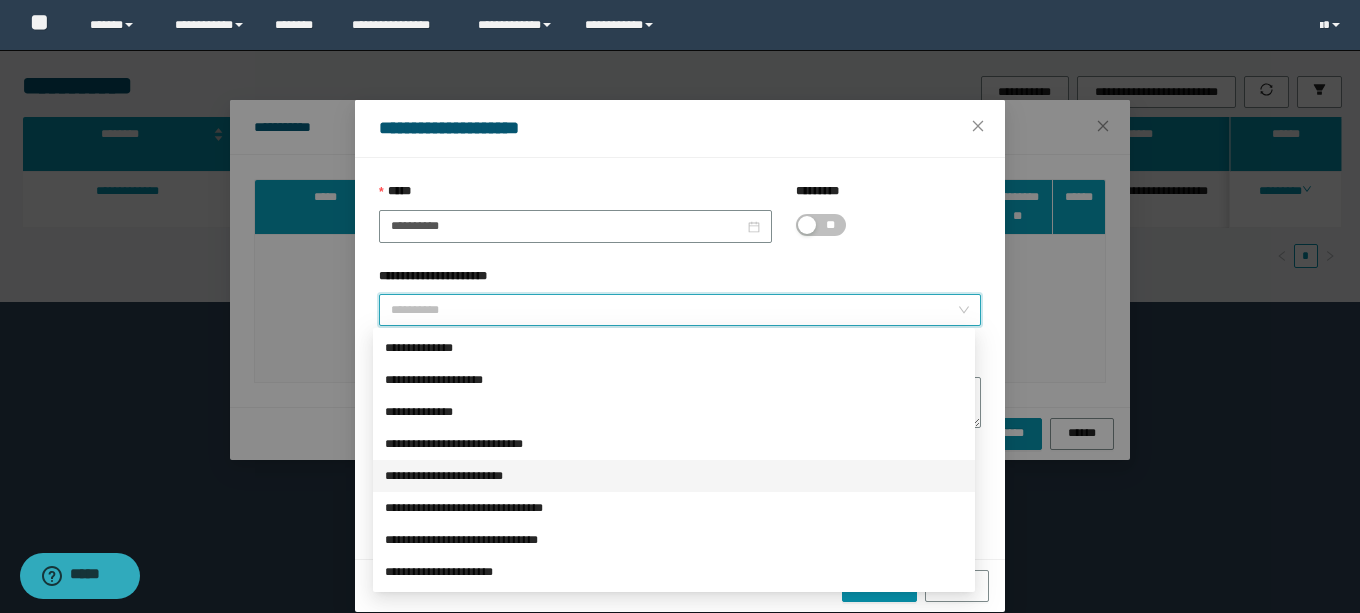 click on "**********" at bounding box center (674, 476) 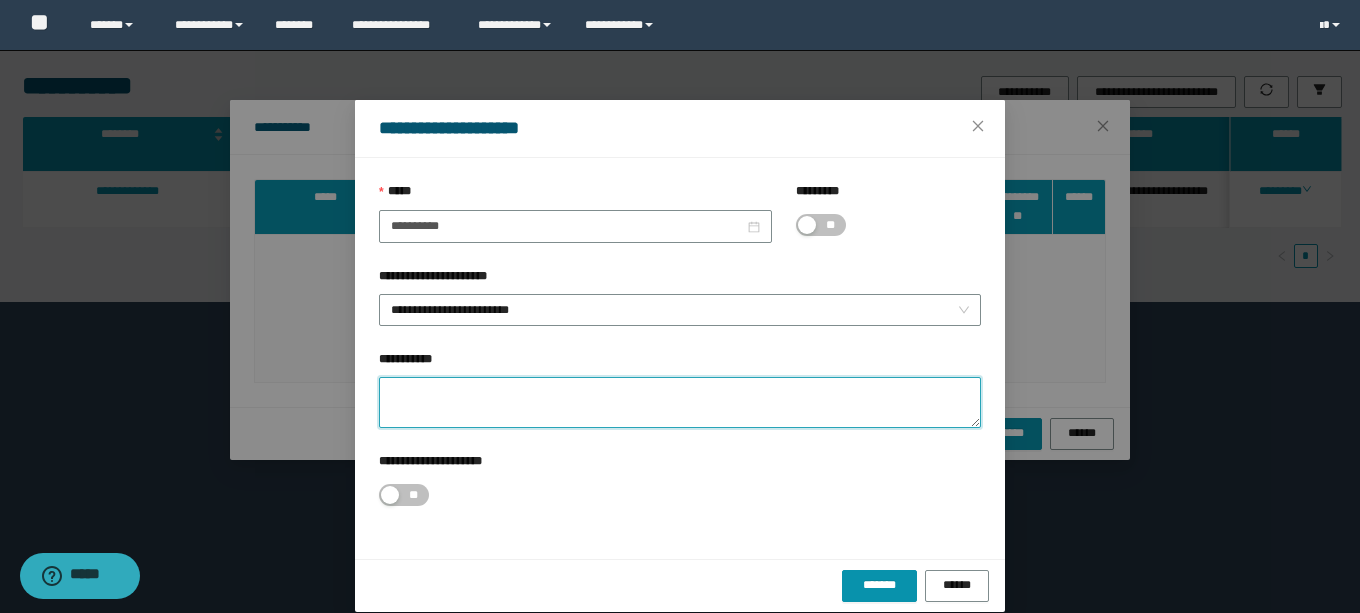 click on "**********" at bounding box center (680, 402) 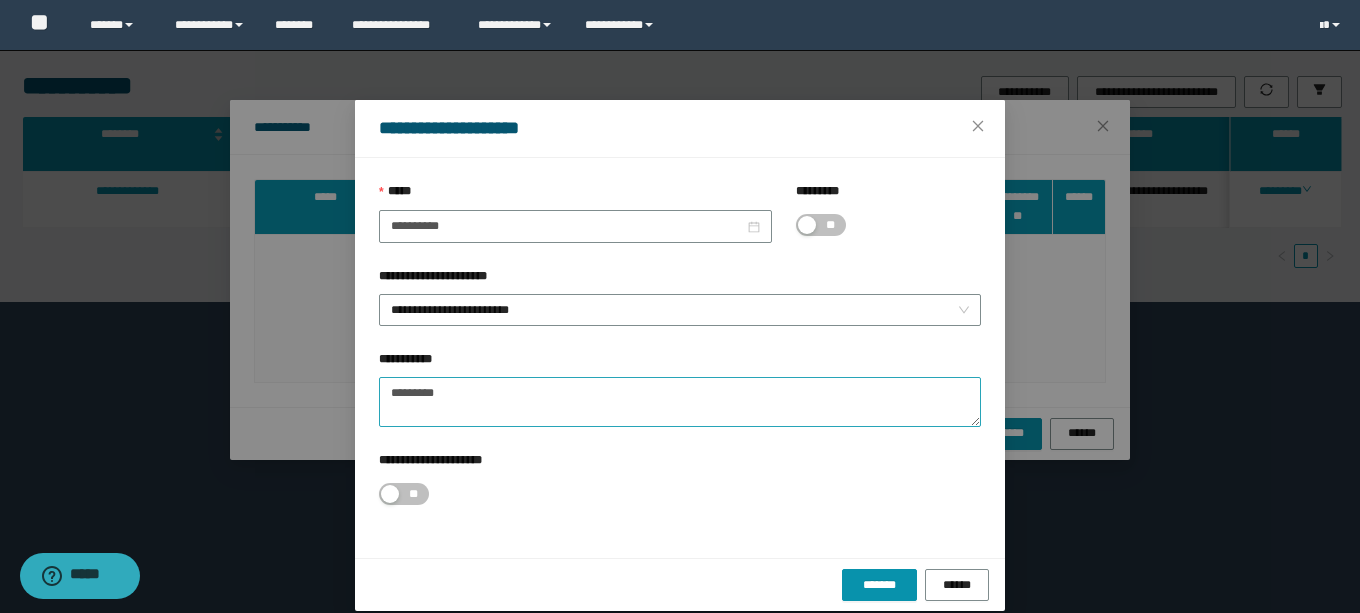 drag, startPoint x: 883, startPoint y: 208, endPoint x: 795, endPoint y: 377, distance: 190.53871 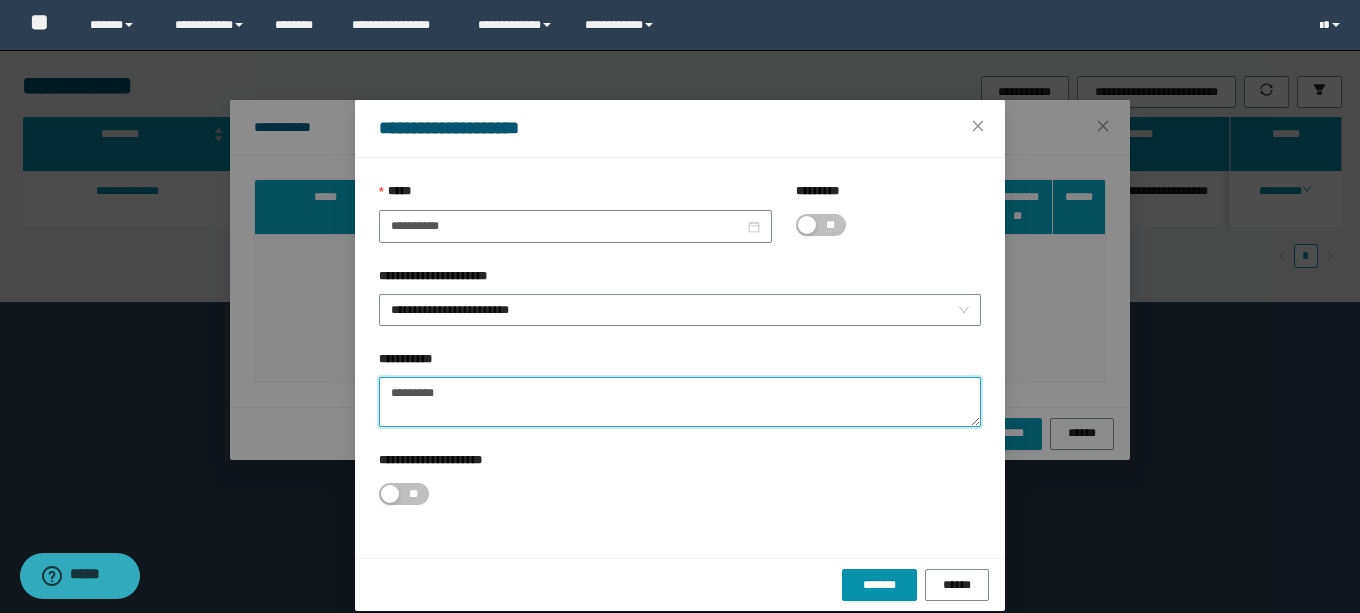 click on "********" at bounding box center (680, 402) 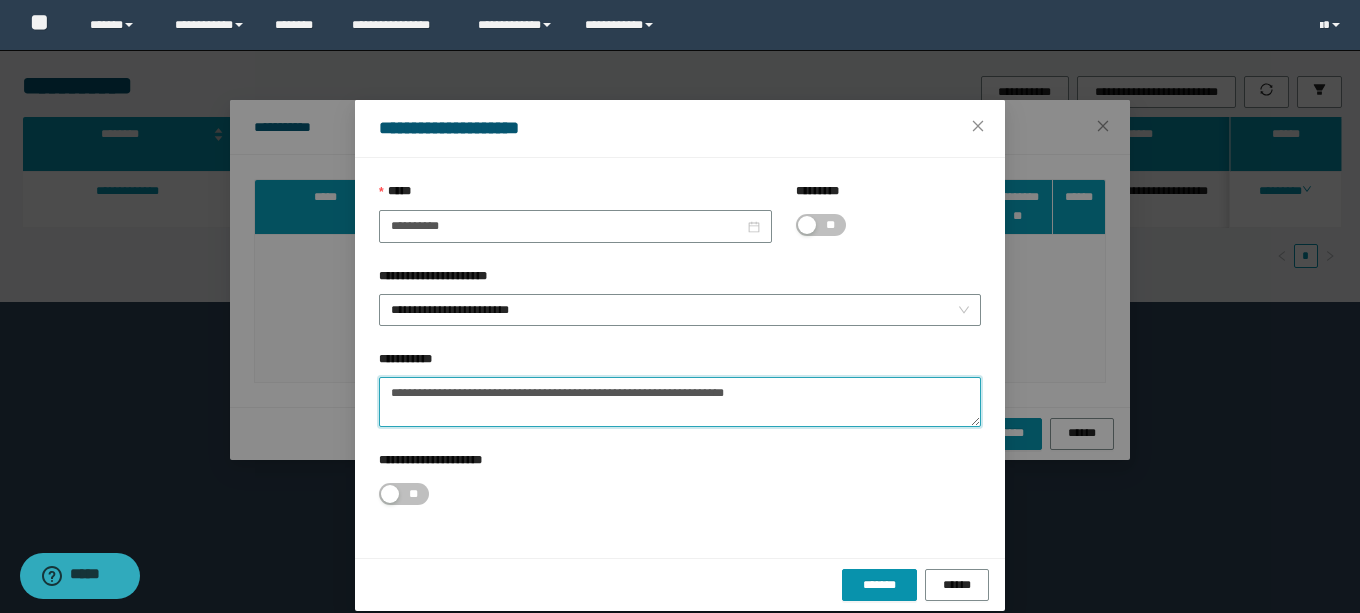 type on "**********" 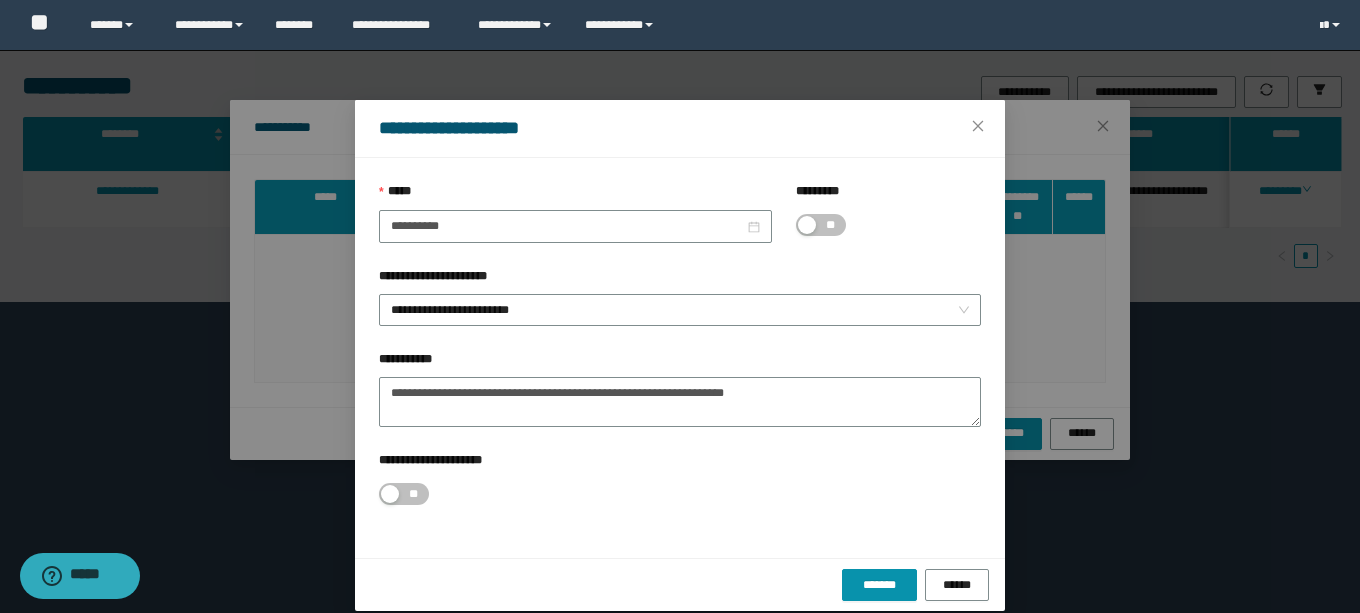 click on "**********" at bounding box center (680, 492) 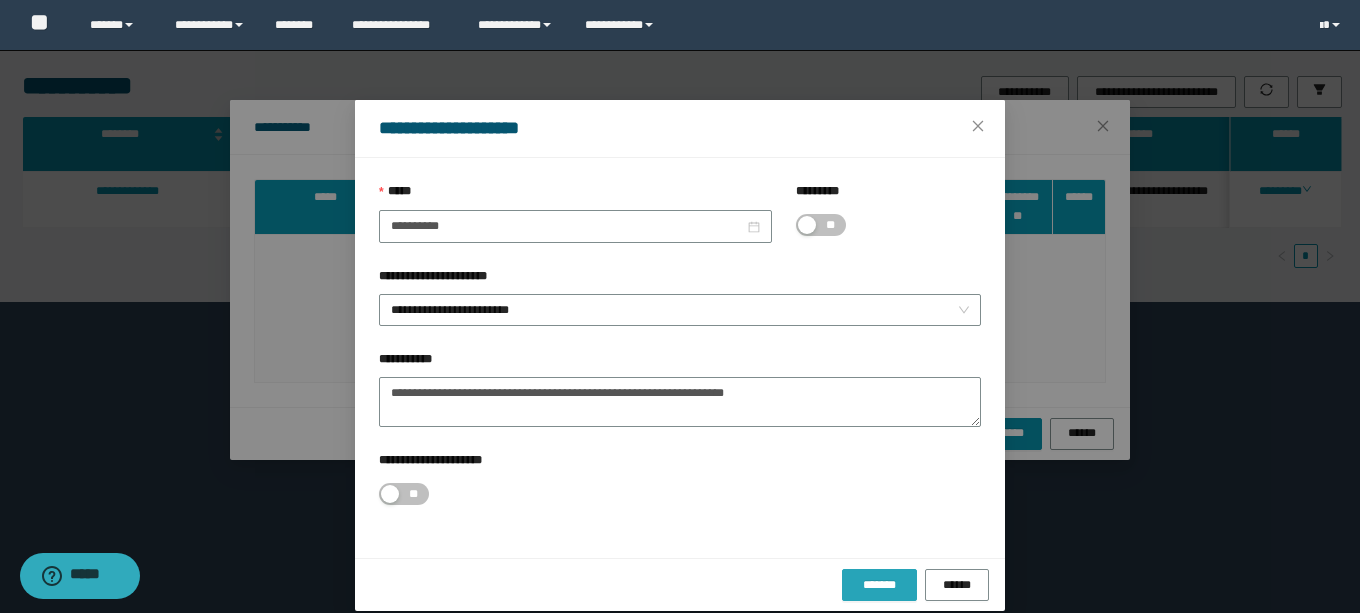 click on "*******" at bounding box center [879, 585] 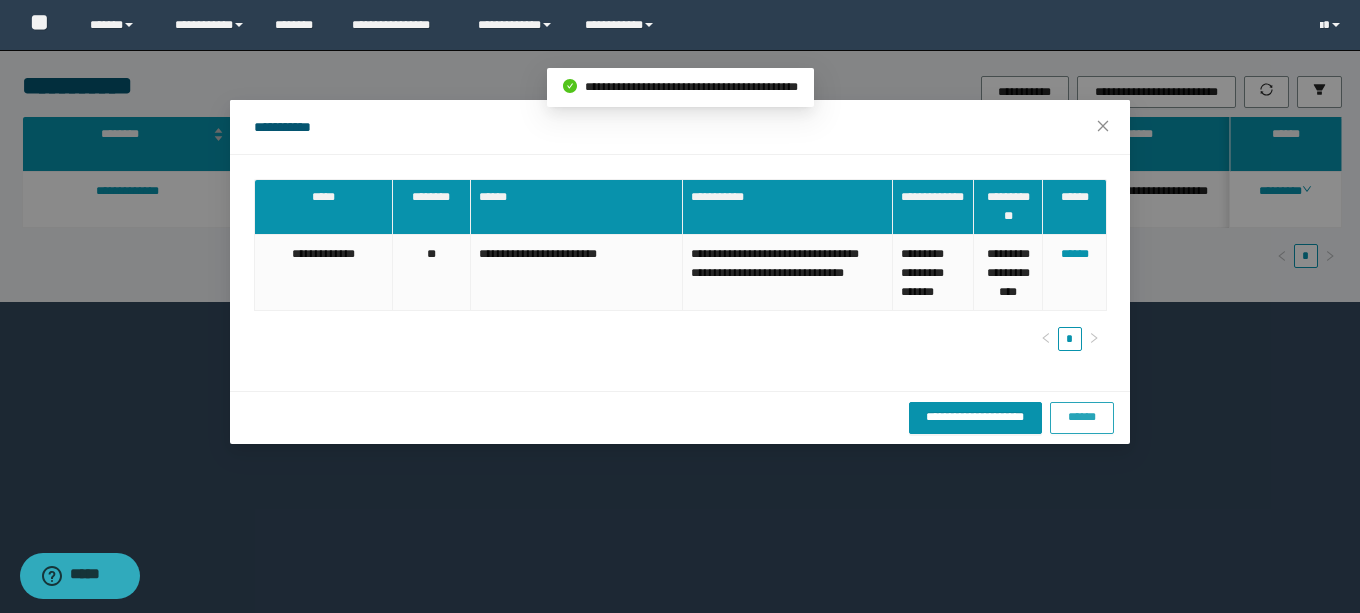 click on "******" at bounding box center [1082, 417] 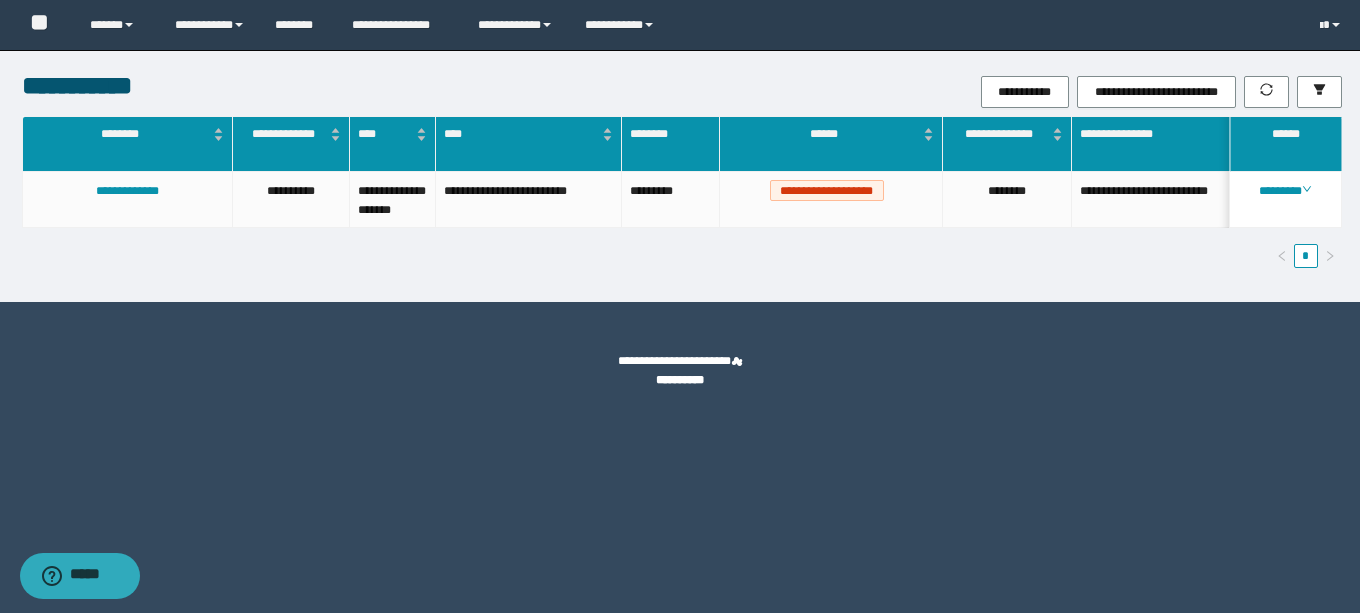 click on "**********" at bounding box center [680, 306] 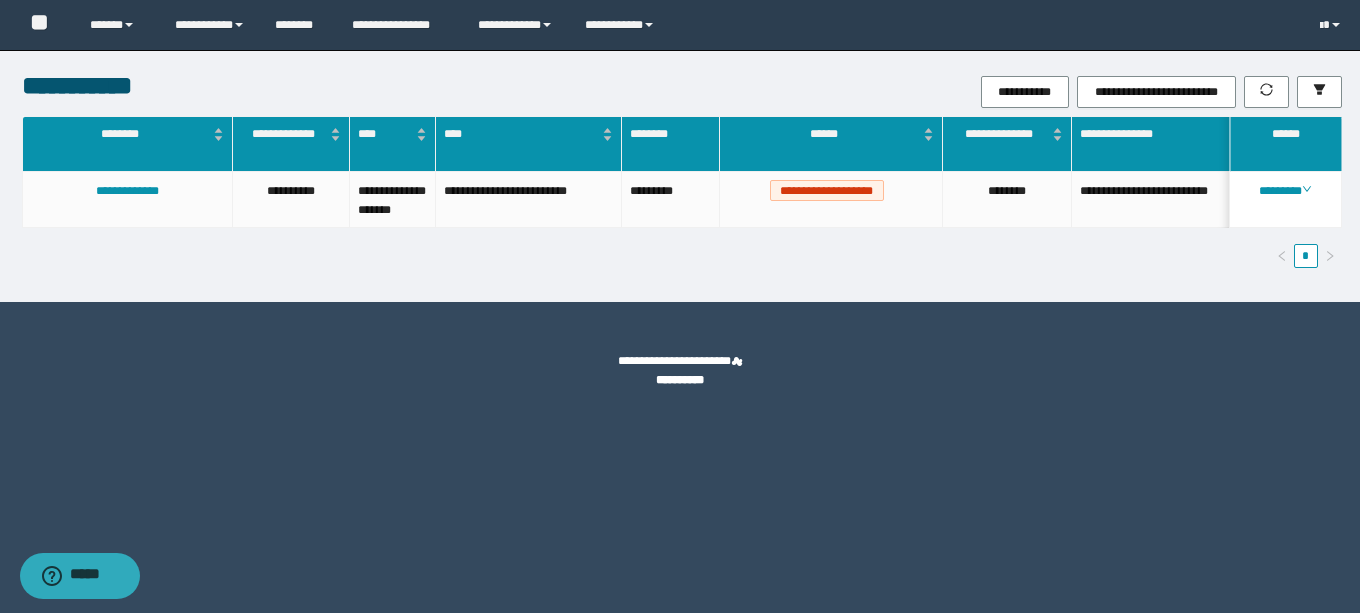 drag, startPoint x: 1316, startPoint y: 396, endPoint x: 1332, endPoint y: 140, distance: 256.4995 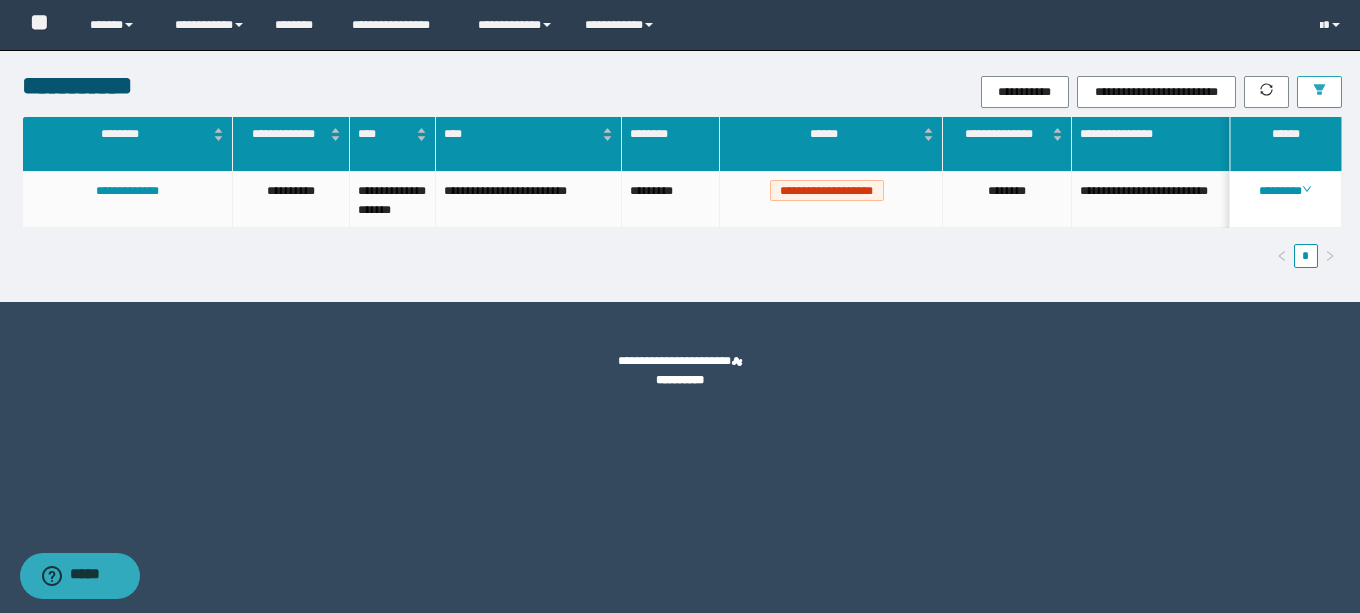 click at bounding box center [1319, 92] 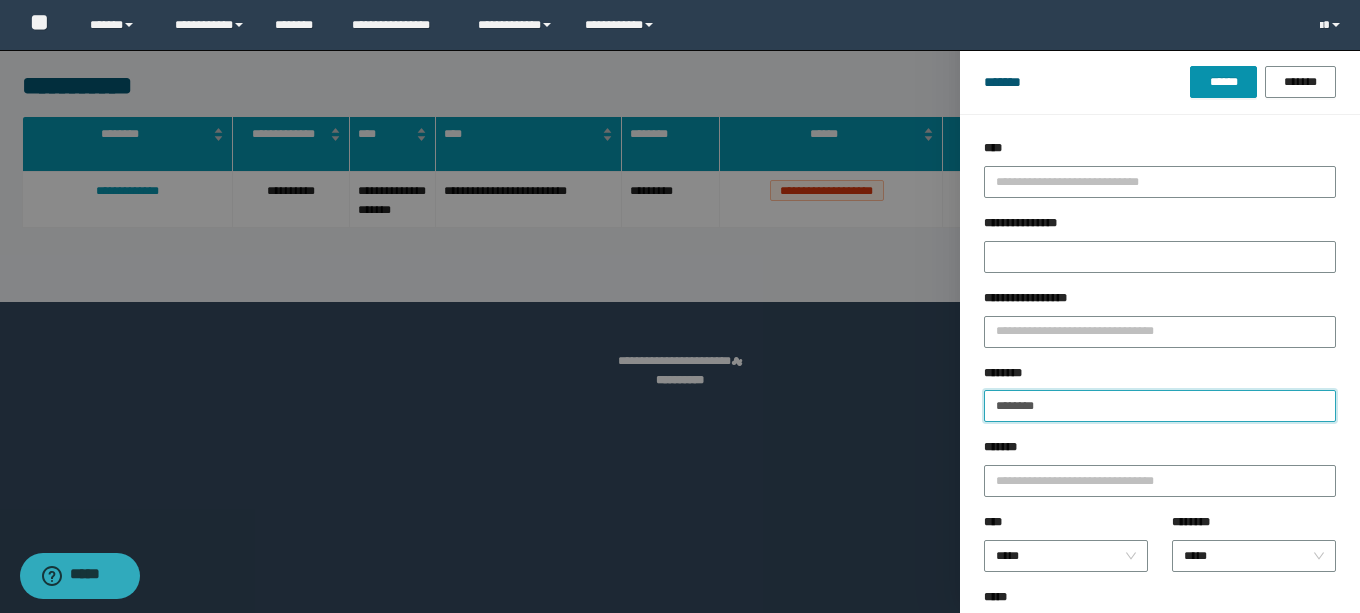 drag, startPoint x: 1117, startPoint y: 407, endPoint x: 1216, endPoint y: 138, distance: 286.63916 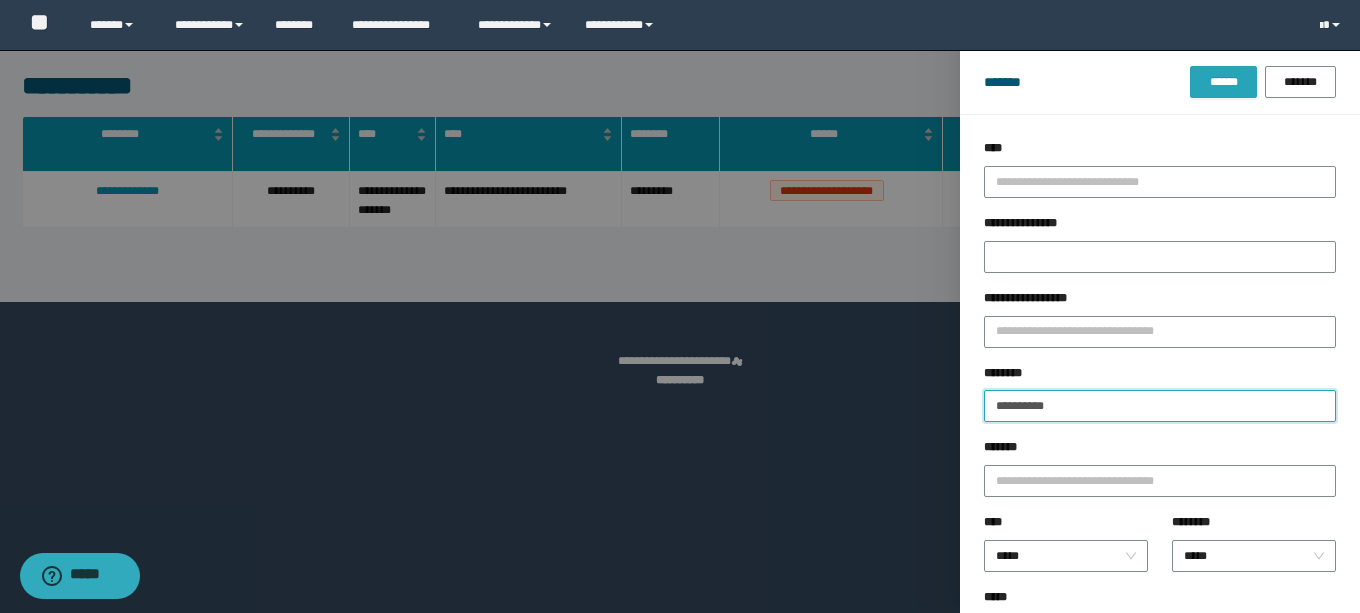 type on "**********" 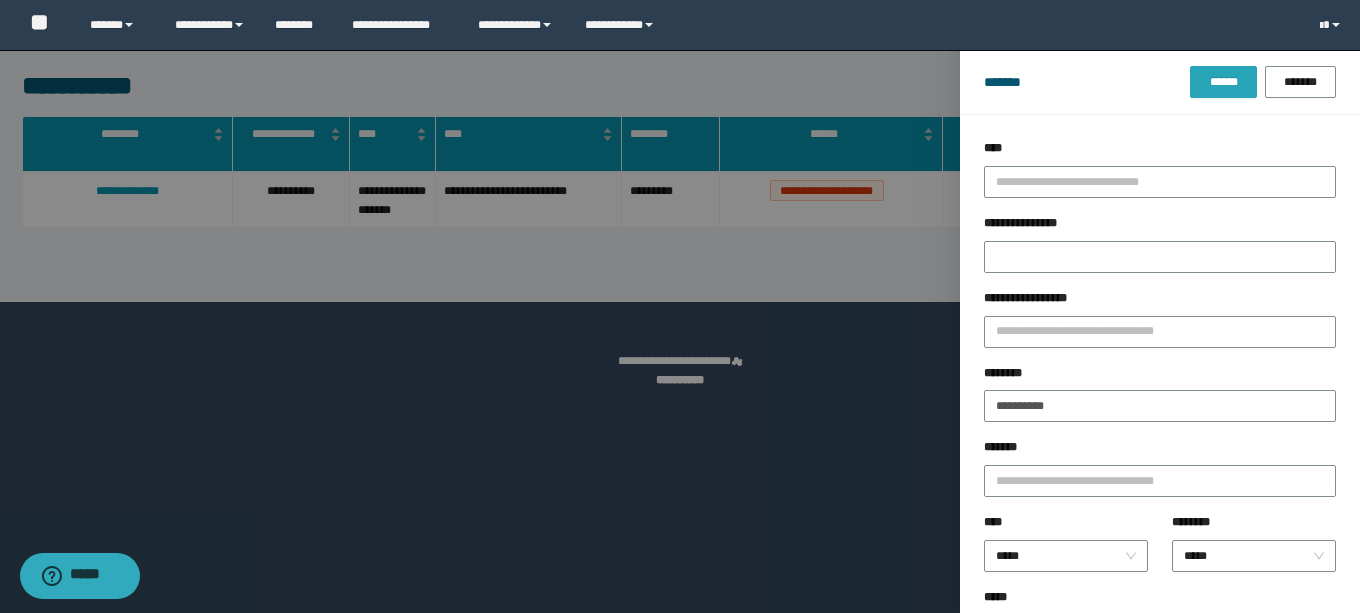 drag, startPoint x: 1224, startPoint y: 76, endPoint x: 1211, endPoint y: 84, distance: 15.264338 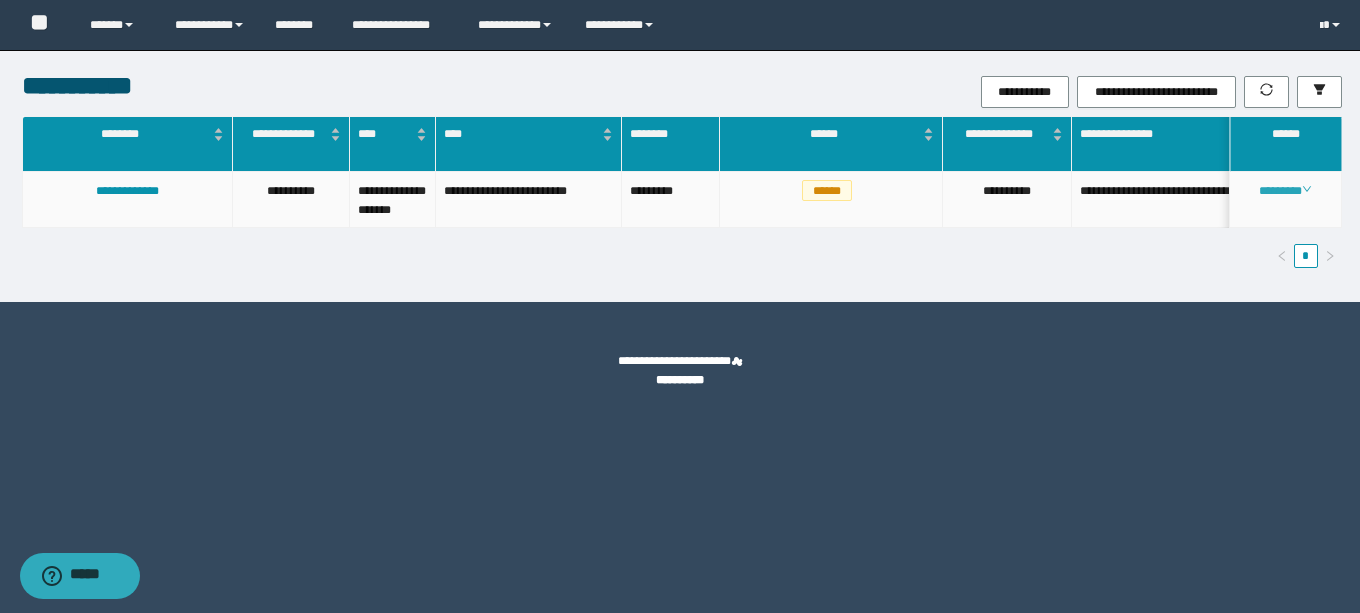 click on "********" at bounding box center (1285, 191) 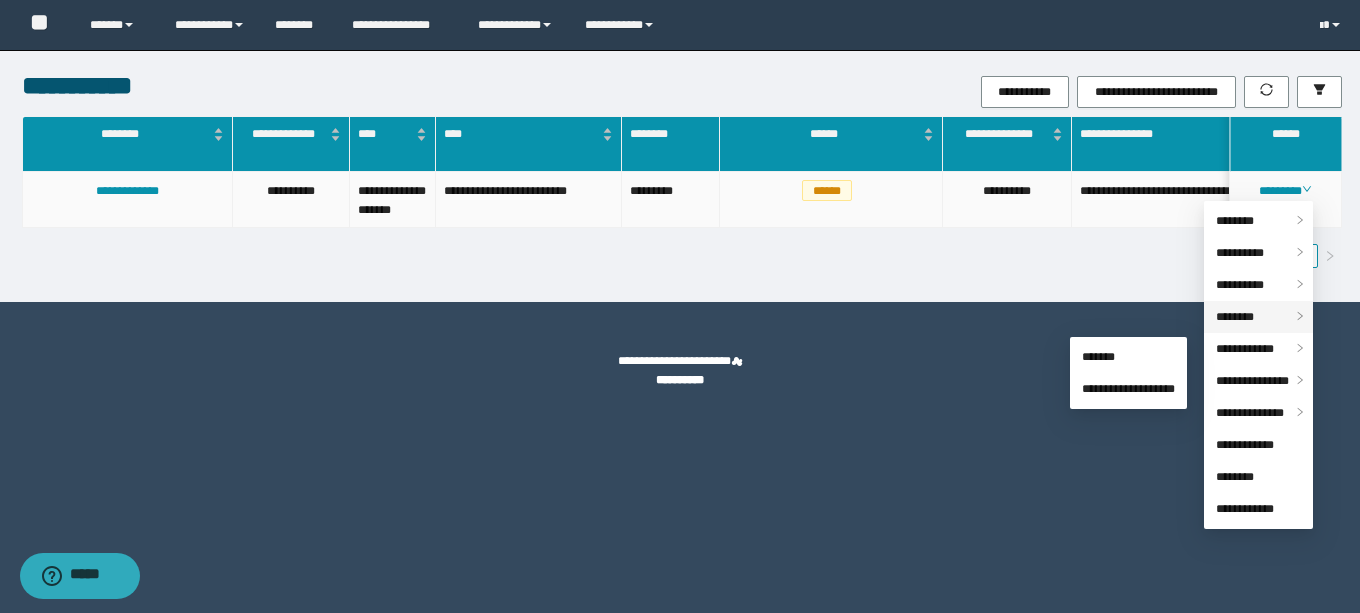 click on "********" at bounding box center [1235, 317] 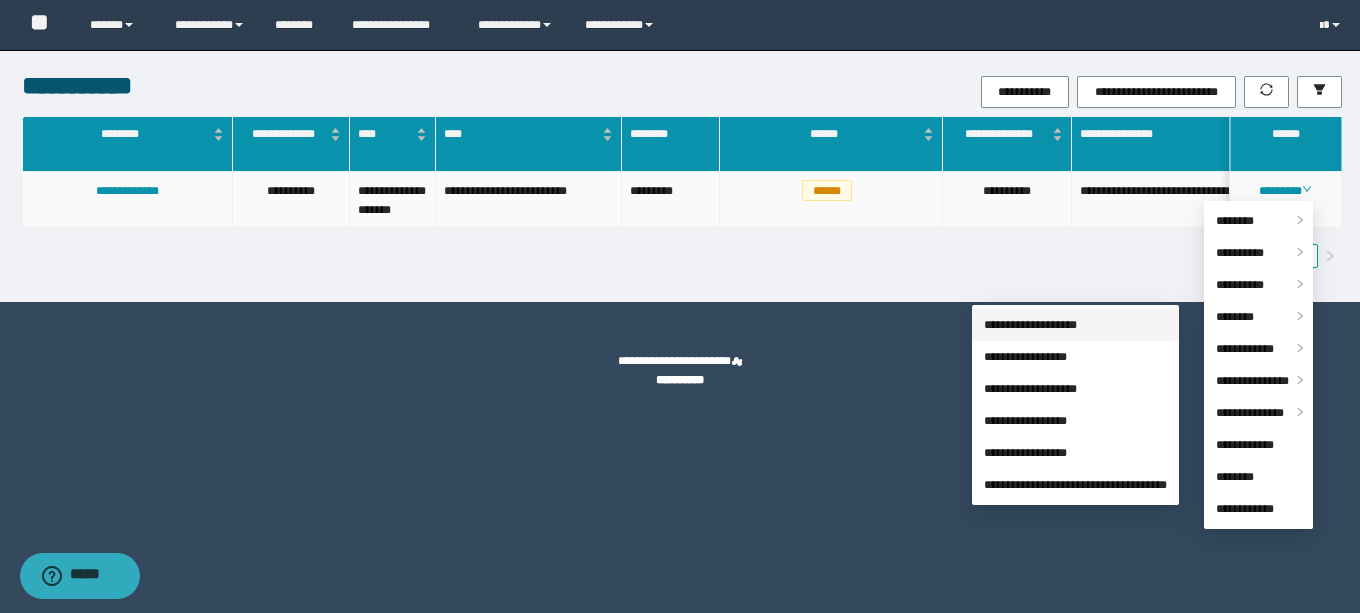 click on "**********" at bounding box center [1030, 325] 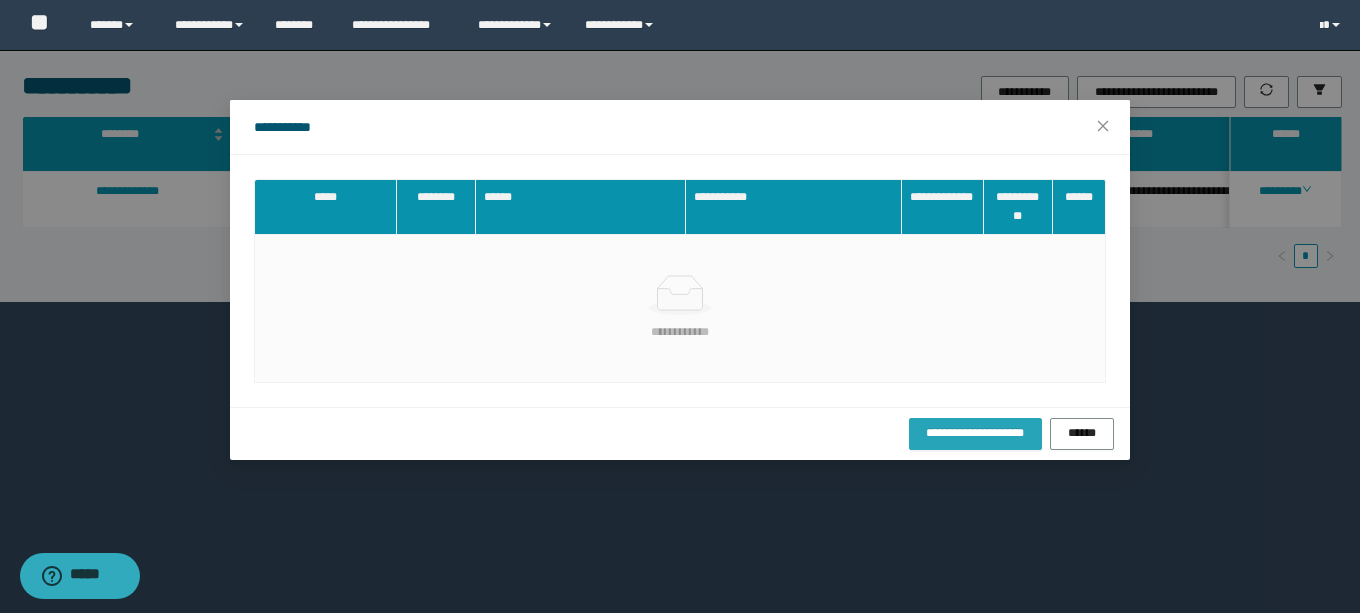 click on "**********" at bounding box center [975, 433] 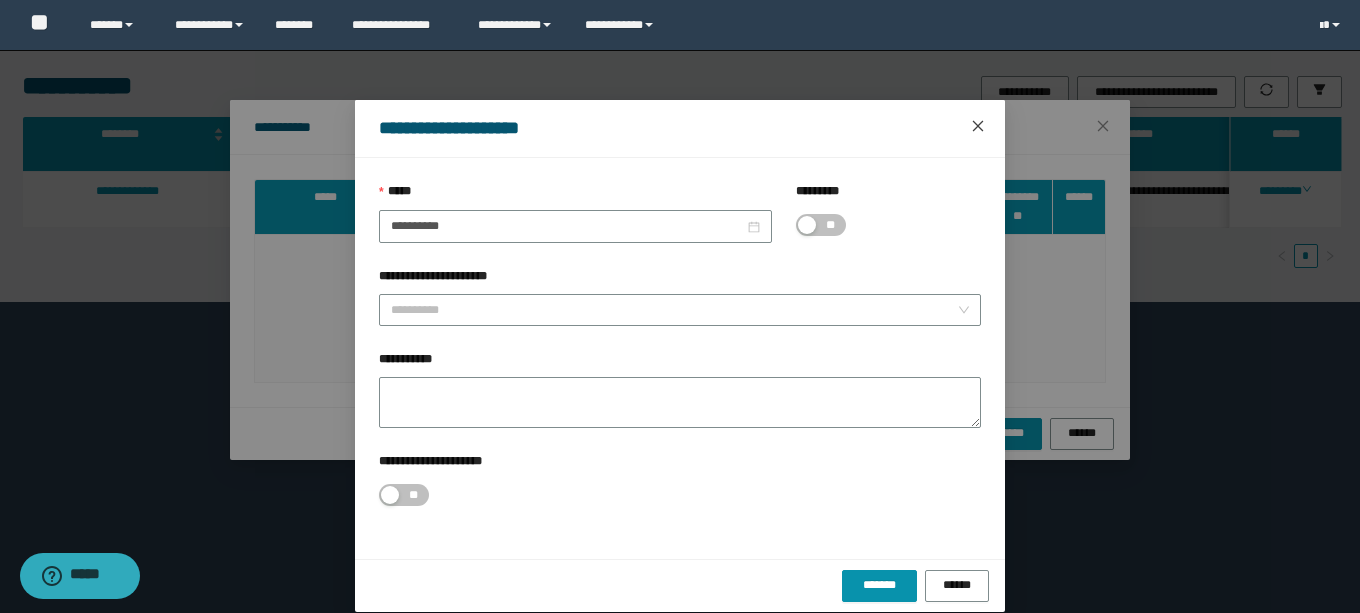 click at bounding box center [978, 127] 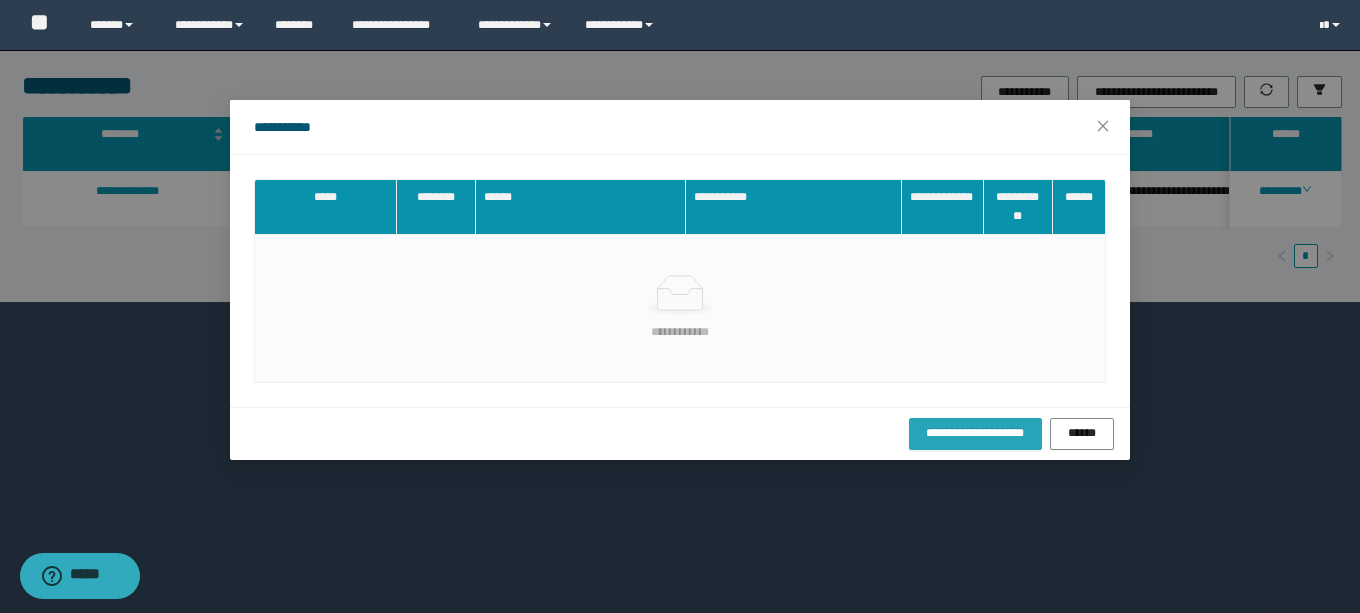 click on "**********" at bounding box center (975, 433) 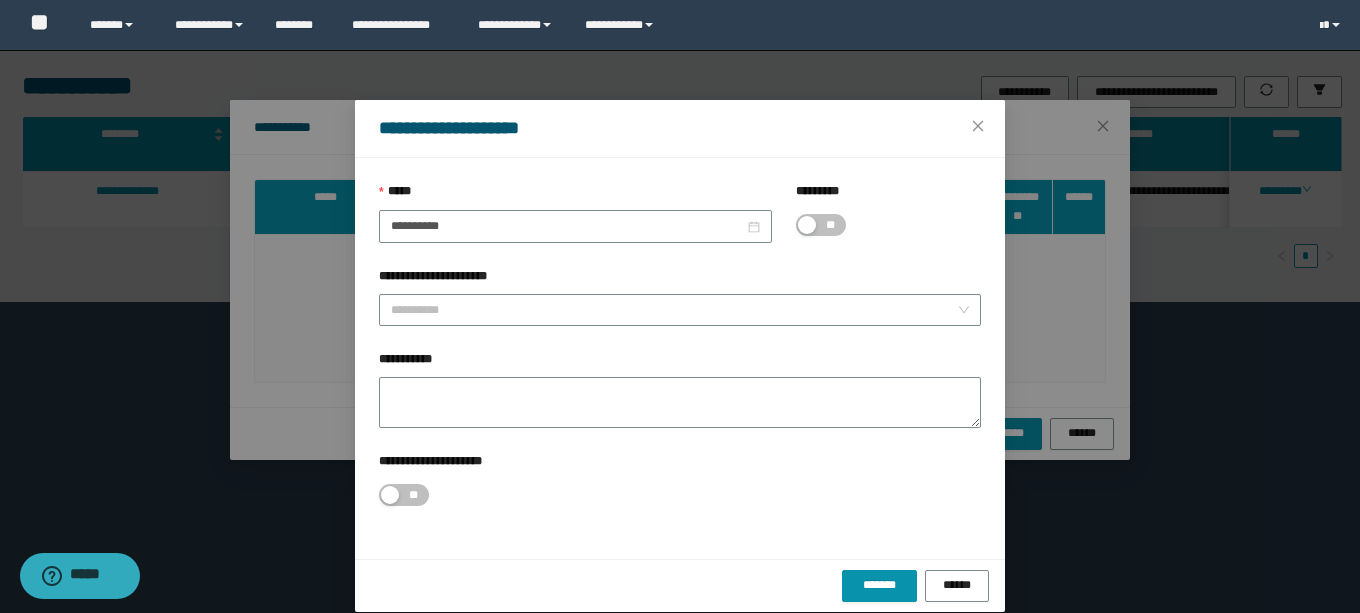 click on "**" at bounding box center (830, 225) 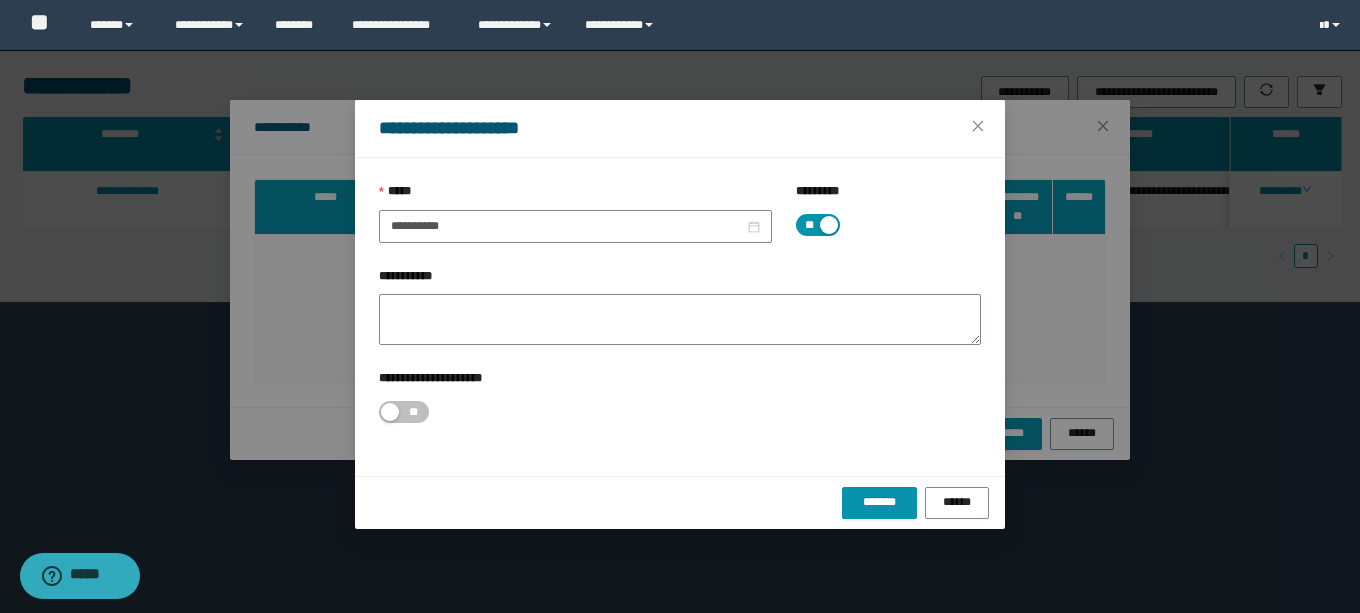 click at bounding box center (829, 225) 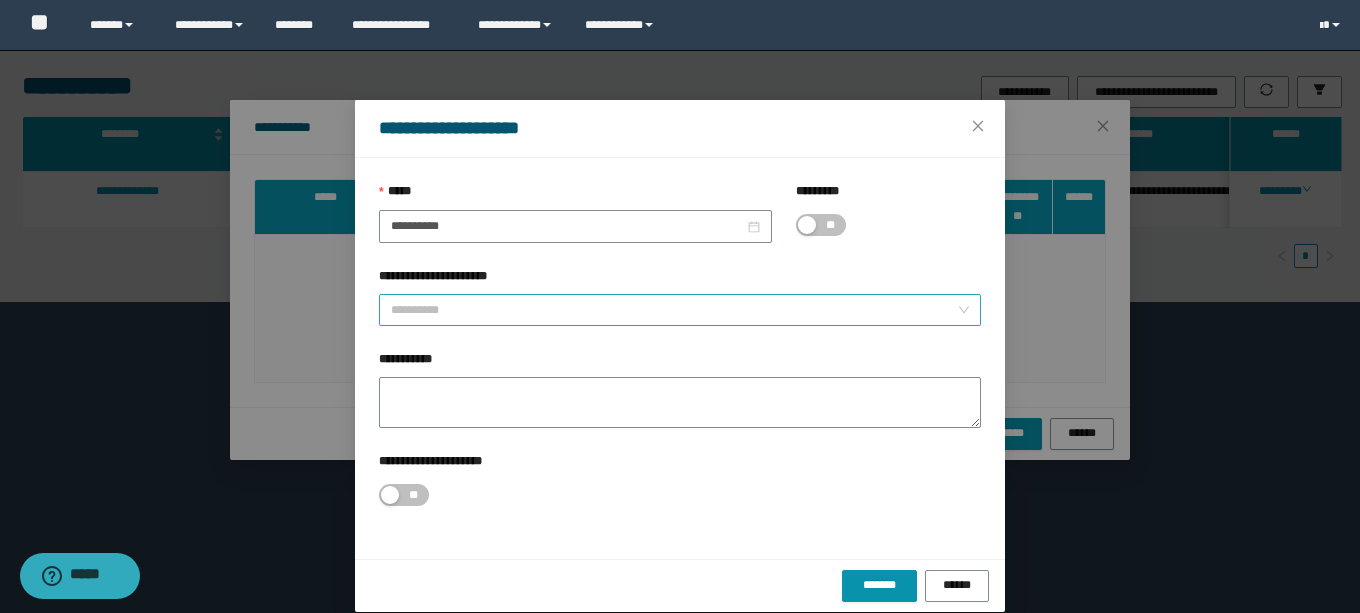 click on "**********" at bounding box center (674, 310) 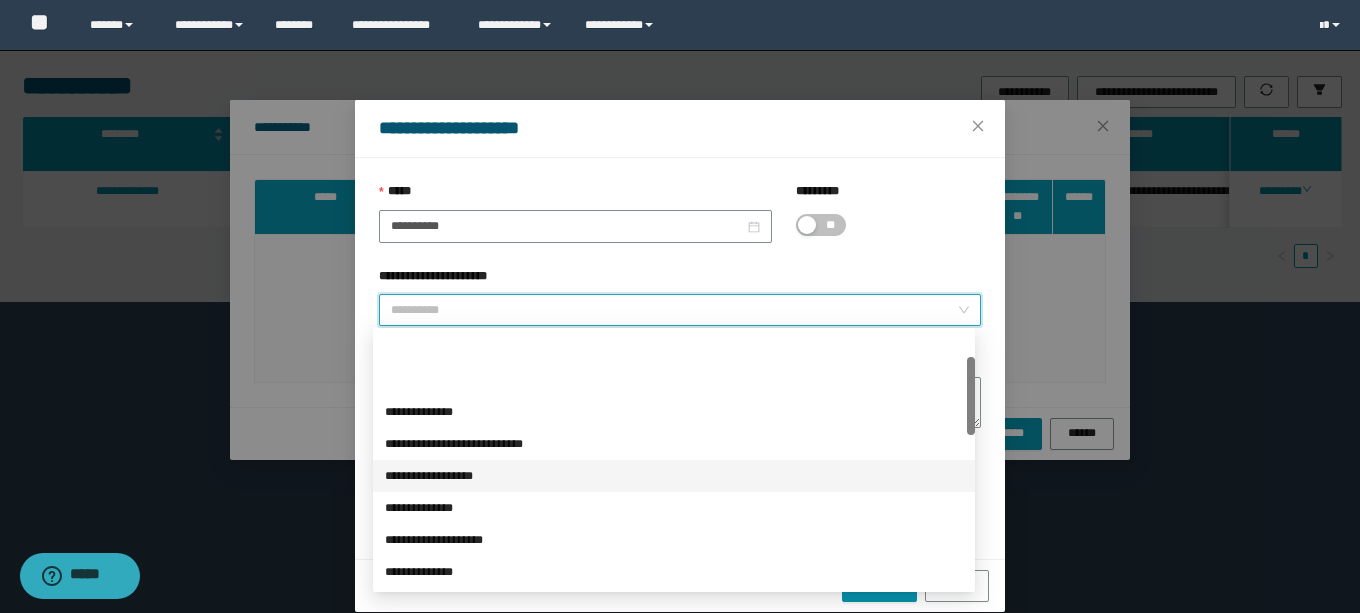 scroll, scrollTop: 16, scrollLeft: 0, axis: vertical 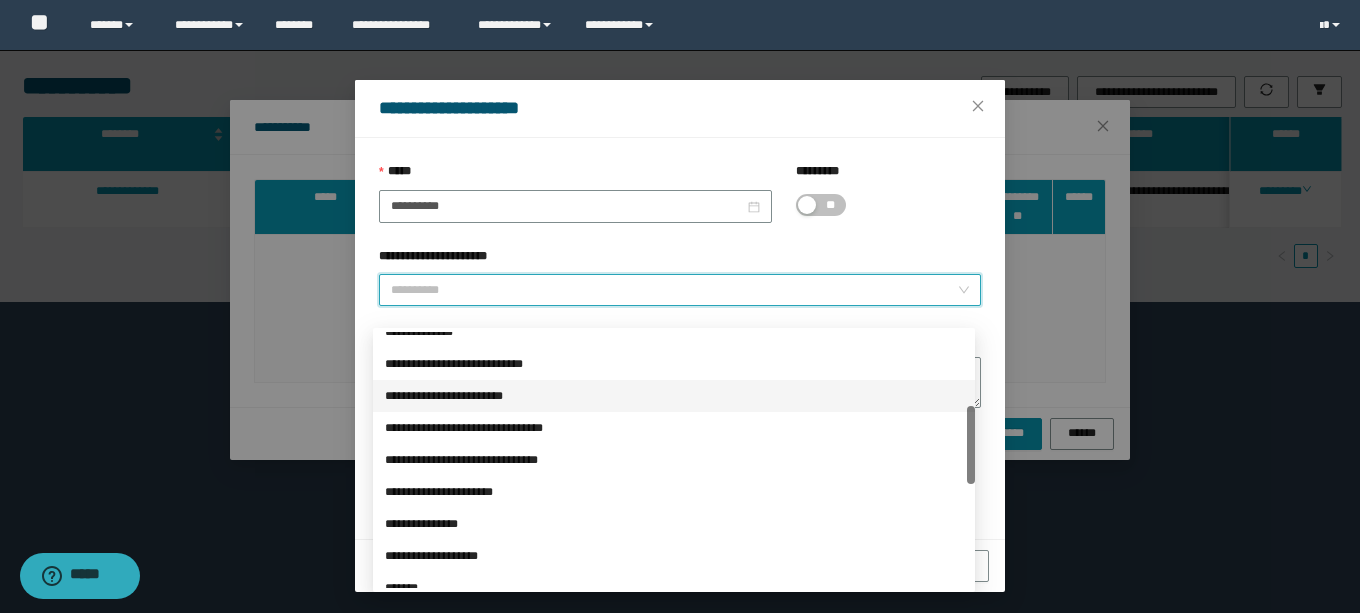 click on "**********" at bounding box center (674, 396) 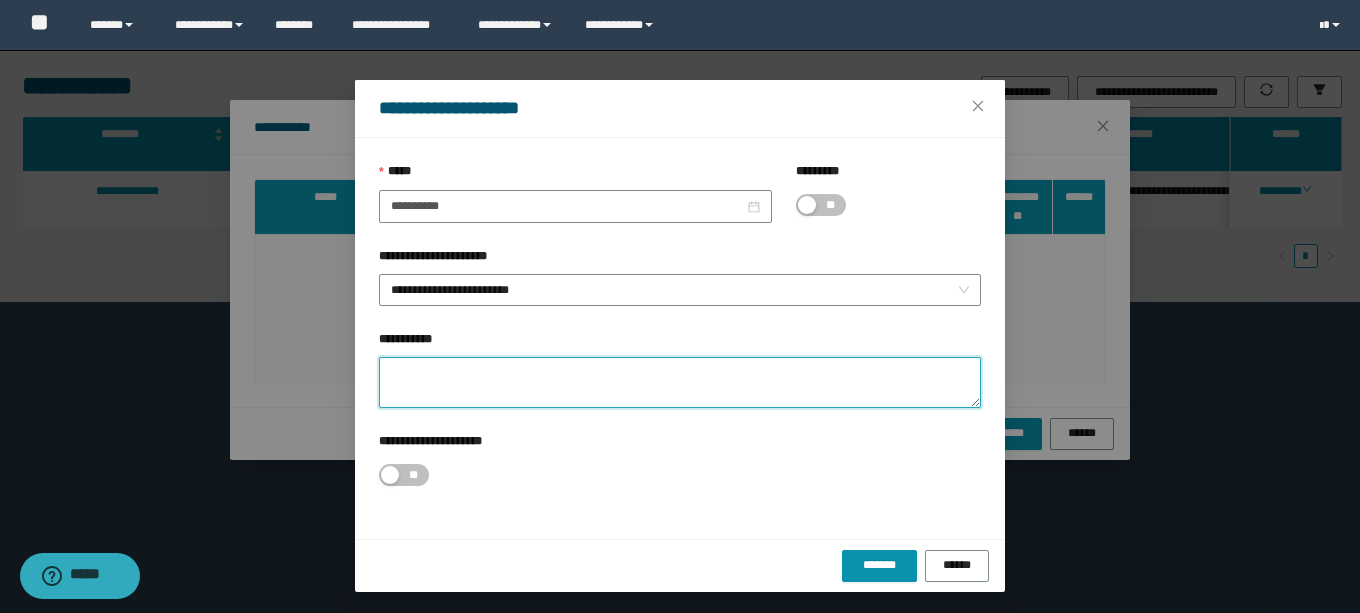 click on "**********" at bounding box center (680, 382) 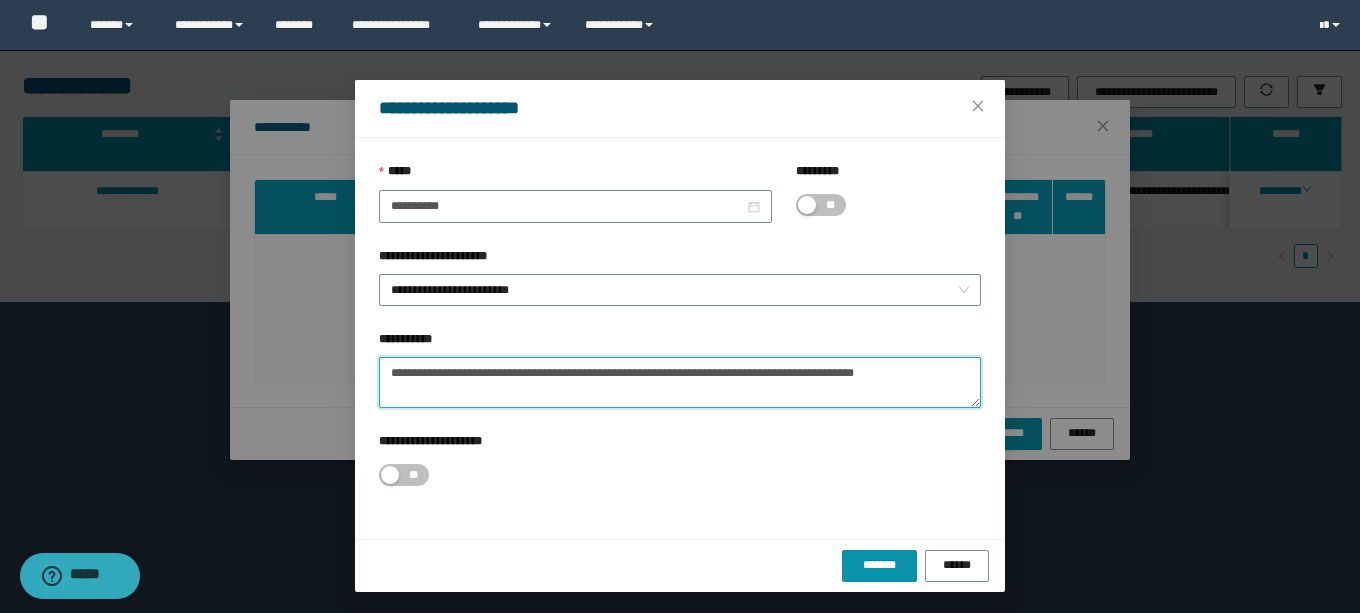 scroll, scrollTop: 12, scrollLeft: 0, axis: vertical 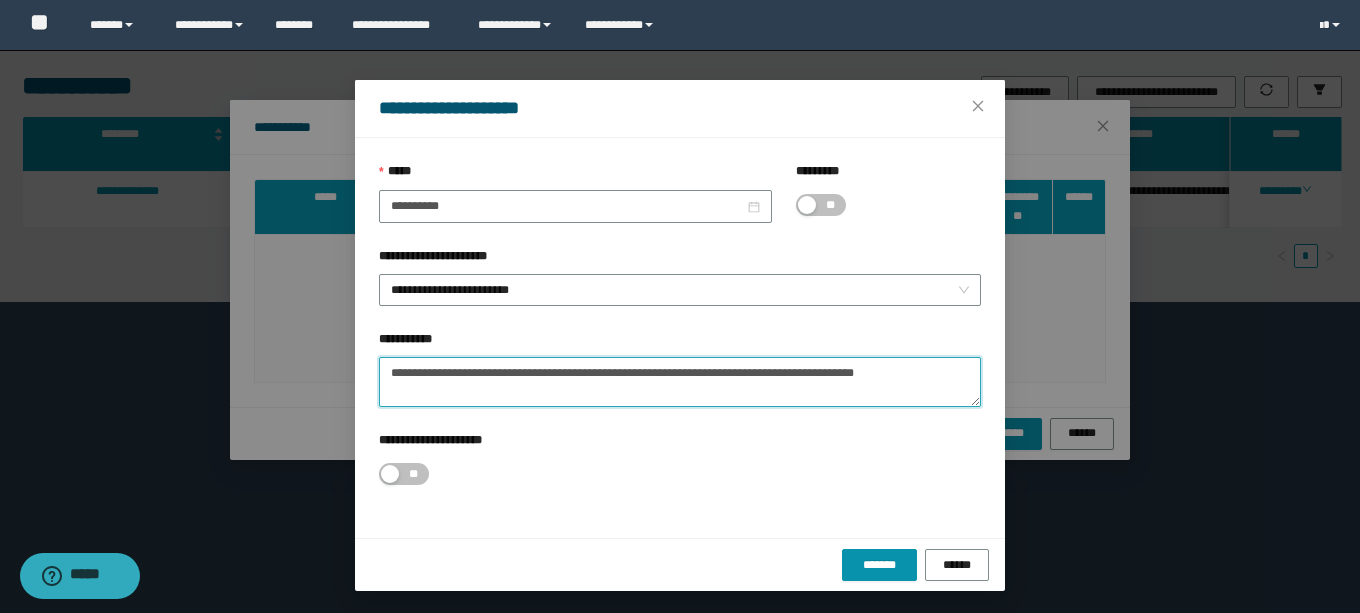 type on "**********" 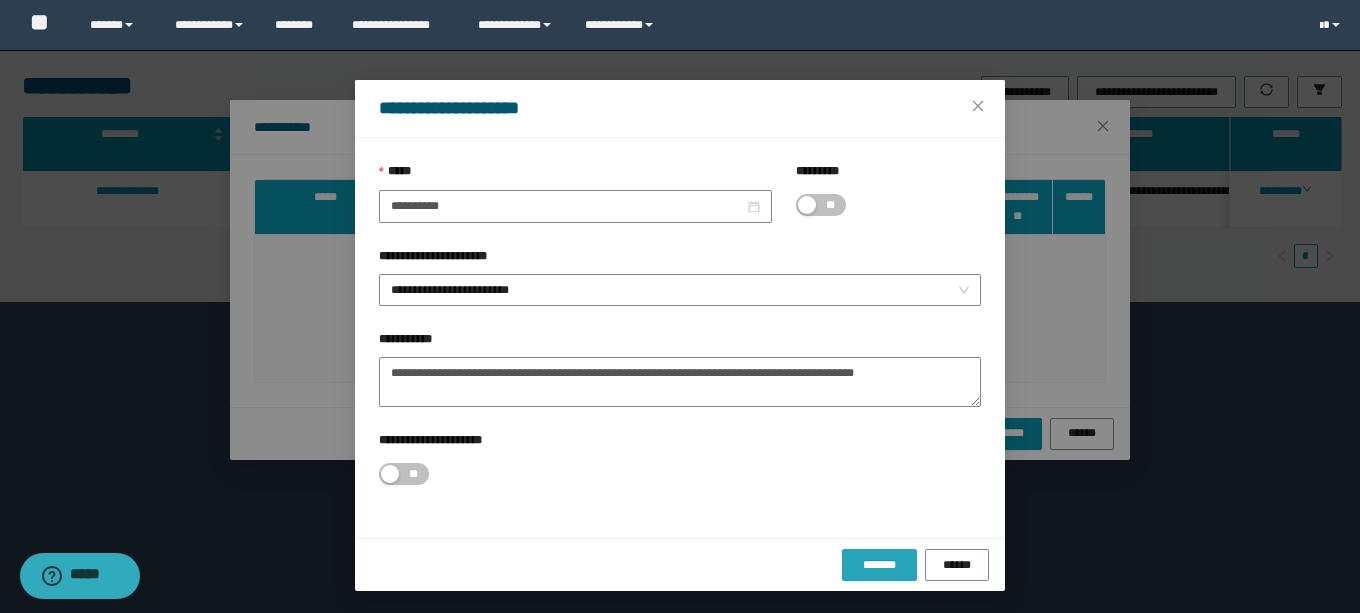 drag, startPoint x: 865, startPoint y: 539, endPoint x: 869, endPoint y: 555, distance: 16.492422 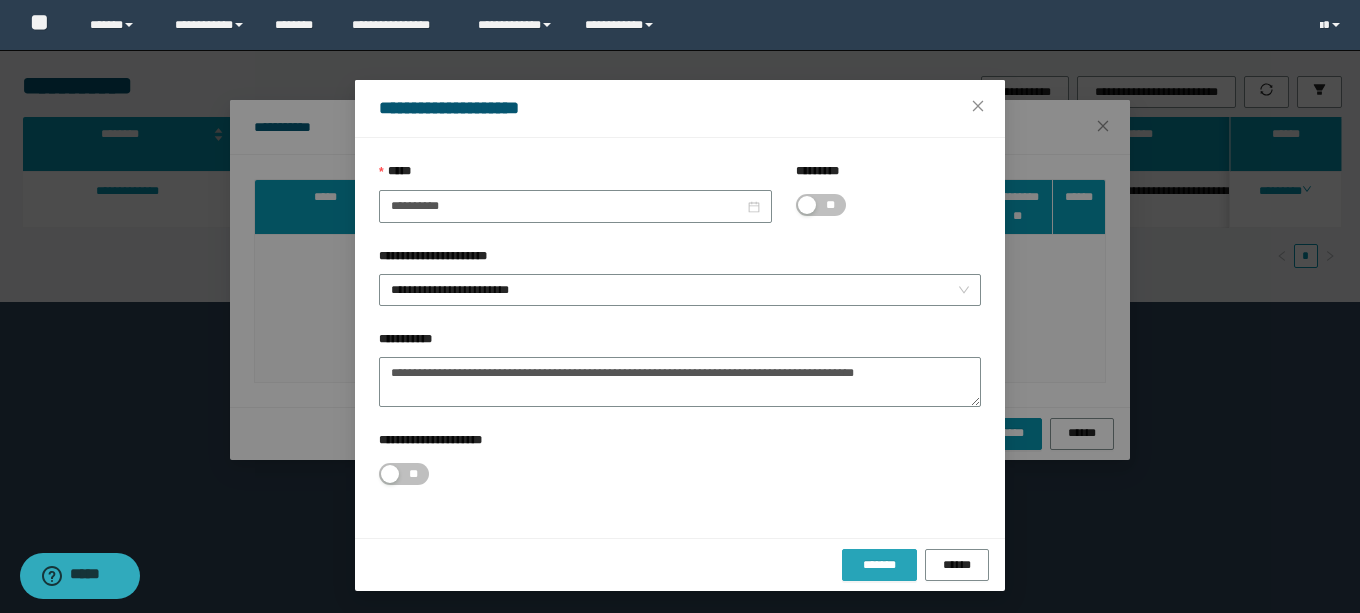 click on "*******" at bounding box center [879, 565] 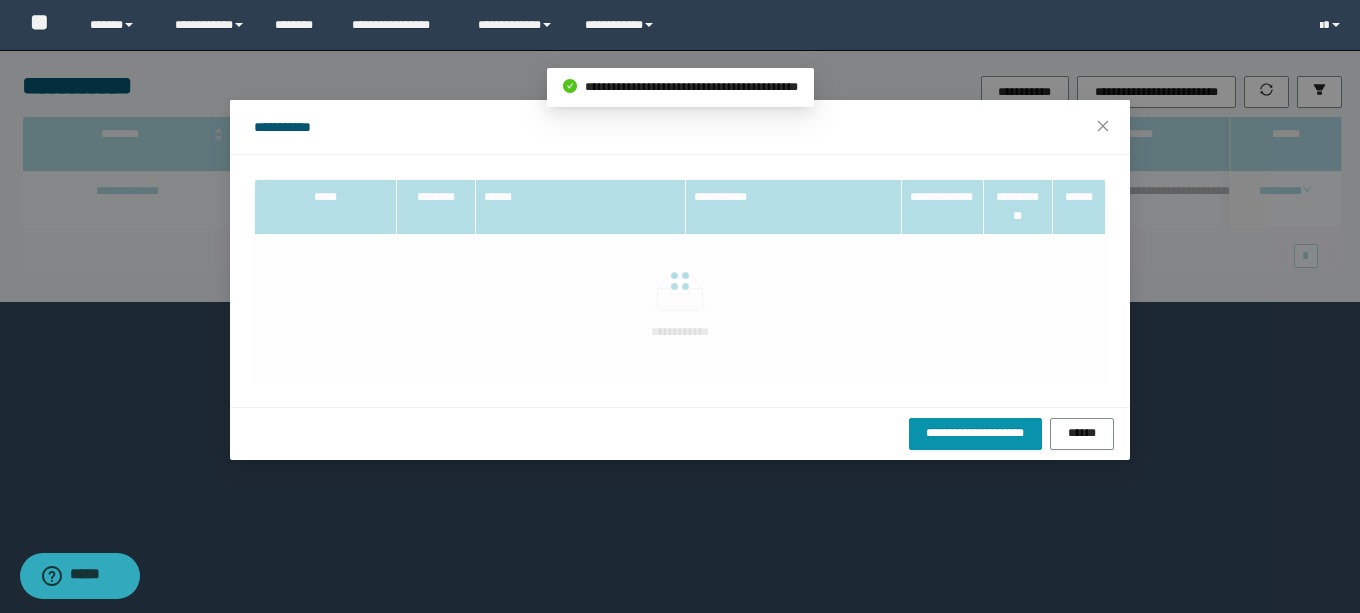 scroll, scrollTop: 0, scrollLeft: 0, axis: both 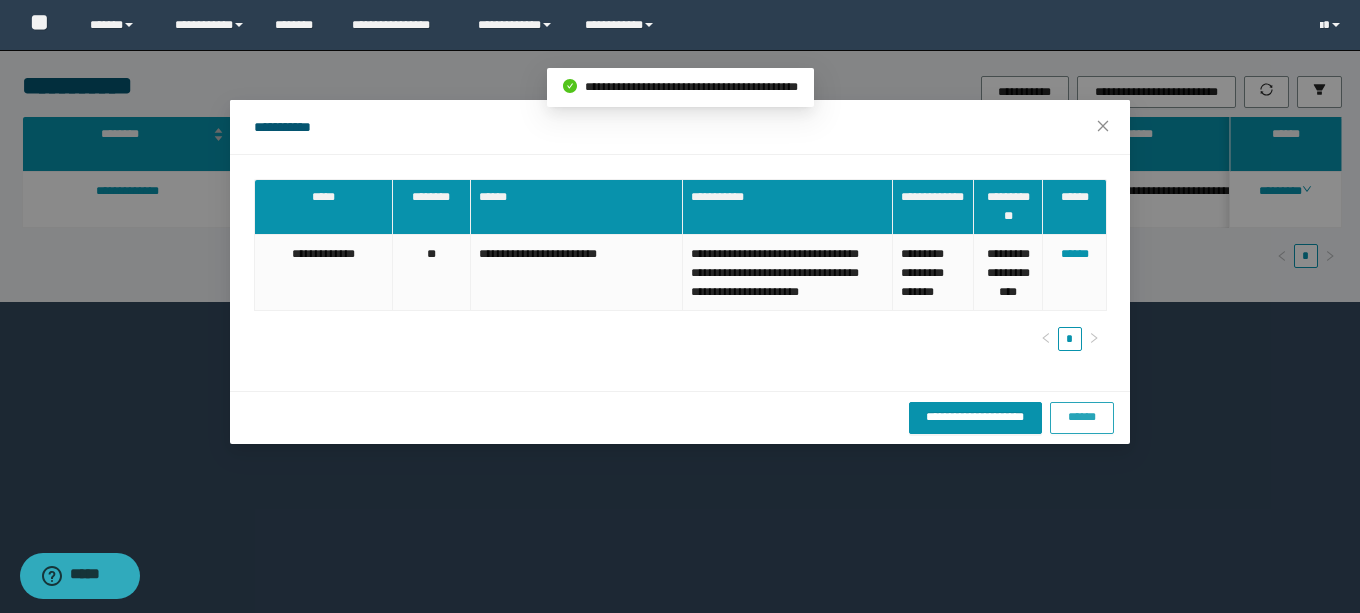 click on "******" at bounding box center (1082, 417) 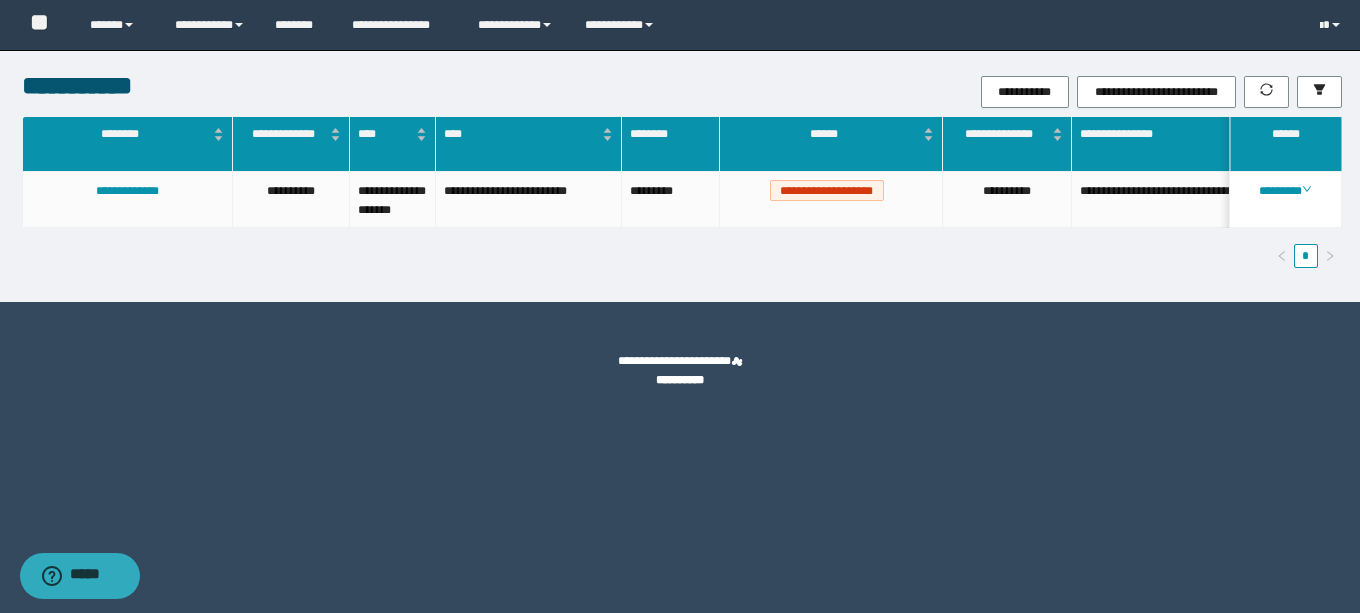 click on "**********" at bounding box center [680, 306] 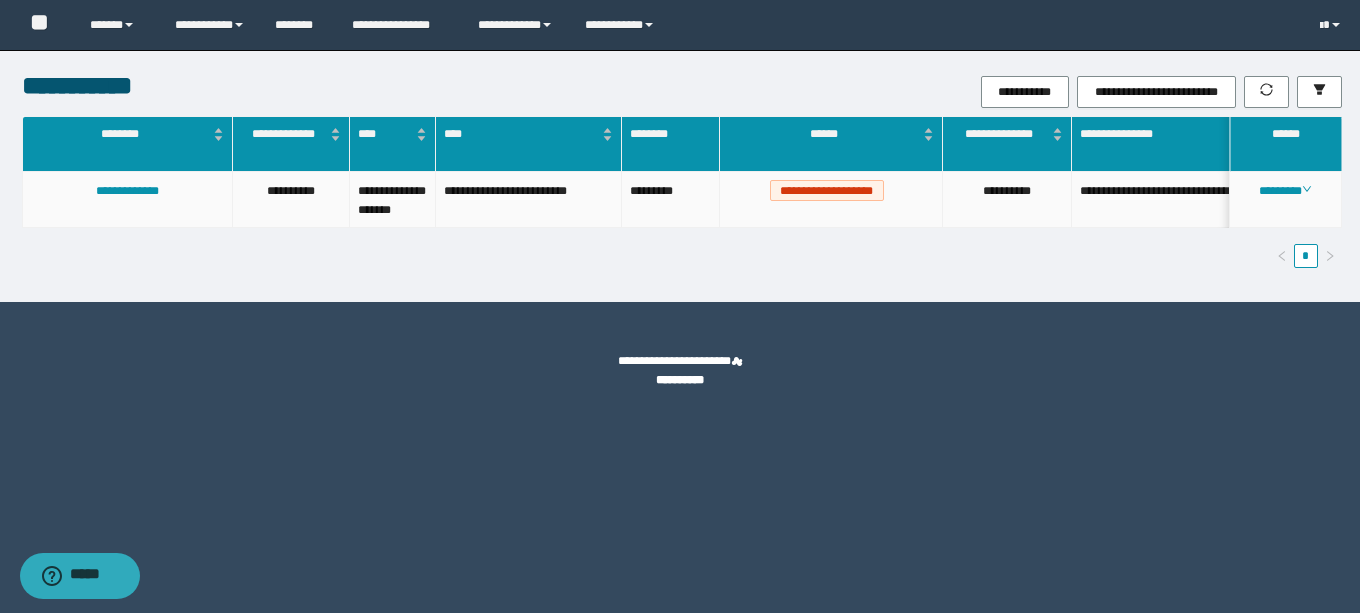 drag, startPoint x: 1091, startPoint y: 450, endPoint x: 1337, endPoint y: 217, distance: 338.82886 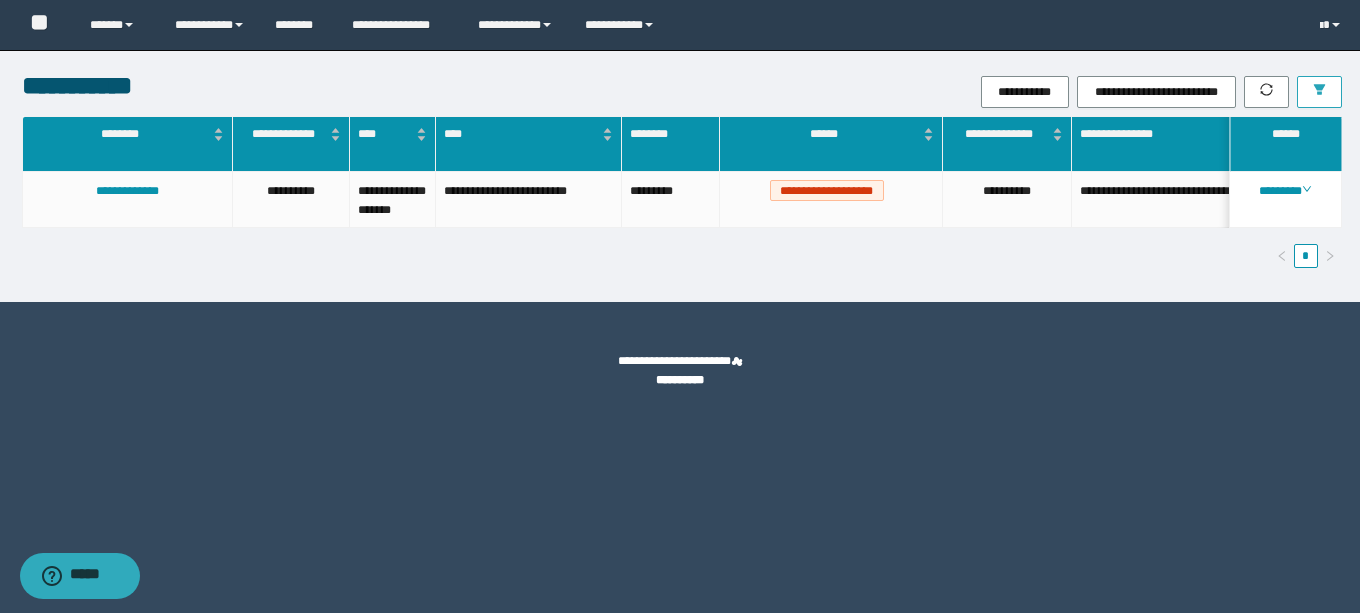 click at bounding box center [1319, 92] 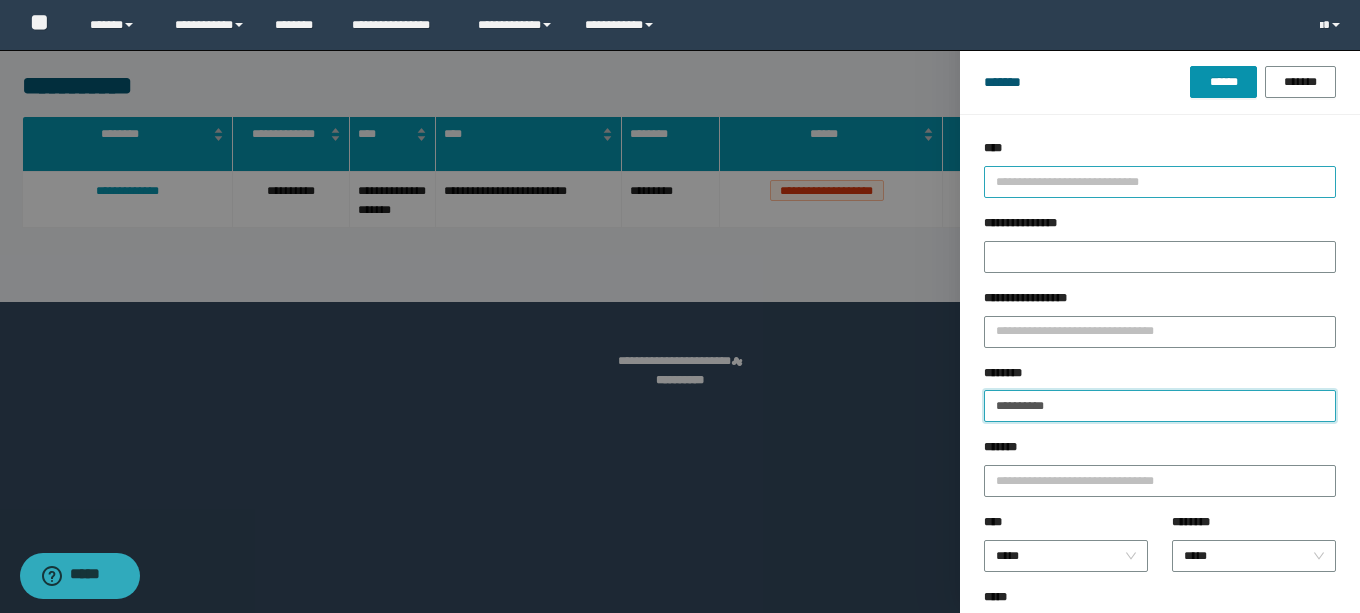 drag, startPoint x: 909, startPoint y: 393, endPoint x: 1077, endPoint y: 195, distance: 259.669 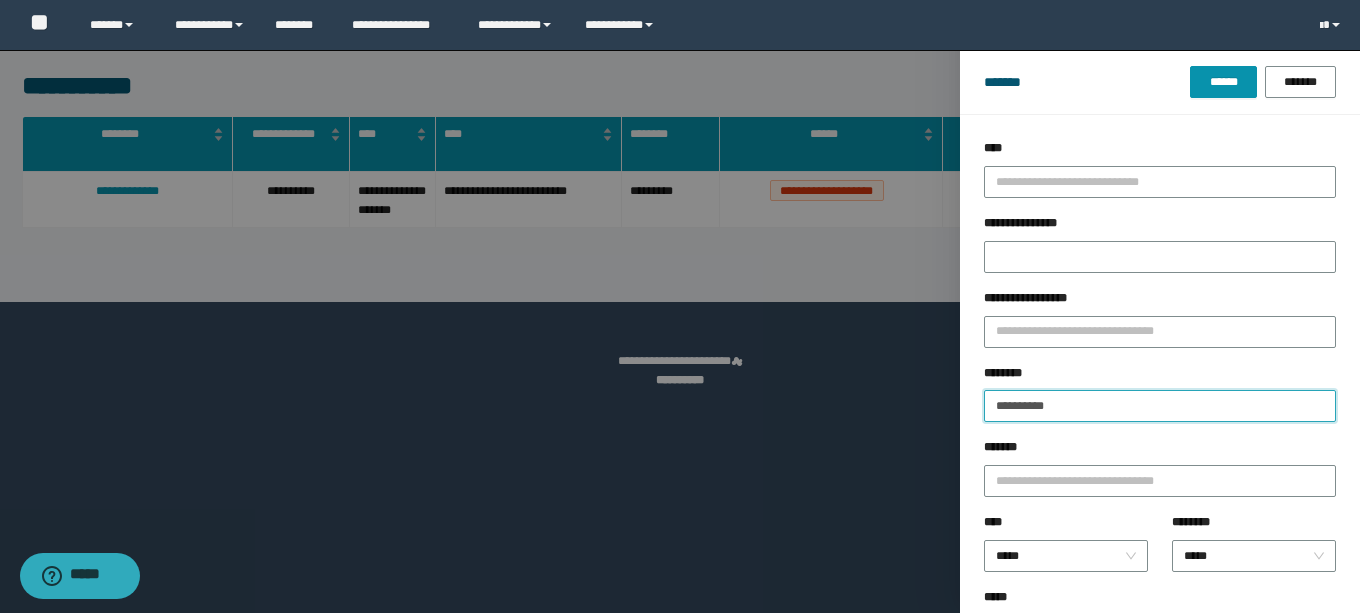 paste 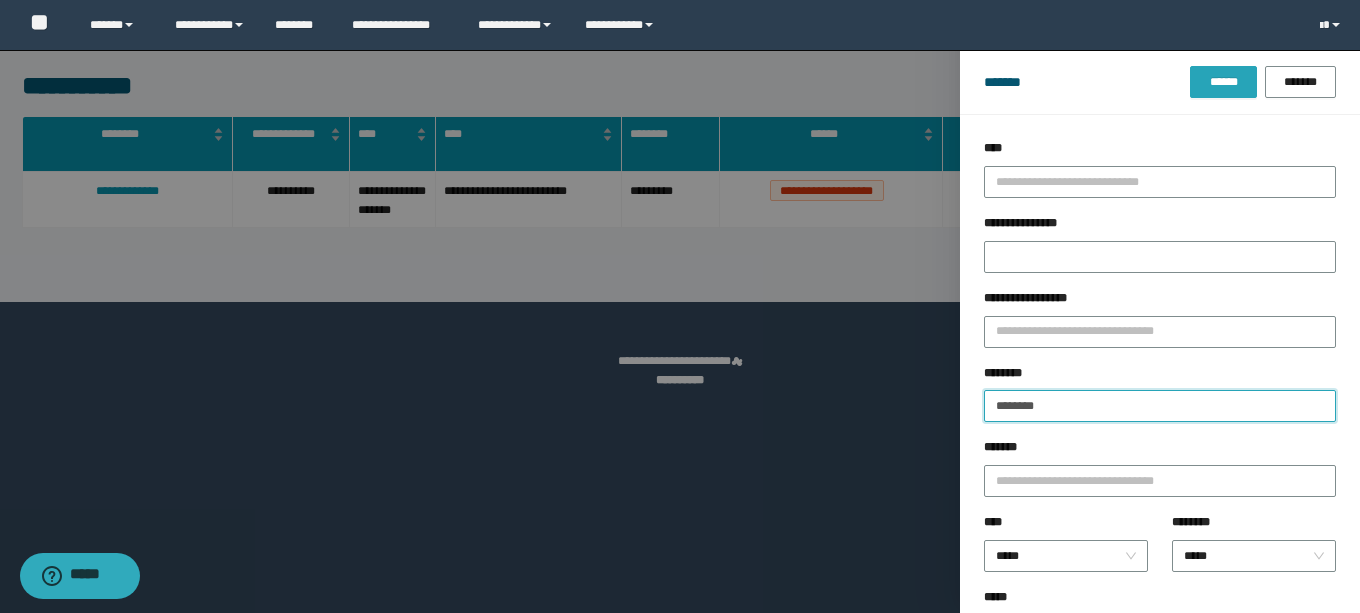 type on "********" 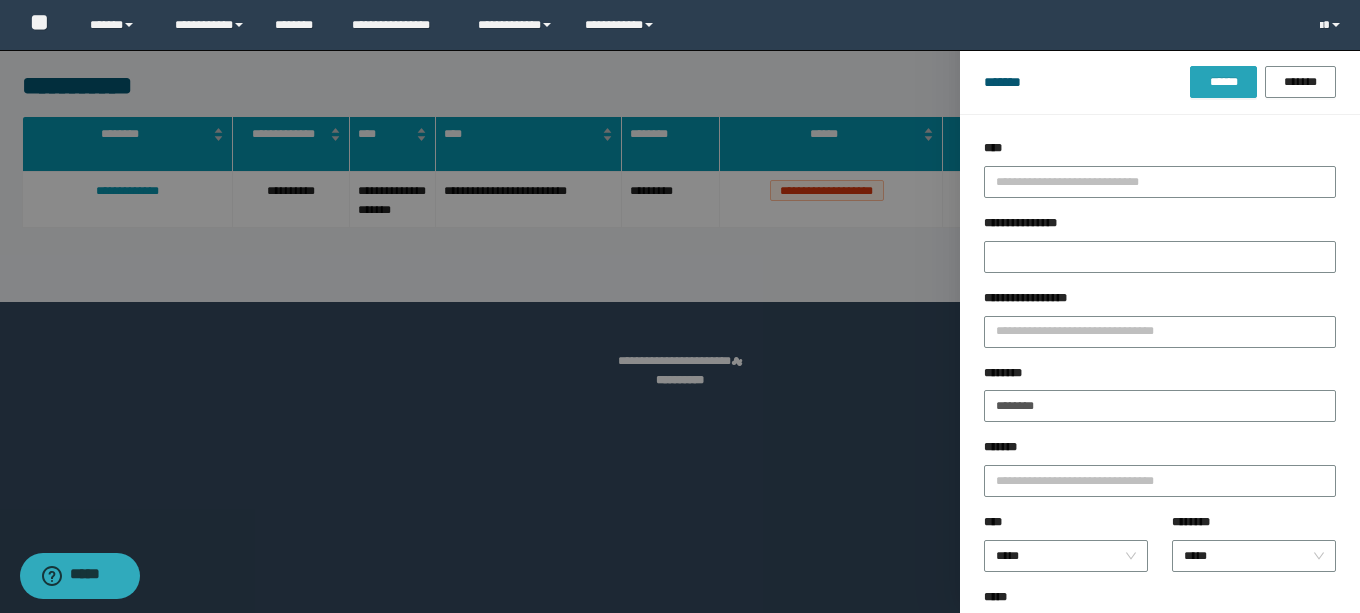 drag, startPoint x: 1239, startPoint y: 74, endPoint x: 1224, endPoint y: 76, distance: 15.132746 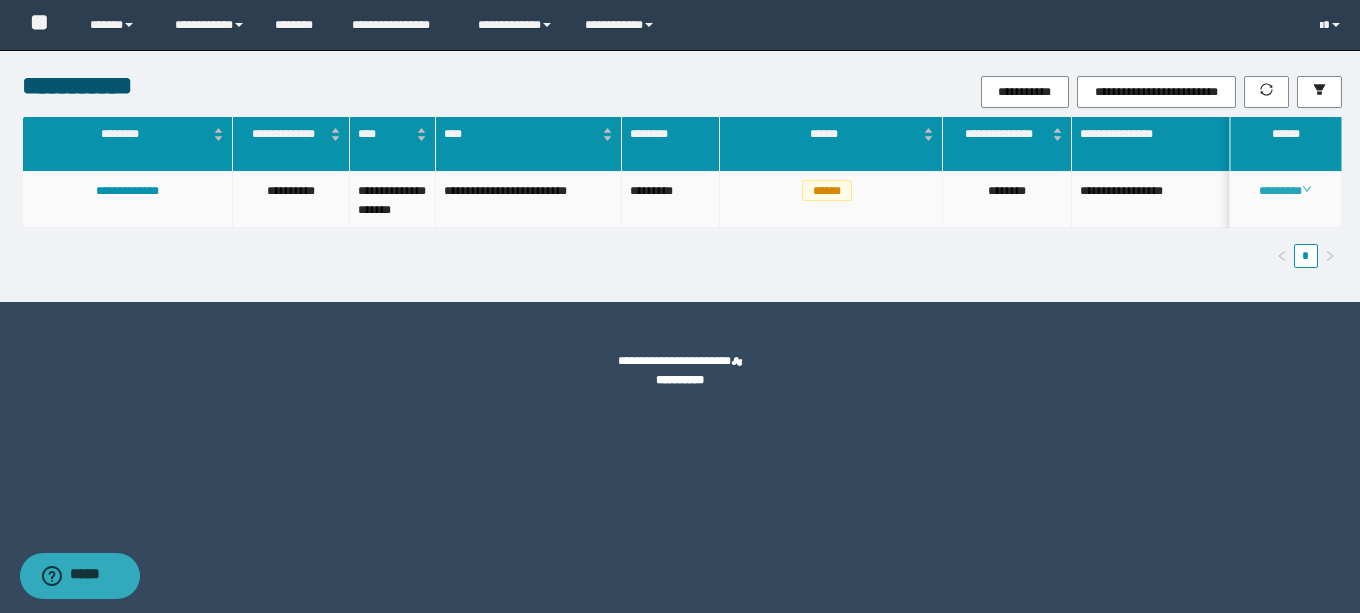 click on "********" at bounding box center [1285, 191] 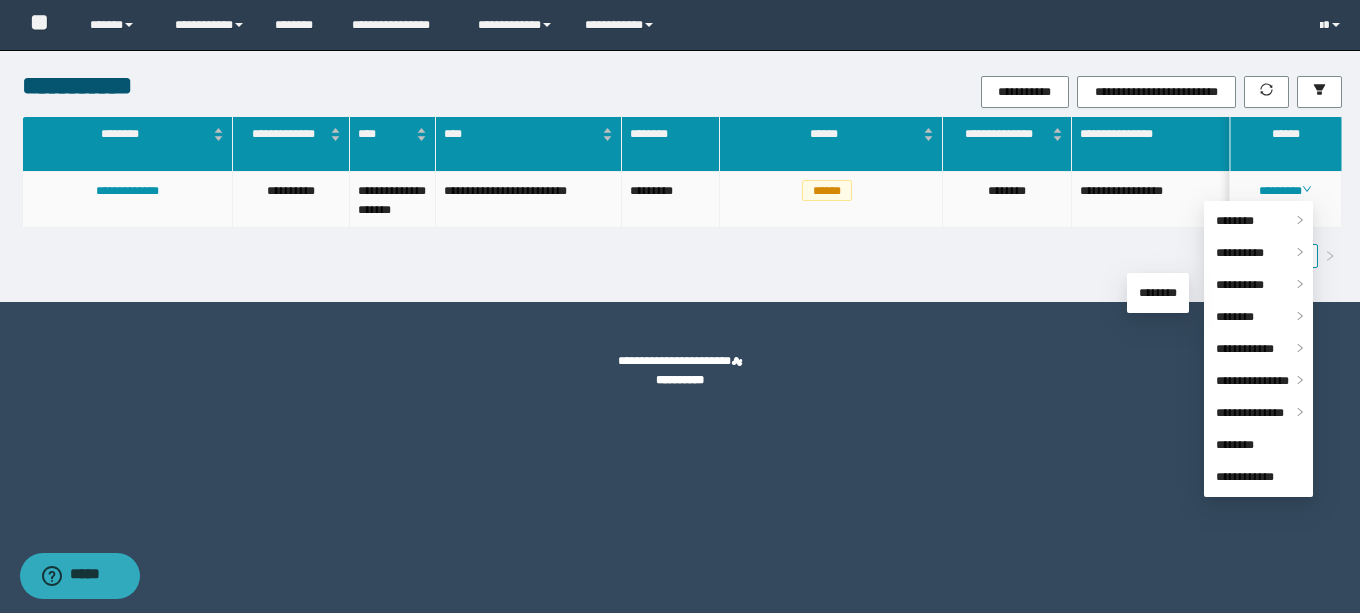 click on "********" at bounding box center (1258, 317) 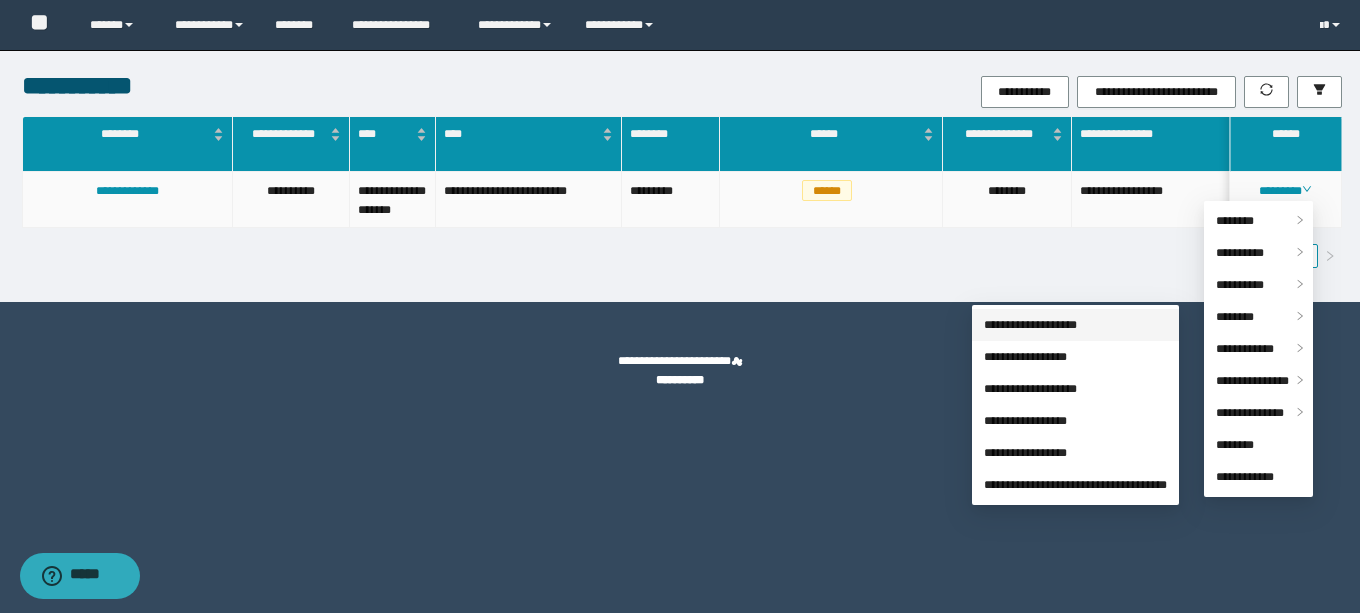 click on "**********" at bounding box center [1030, 325] 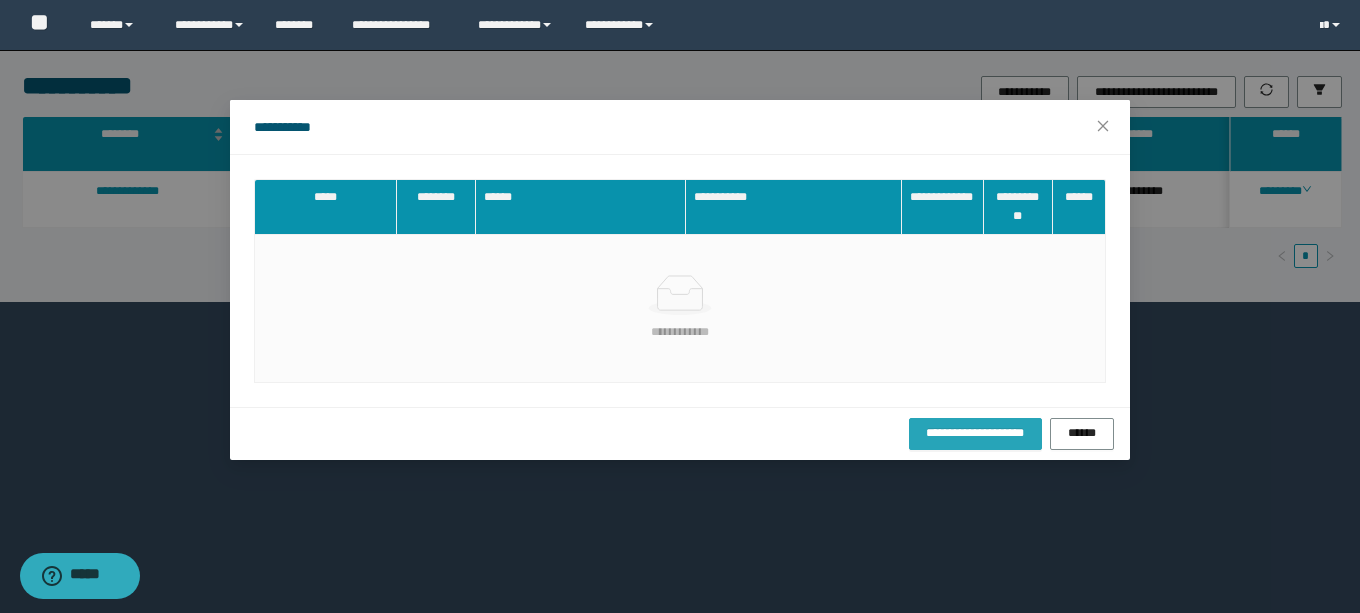 click on "**********" at bounding box center [975, 433] 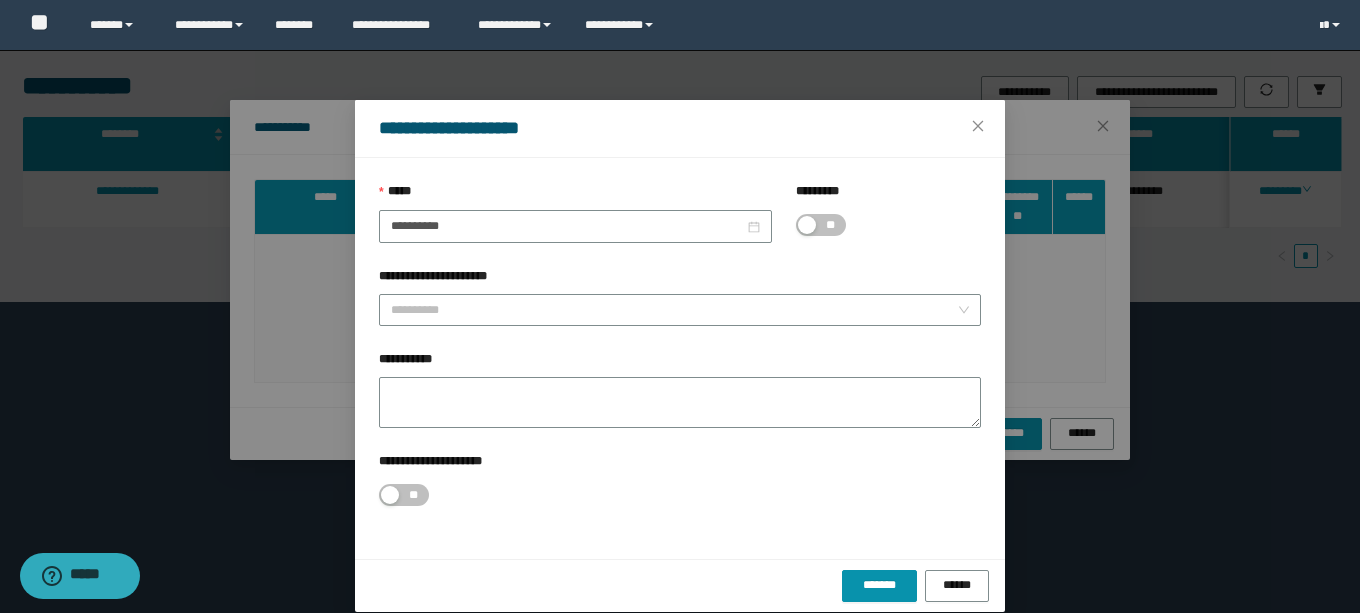 click at bounding box center (807, 225) 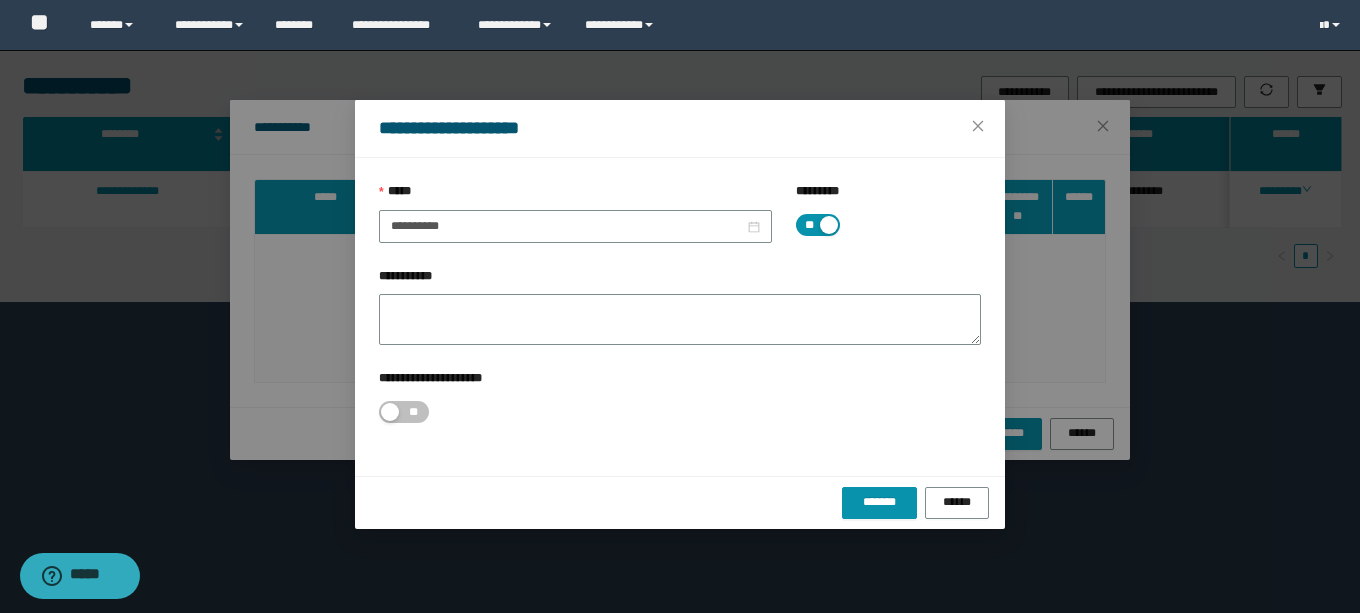 click on "**" at bounding box center [809, 225] 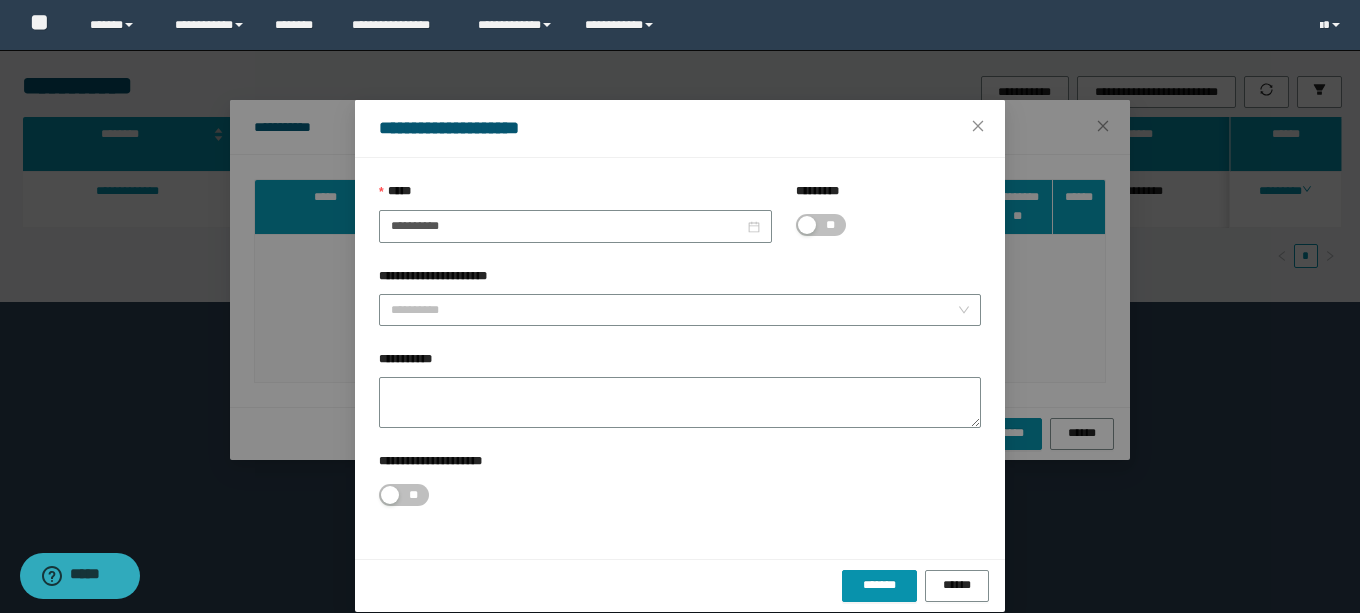 click on "**********" at bounding box center (680, 358) 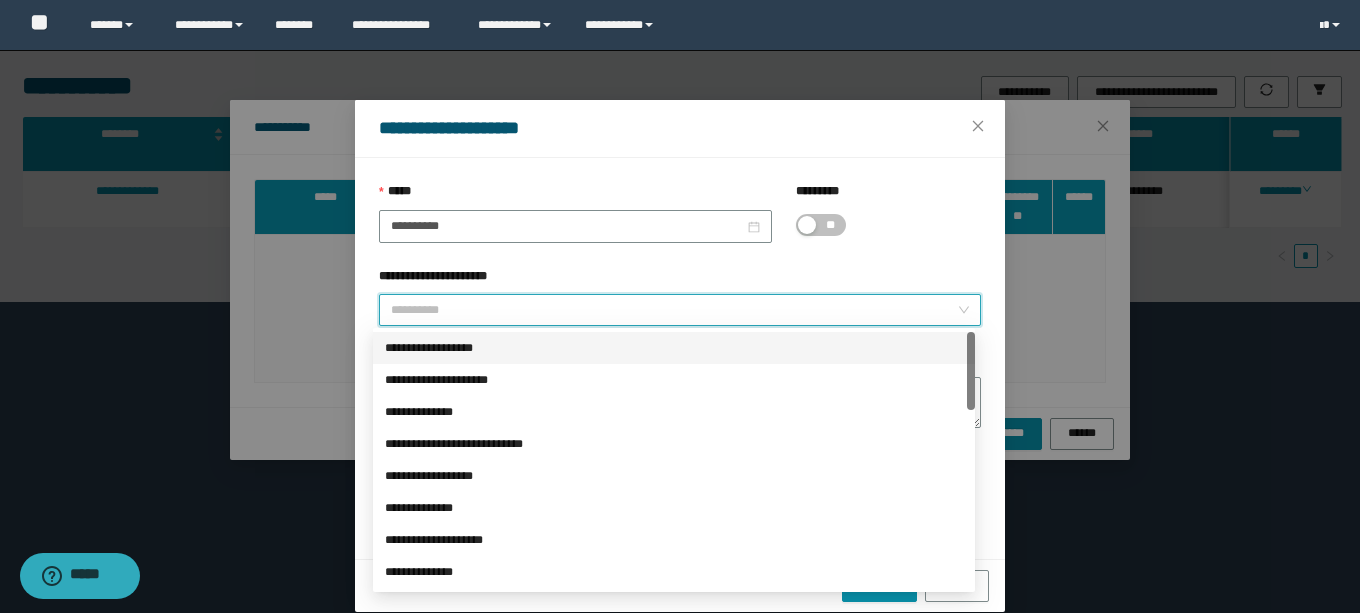 click on "**********" at bounding box center [674, 310] 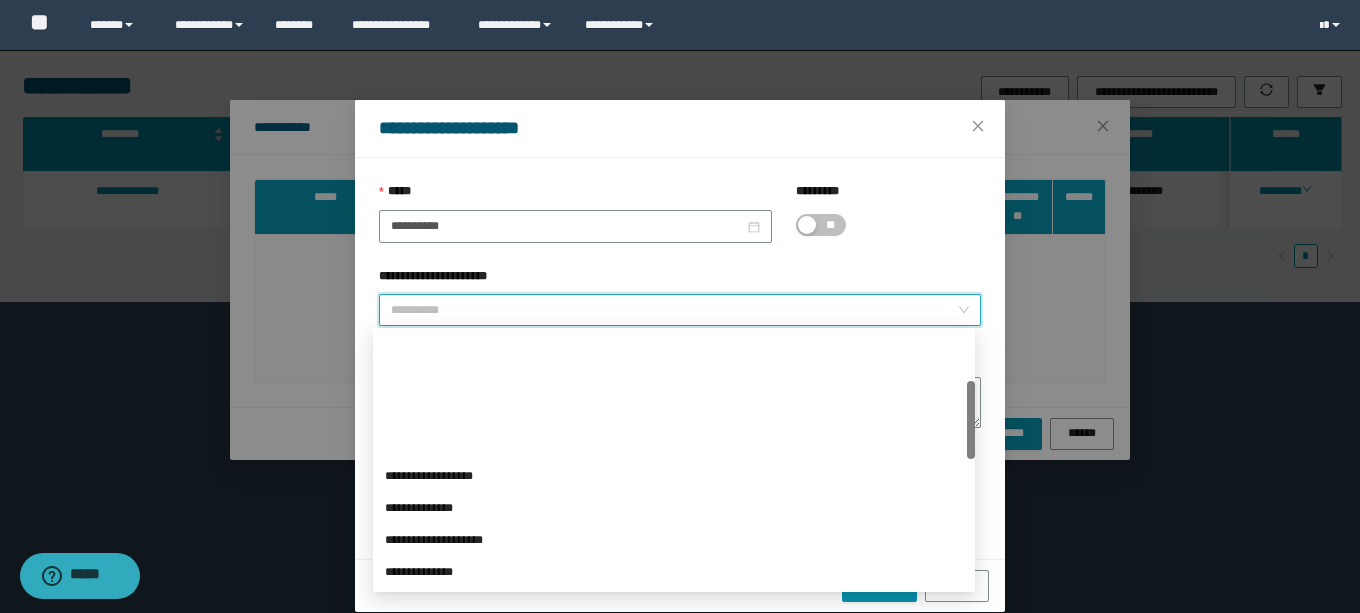 scroll, scrollTop: 160, scrollLeft: 0, axis: vertical 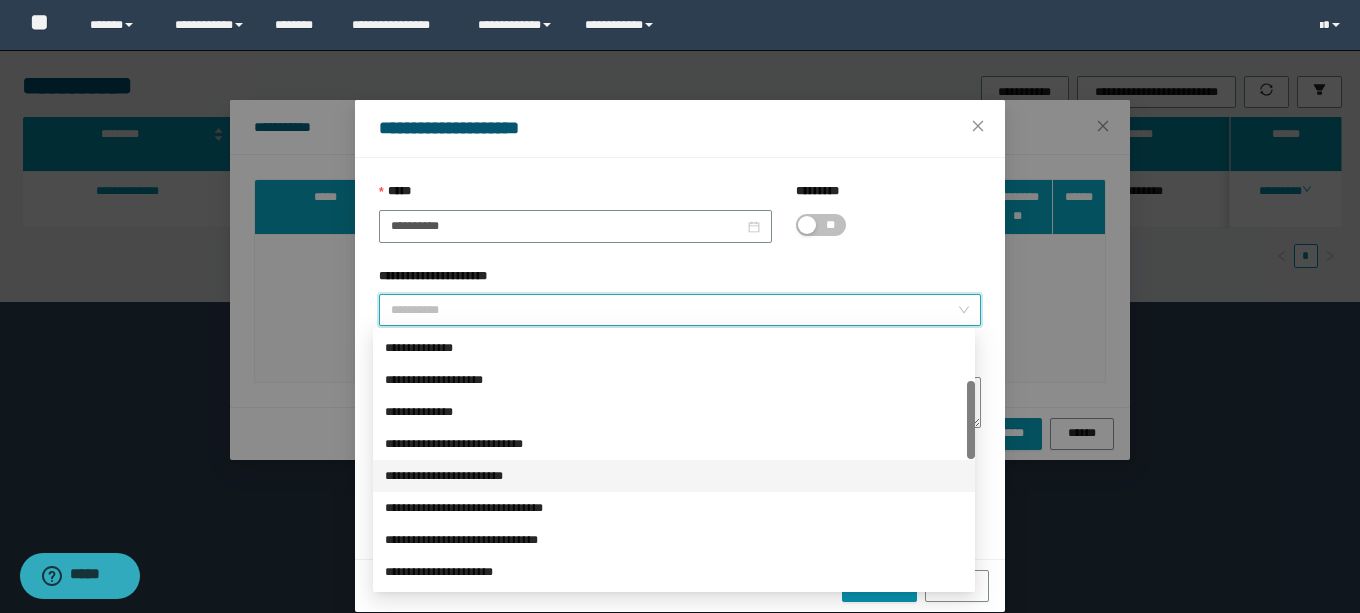 click on "**********" at bounding box center (674, 476) 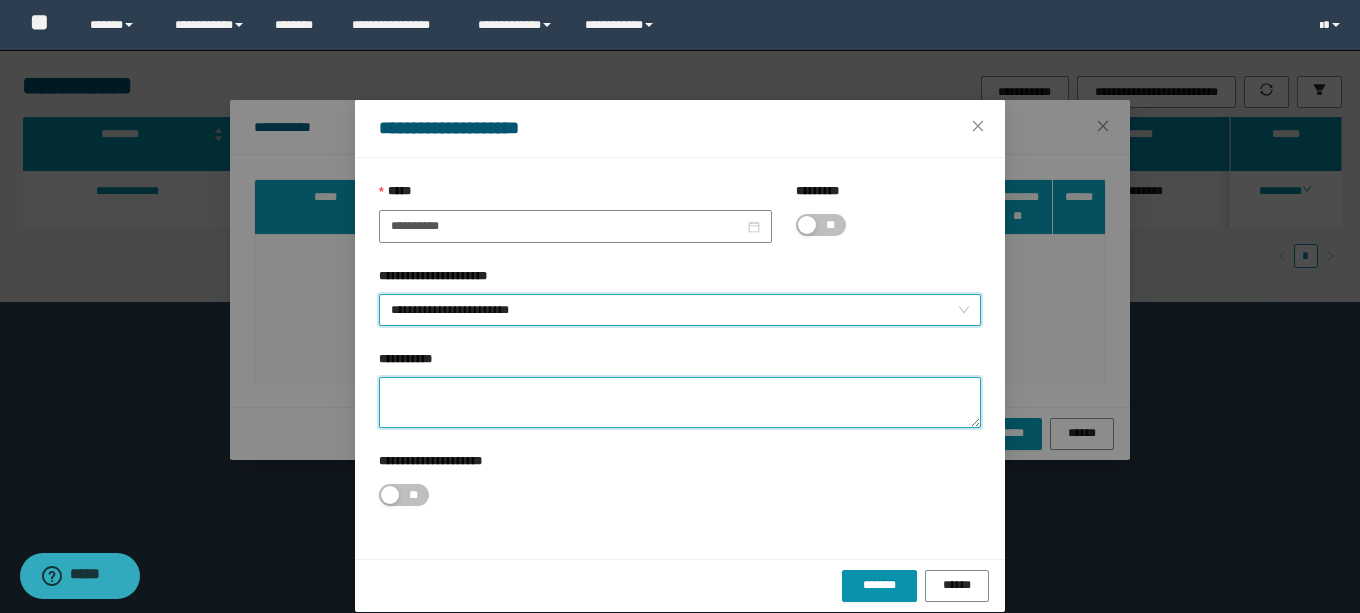 click on "**********" at bounding box center (680, 402) 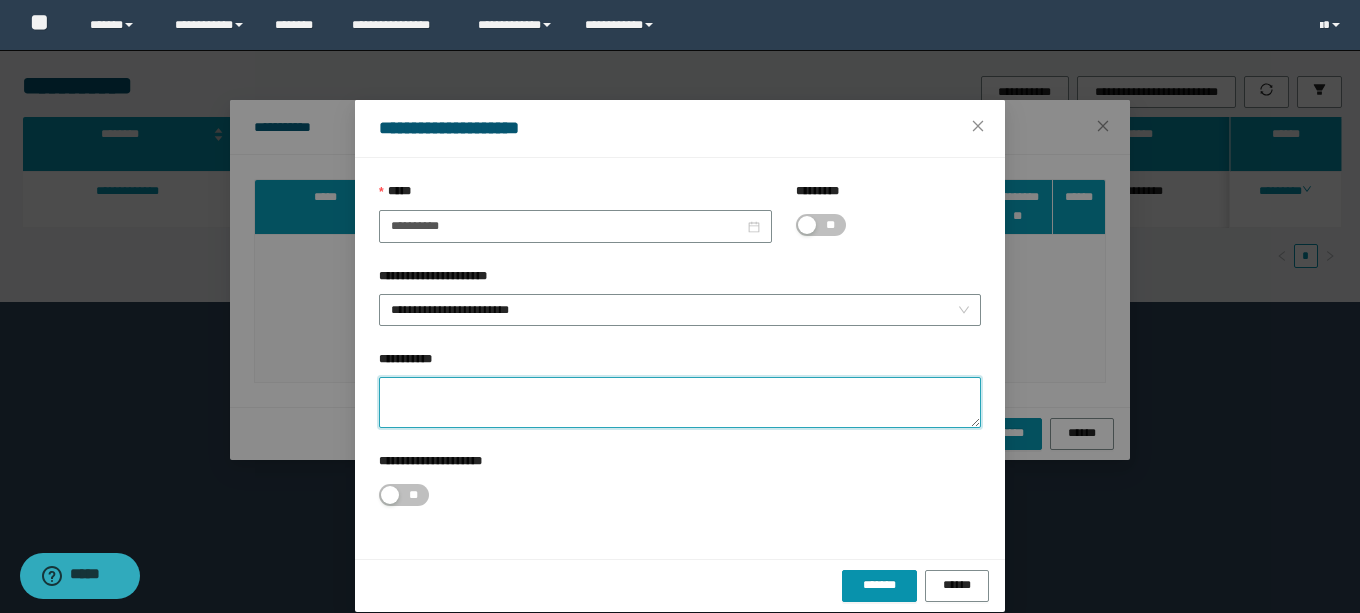 paste on "**********" 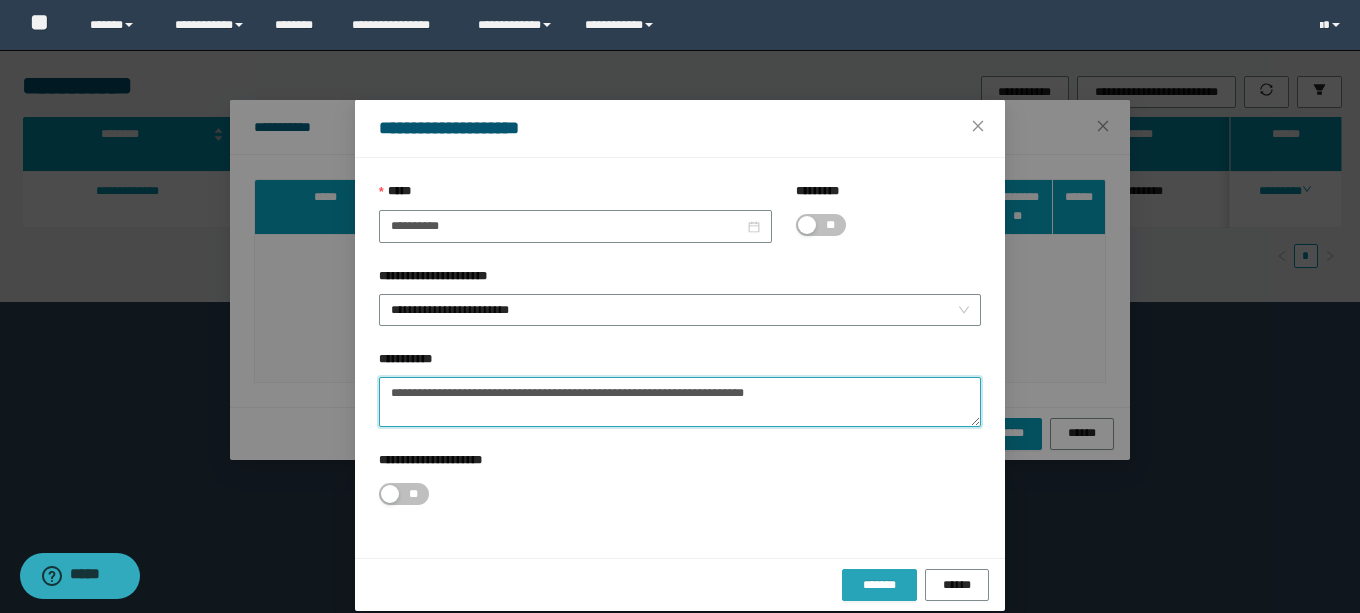 type on "**********" 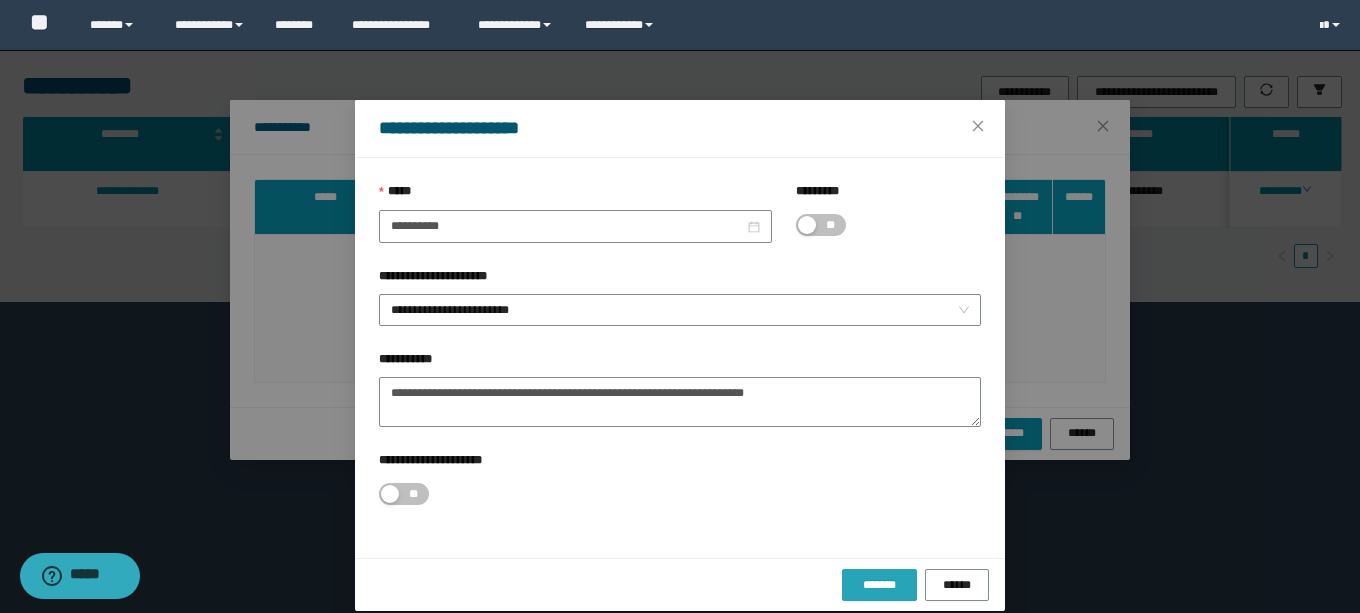 click on "*******" at bounding box center (879, 585) 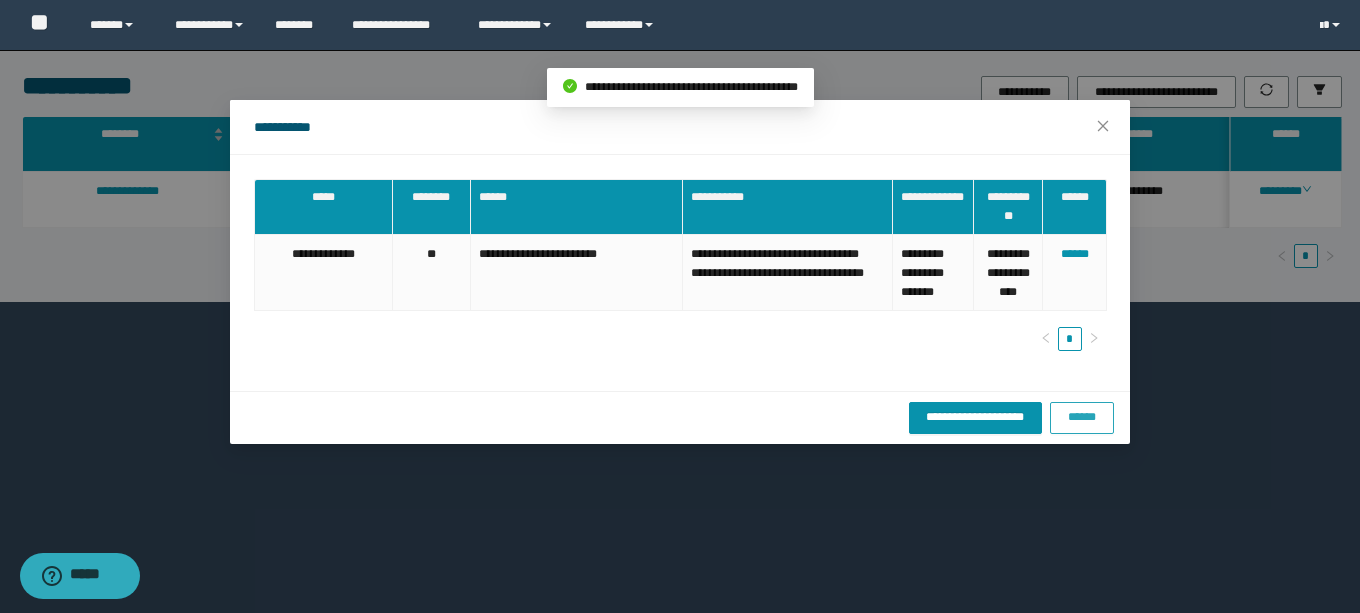 drag, startPoint x: 1071, startPoint y: 431, endPoint x: 793, endPoint y: 600, distance: 325.3383 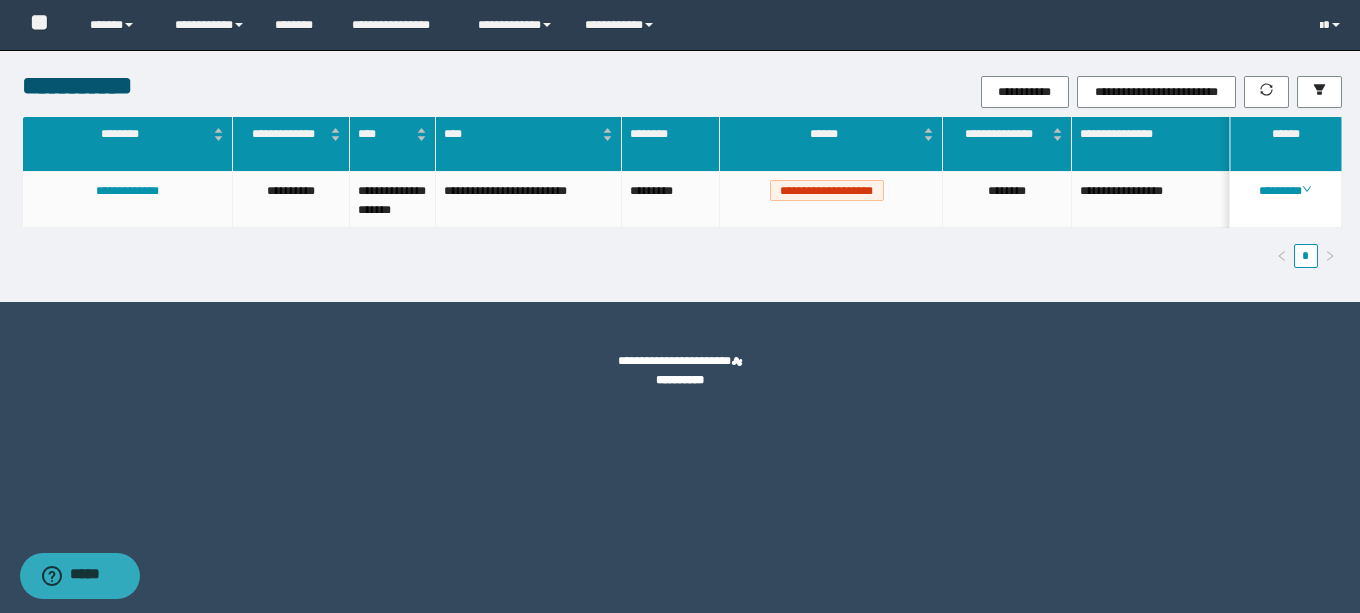 drag, startPoint x: 1204, startPoint y: 269, endPoint x: 1221, endPoint y: 255, distance: 22.022715 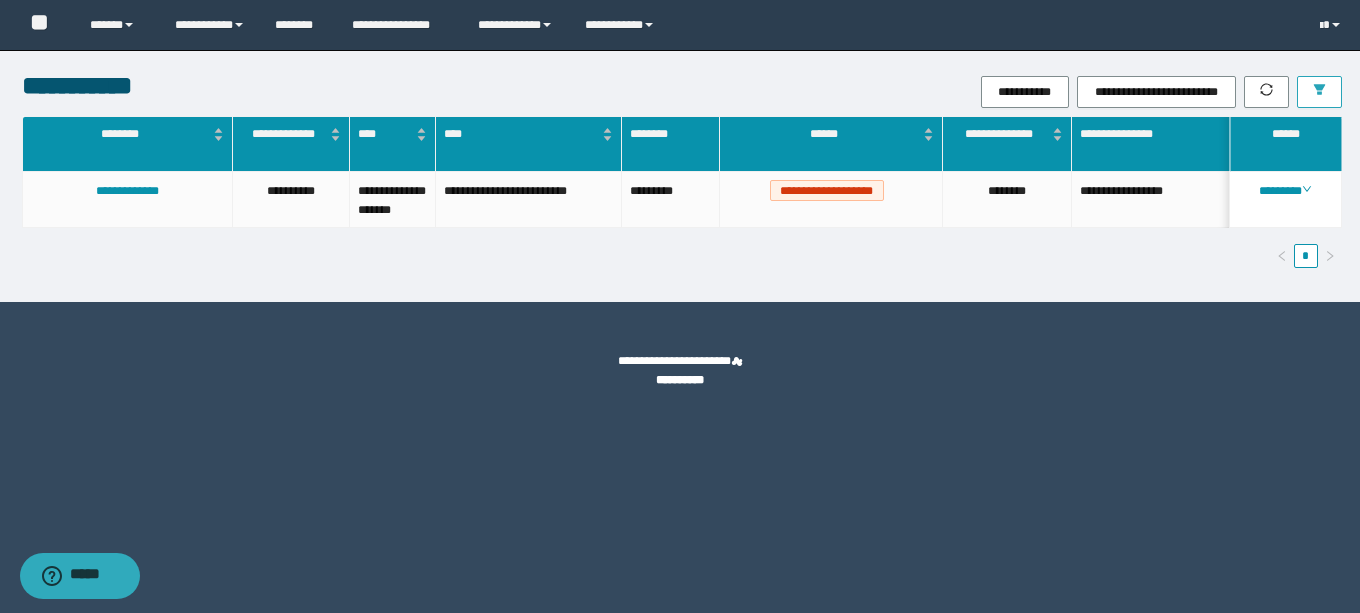 click 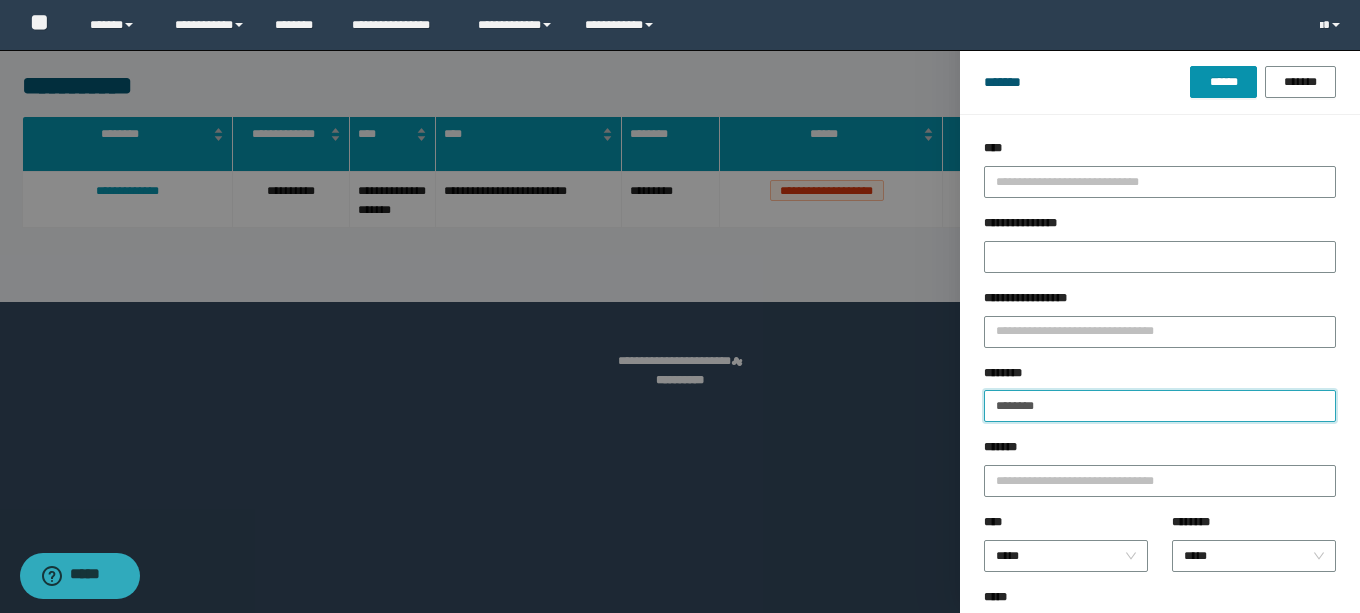 drag, startPoint x: 974, startPoint y: 404, endPoint x: 908, endPoint y: 374, distance: 72.498276 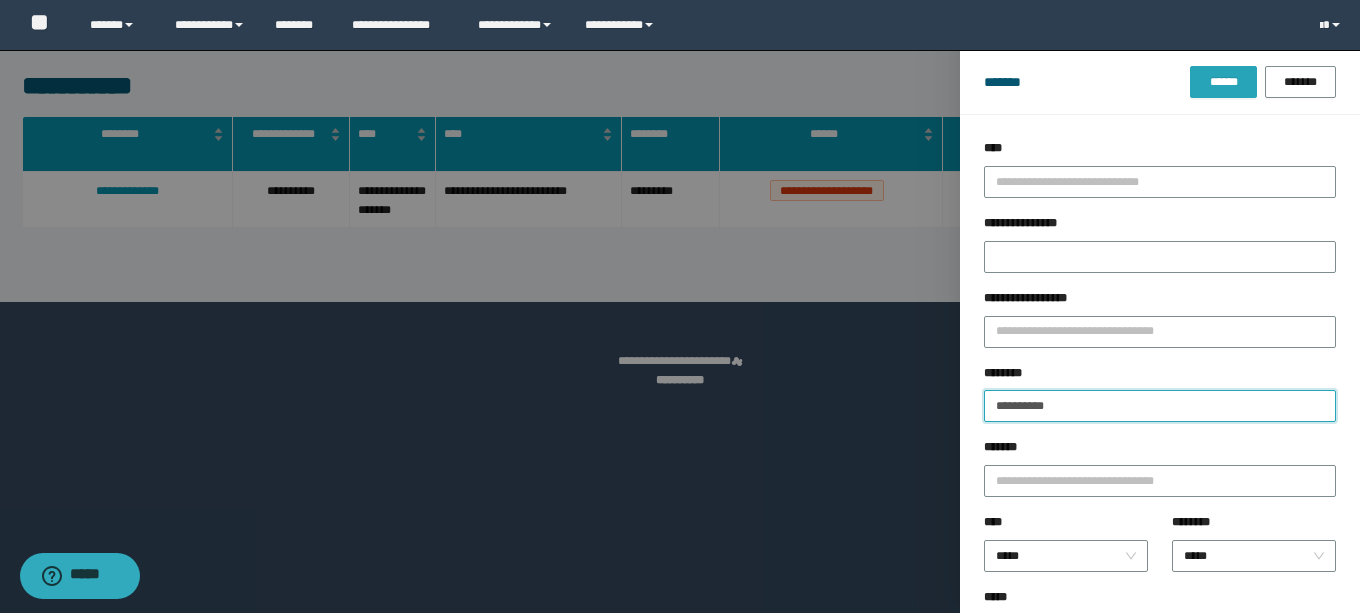 type on "**********" 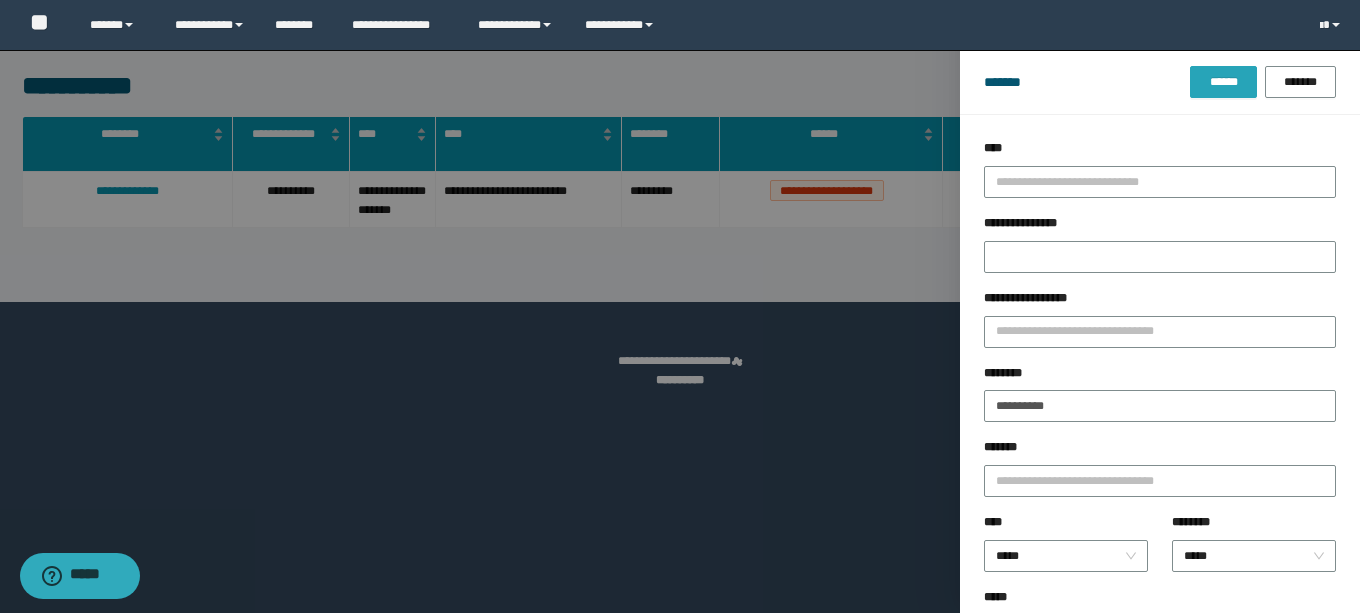 click on "******" at bounding box center (1223, 82) 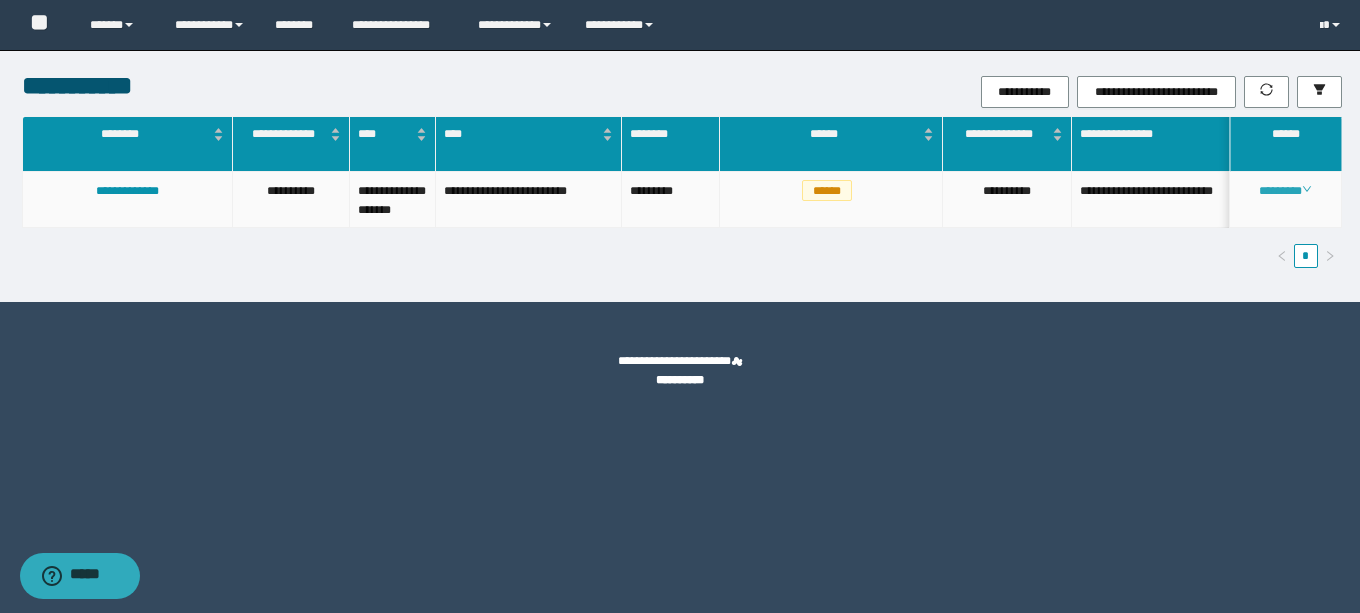 click on "********" at bounding box center [1285, 191] 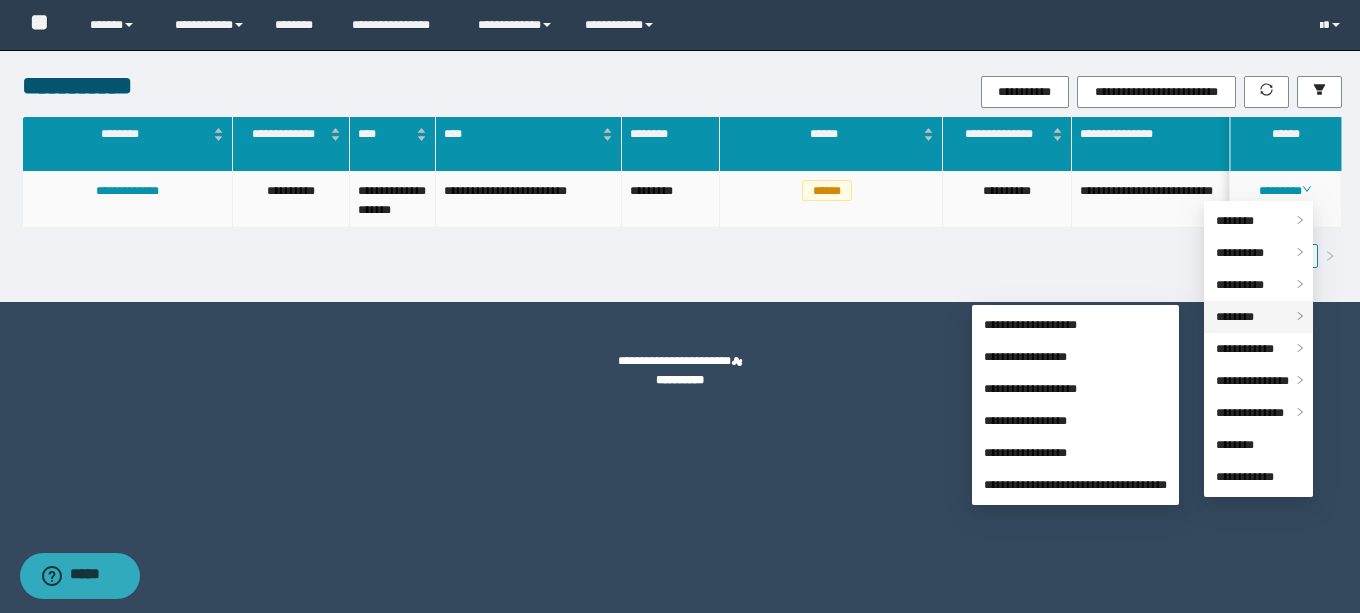 click on "********" at bounding box center [1258, 317] 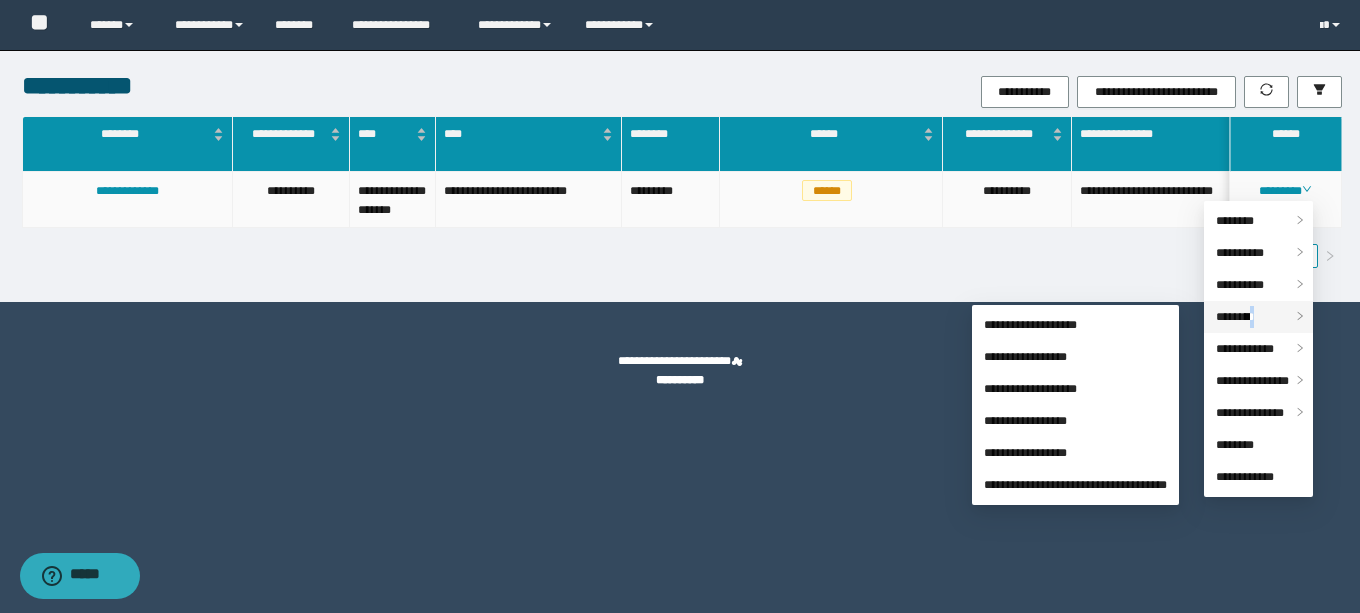 drag, startPoint x: 1254, startPoint y: 317, endPoint x: 1048, endPoint y: 333, distance: 206.62042 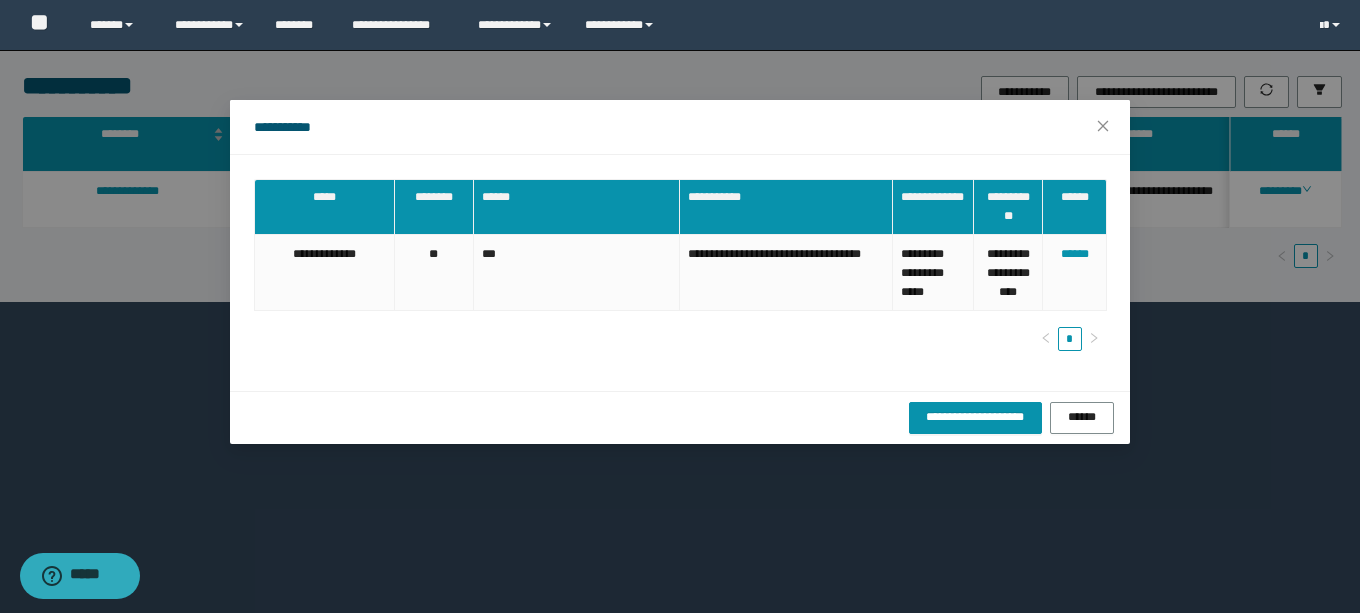 click on "**********" at bounding box center [680, 127] 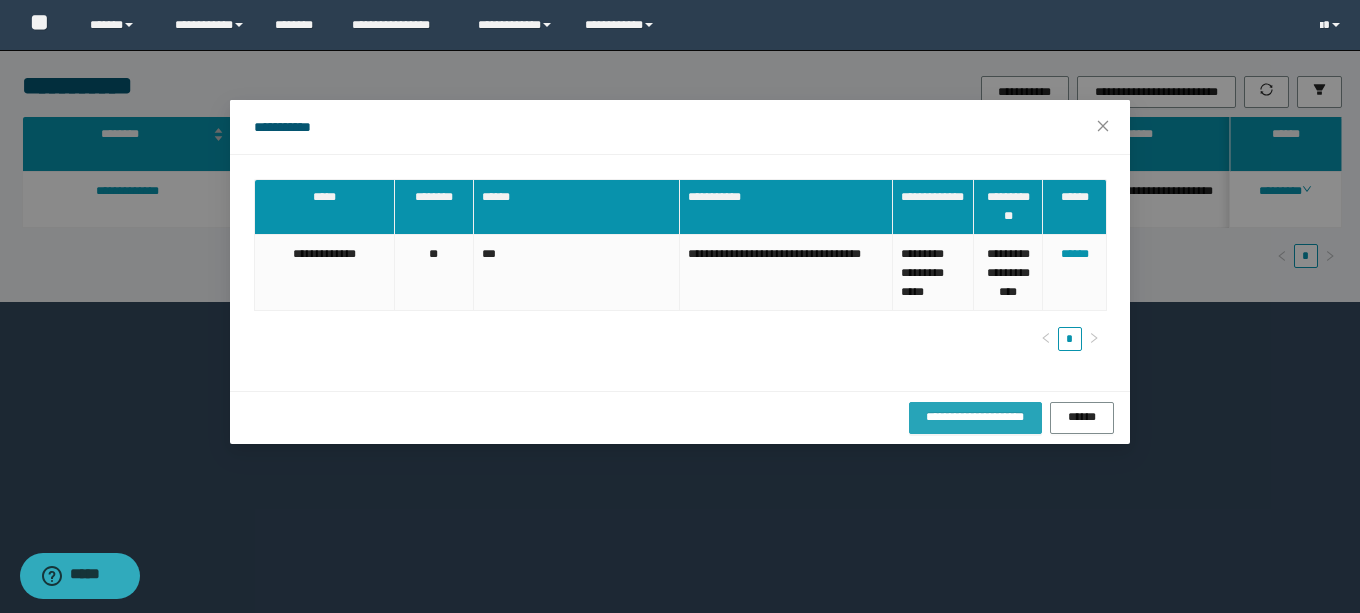 click on "**********" at bounding box center (975, 417) 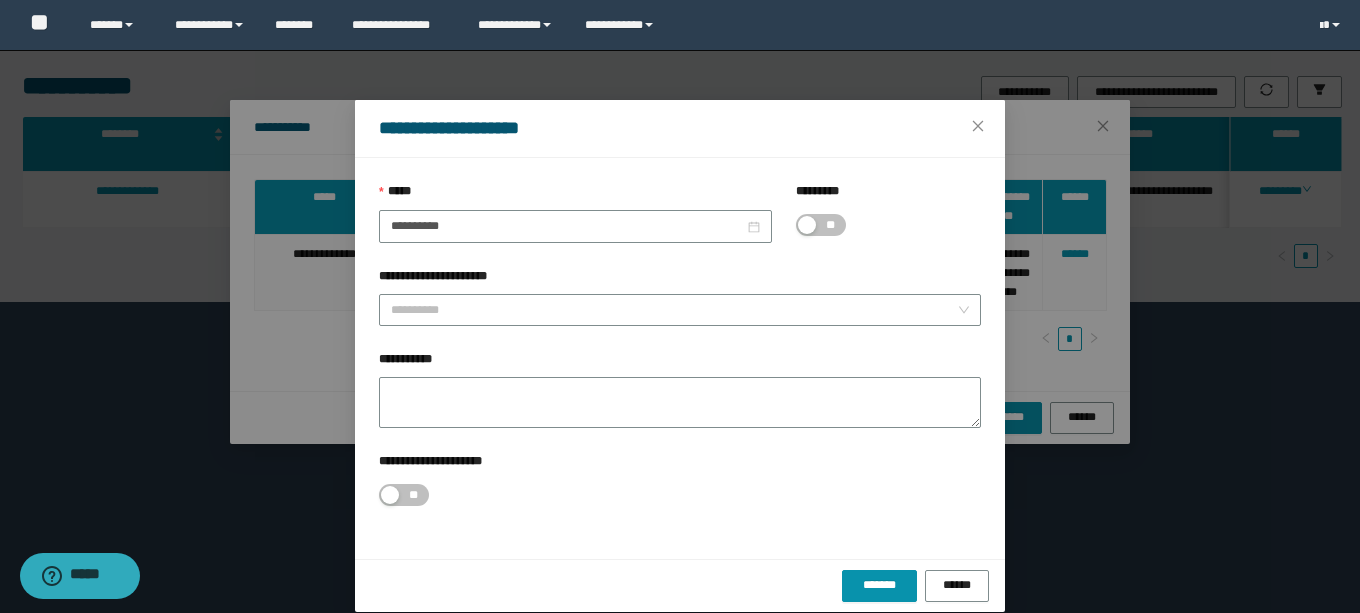 click on "**" at bounding box center (830, 225) 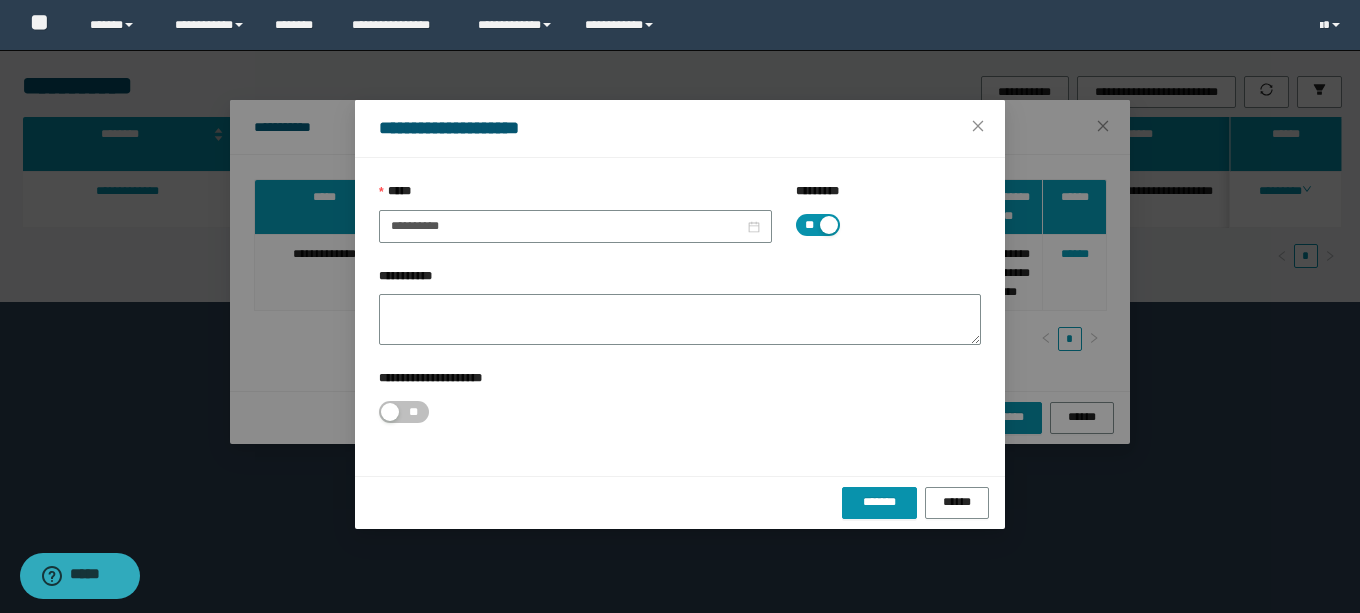 click at bounding box center (829, 225) 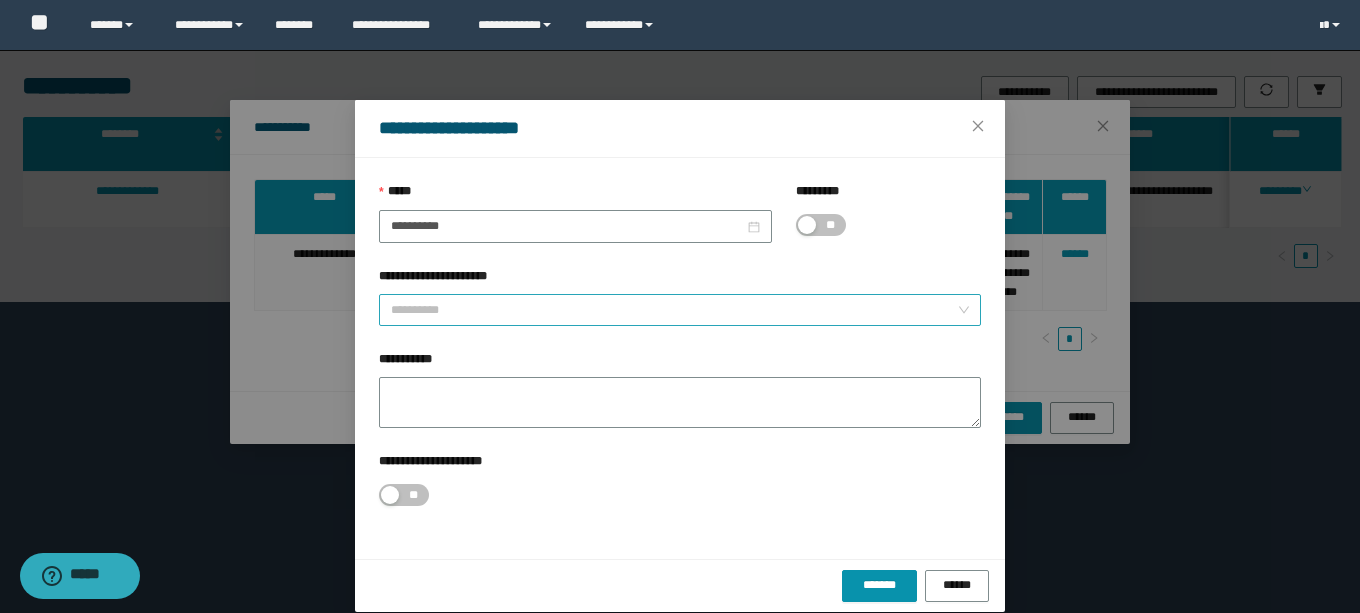 click on "**********" at bounding box center (674, 310) 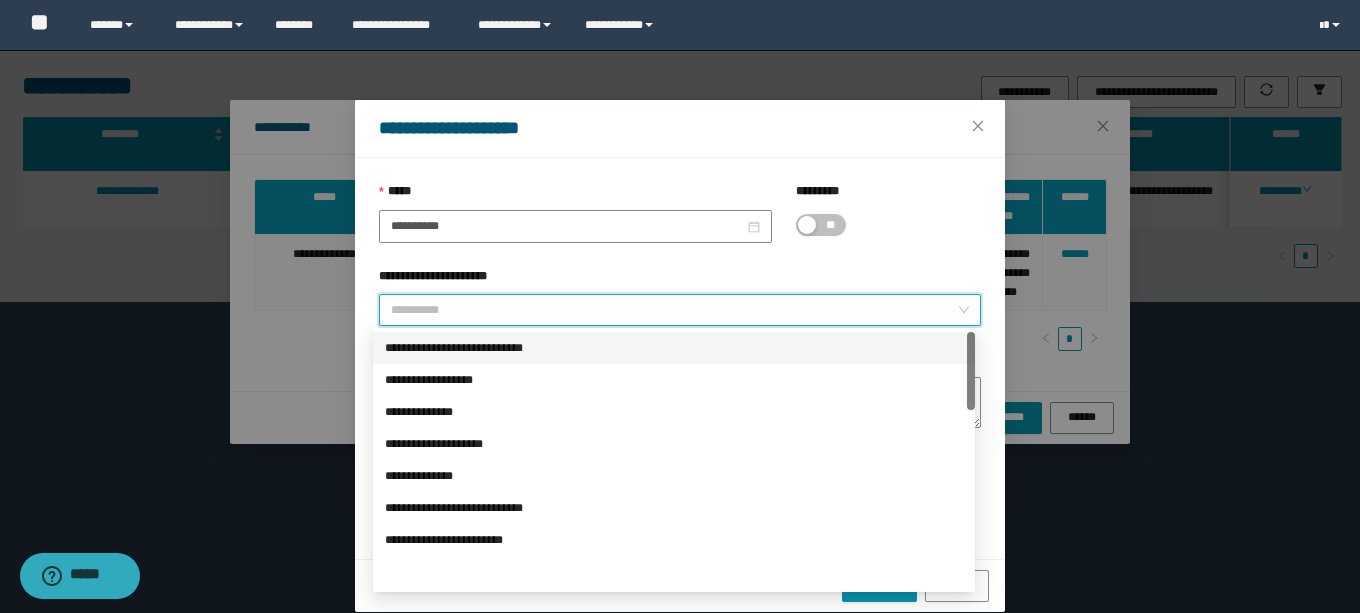 scroll, scrollTop: 0, scrollLeft: 0, axis: both 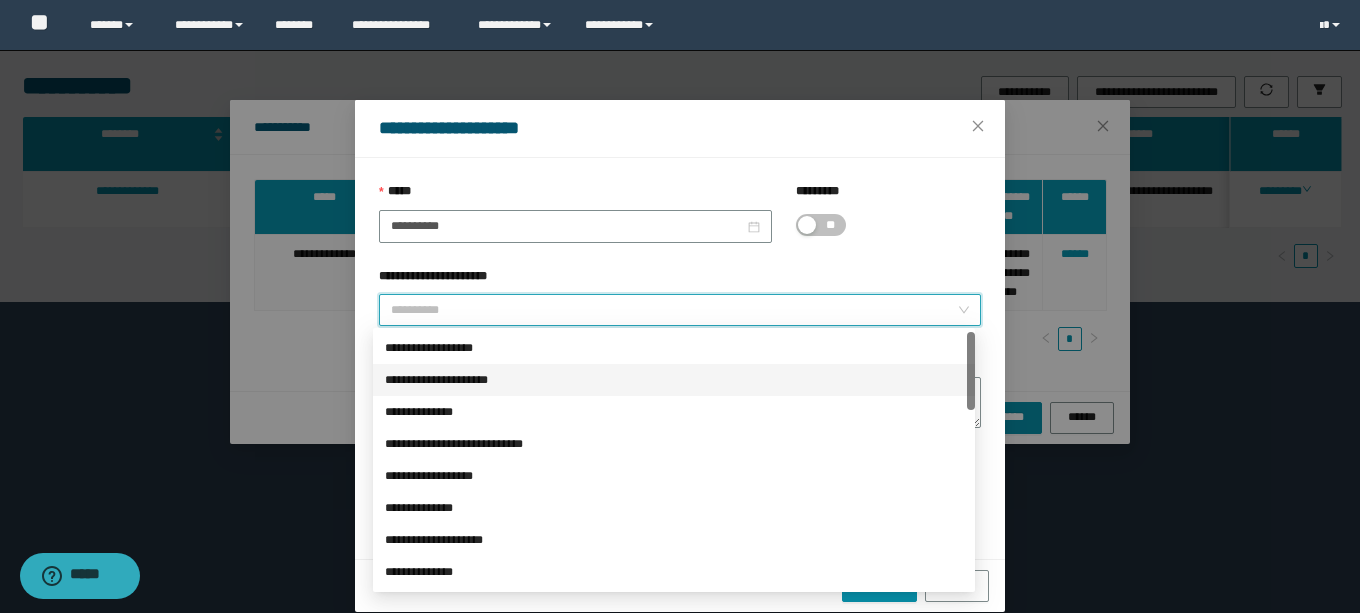 click on "**********" at bounding box center (674, 380) 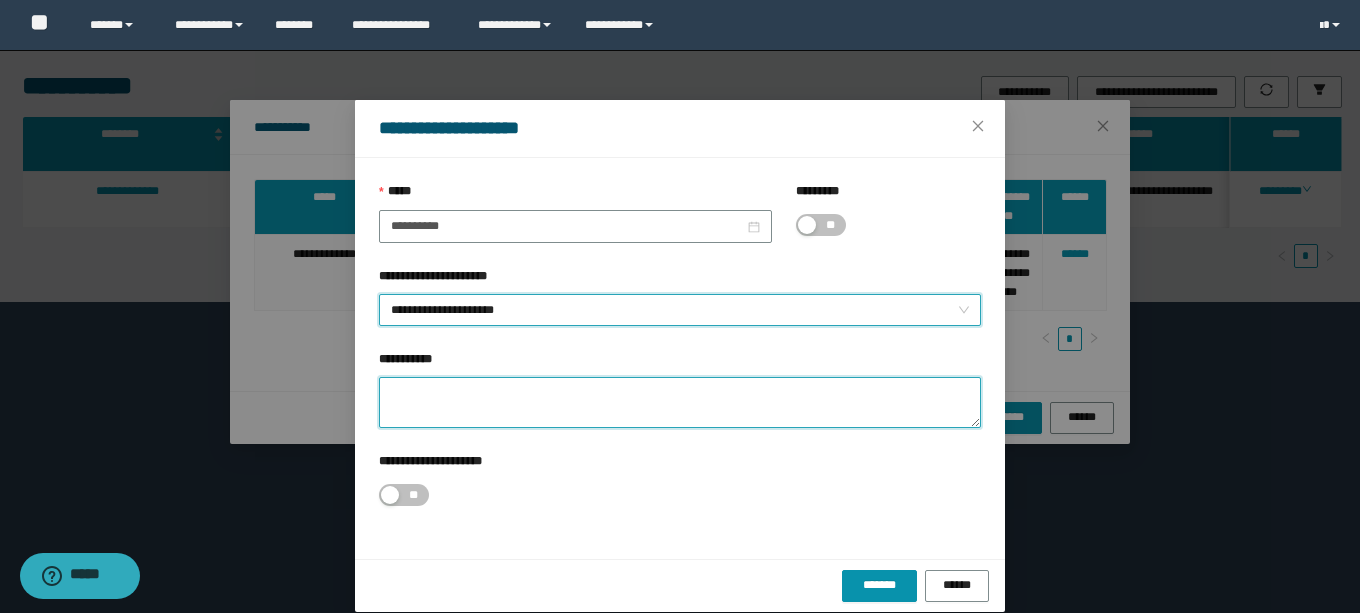 click on "**********" at bounding box center (680, 402) 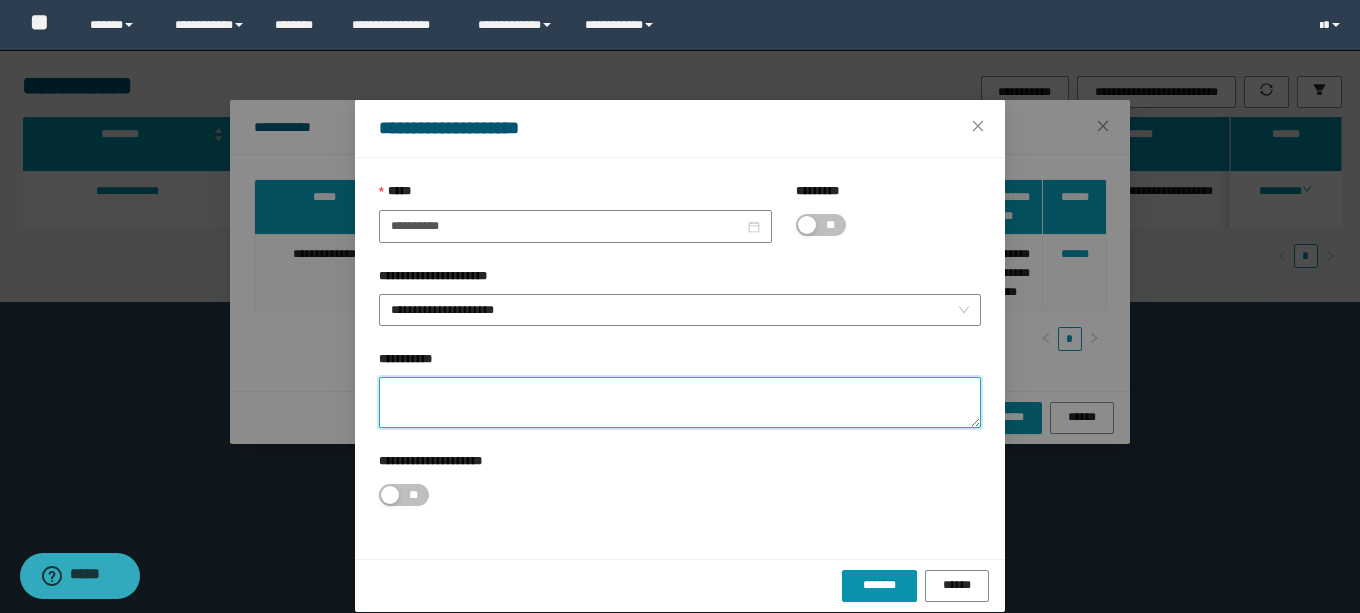 paste on "**********" 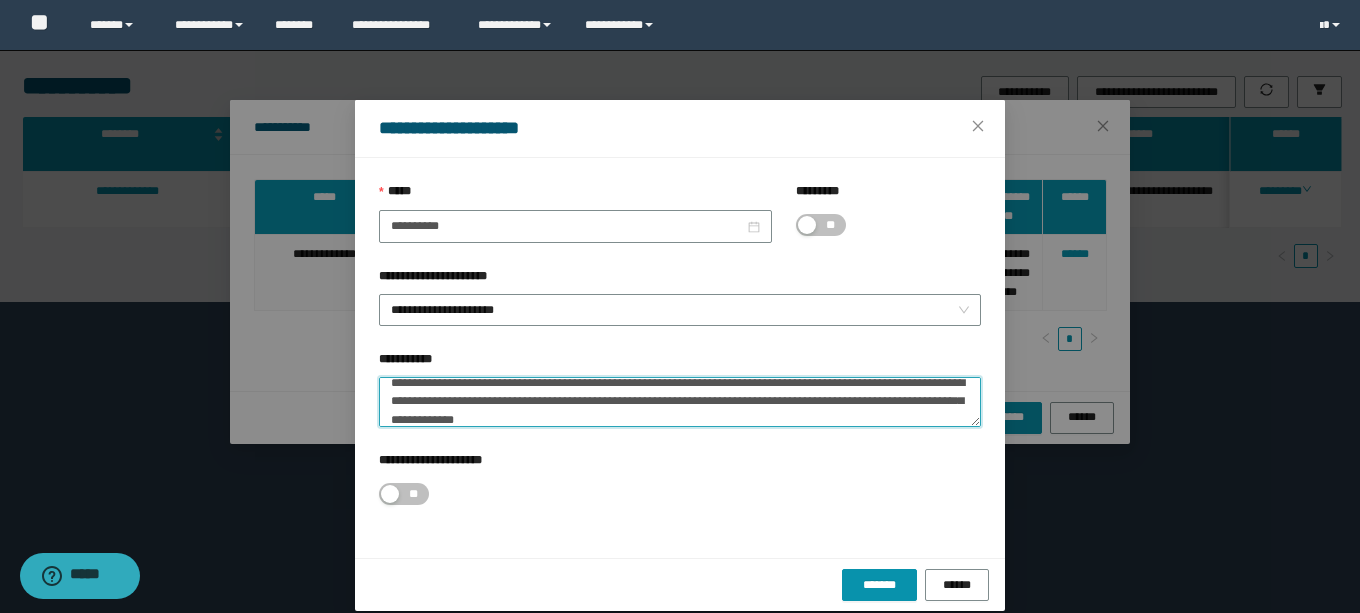 scroll, scrollTop: 0, scrollLeft: 0, axis: both 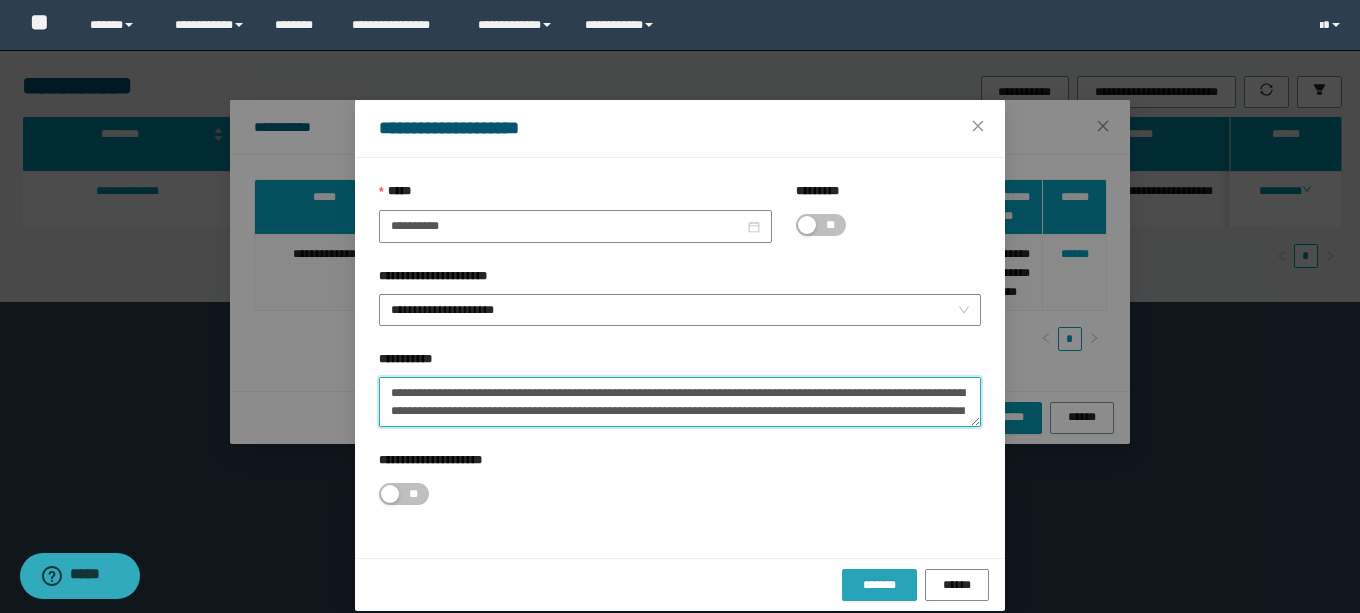type on "**********" 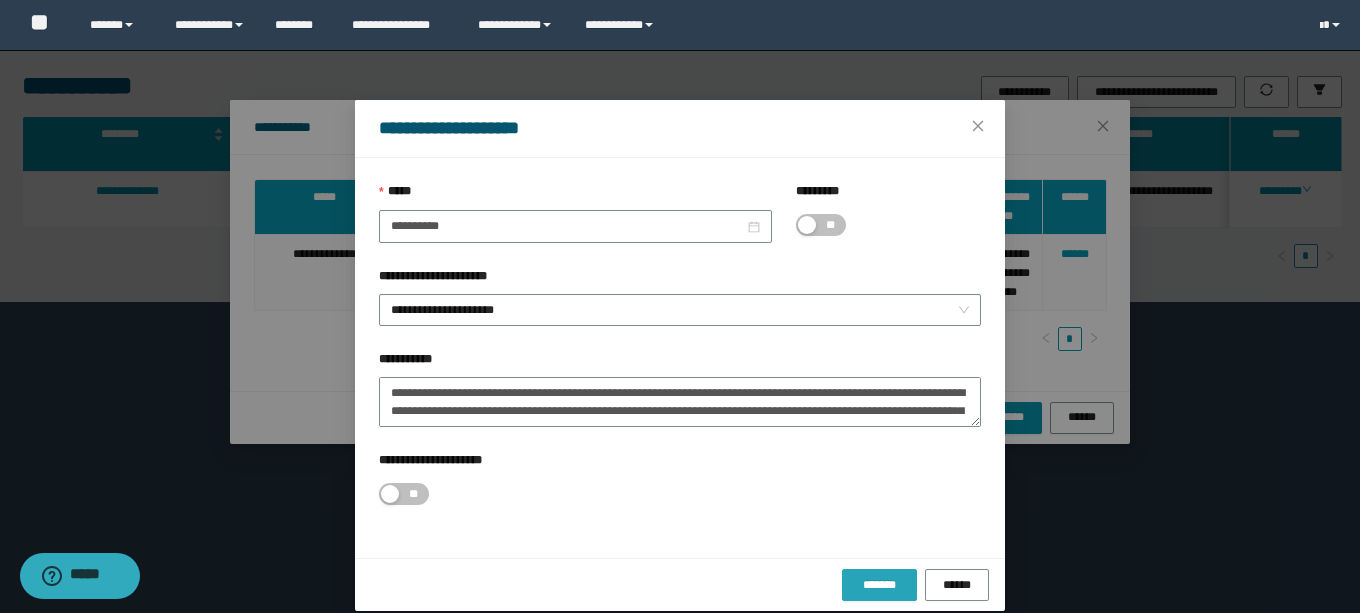 click on "*******" at bounding box center (879, 585) 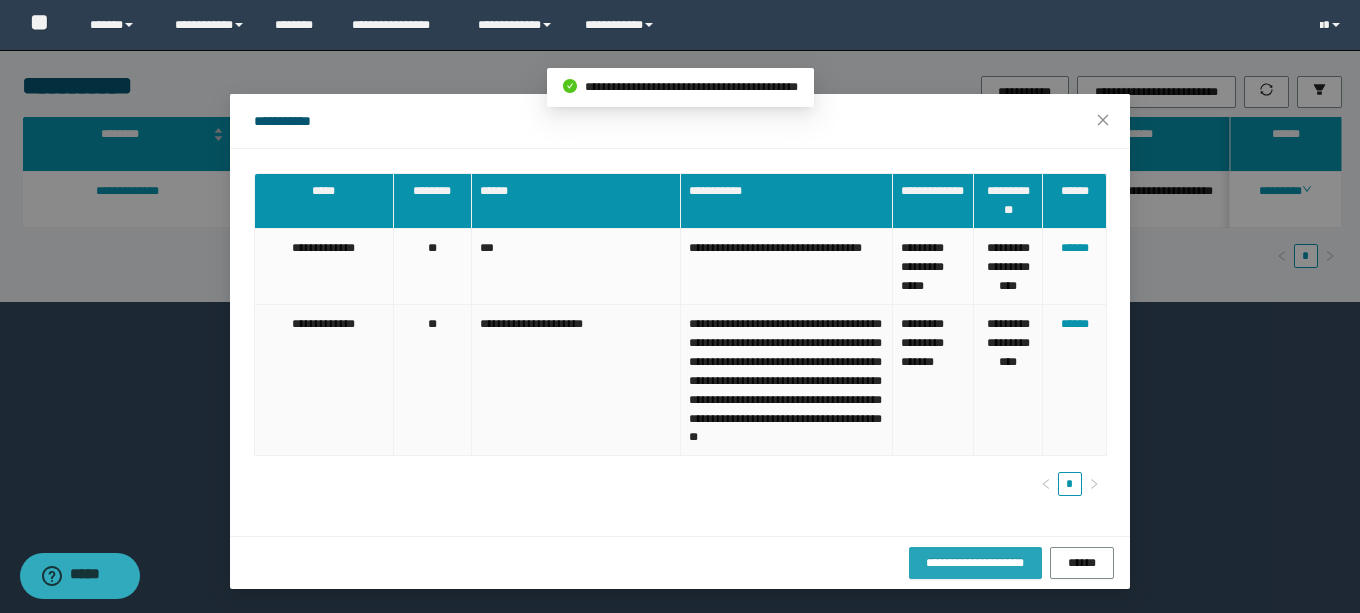 scroll, scrollTop: 43, scrollLeft: 0, axis: vertical 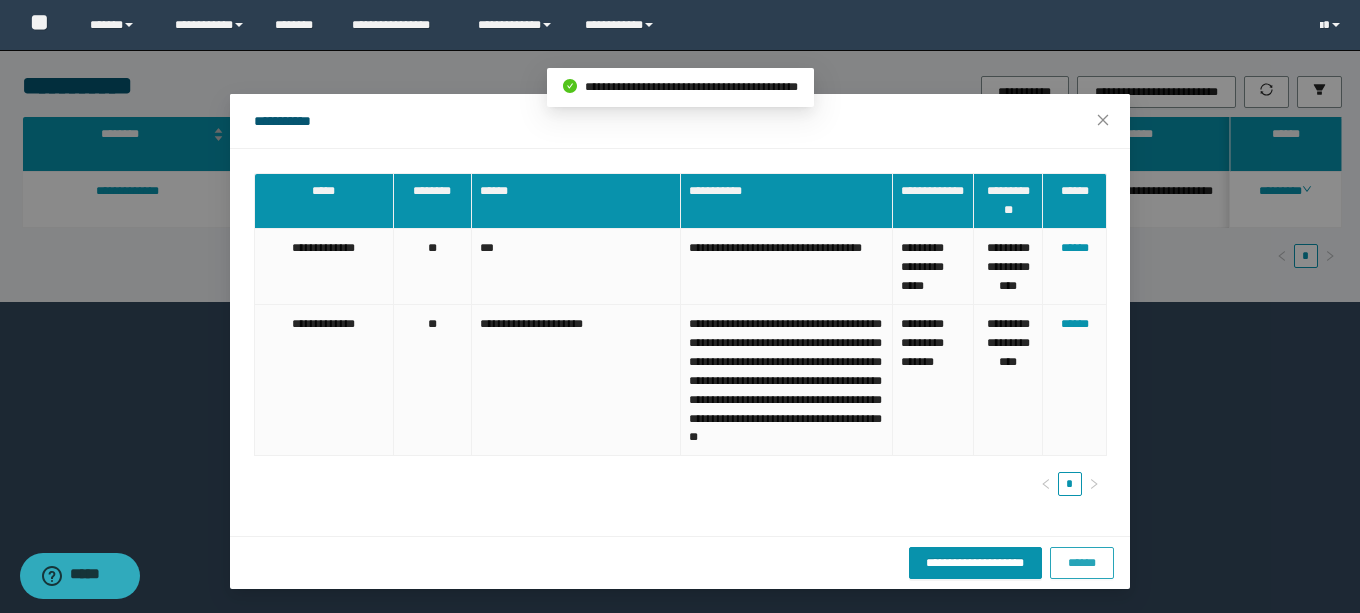 click on "******" at bounding box center (1082, 563) 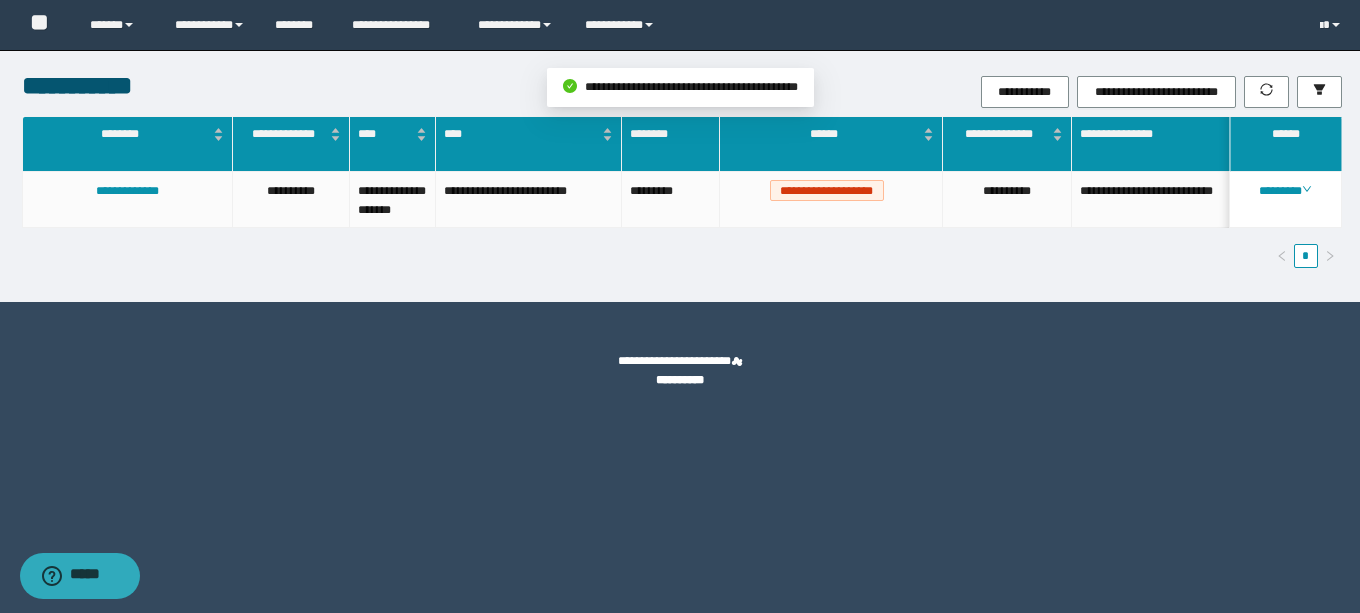 scroll, scrollTop: 0, scrollLeft: 0, axis: both 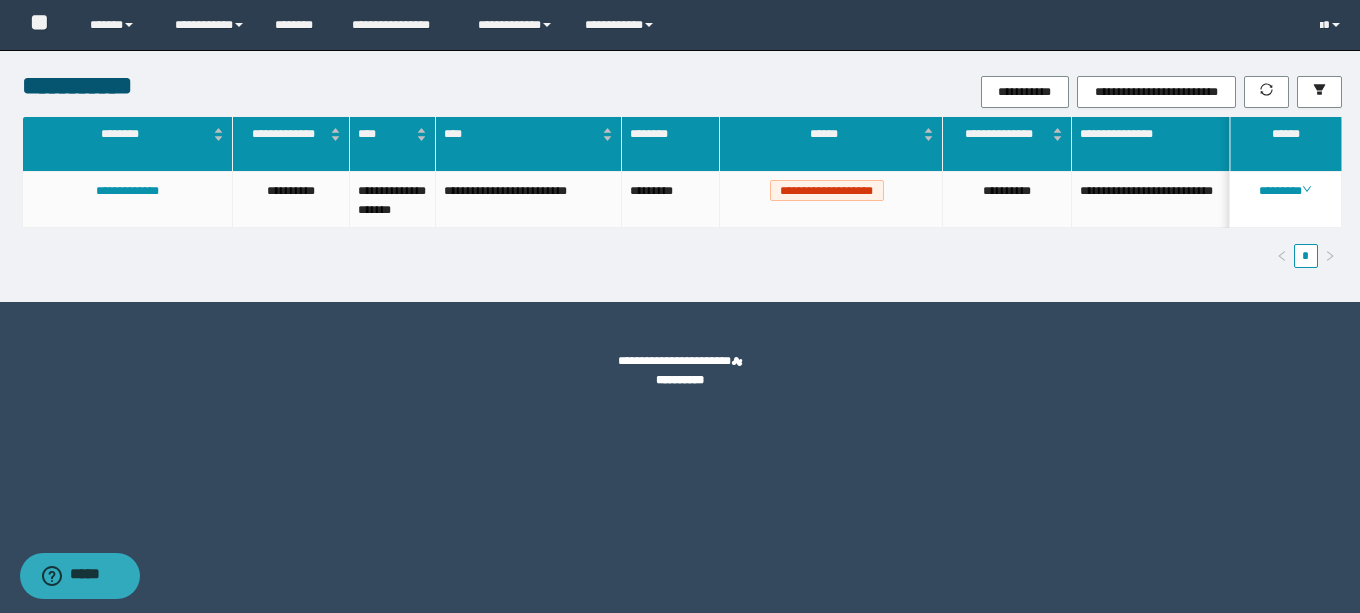 drag, startPoint x: 1212, startPoint y: 418, endPoint x: 1279, endPoint y: 276, distance: 157.01274 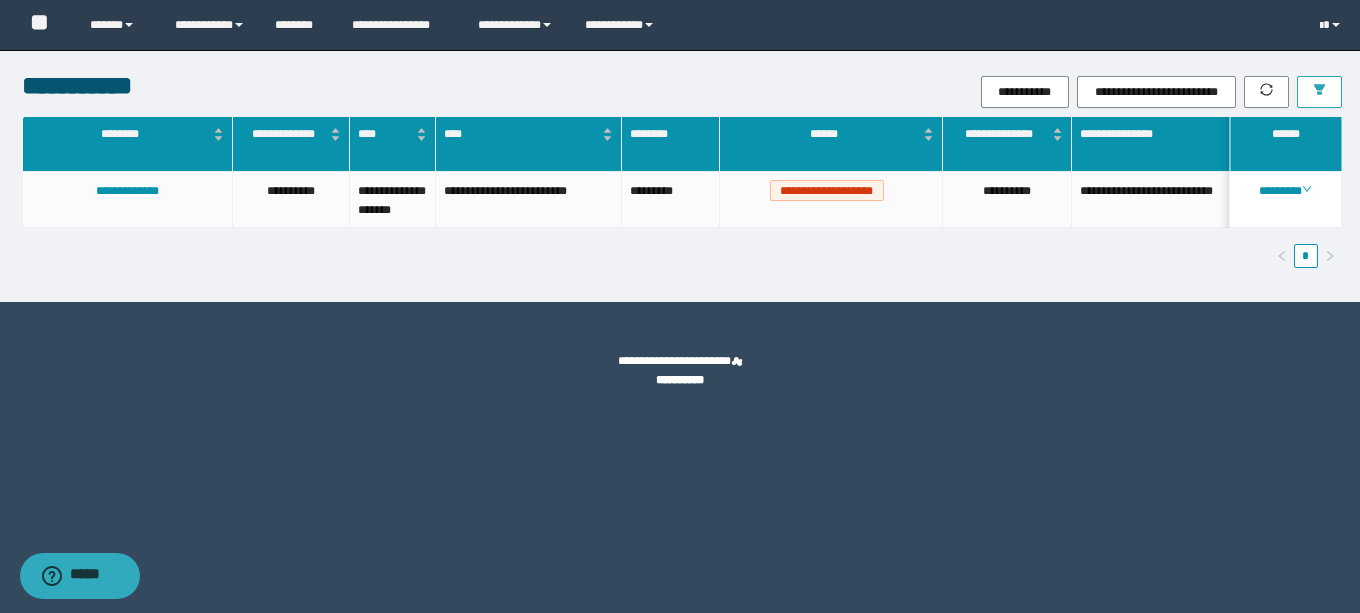 click 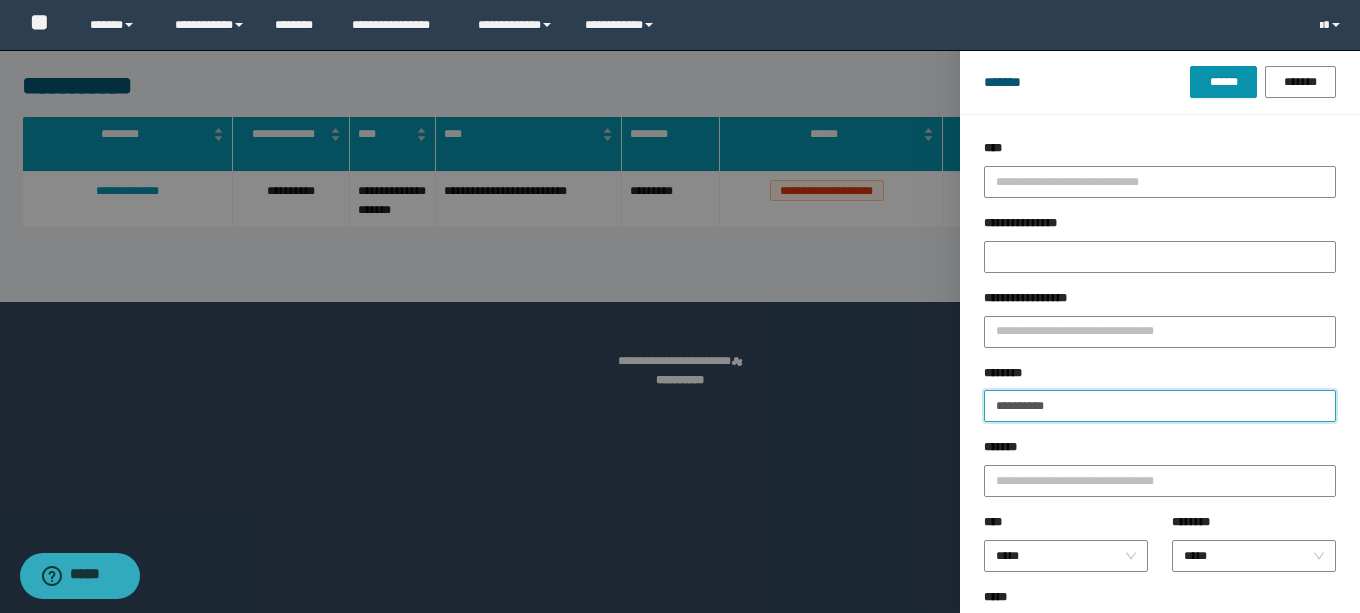 drag, startPoint x: 1104, startPoint y: 401, endPoint x: 1176, endPoint y: 100, distance: 309.49152 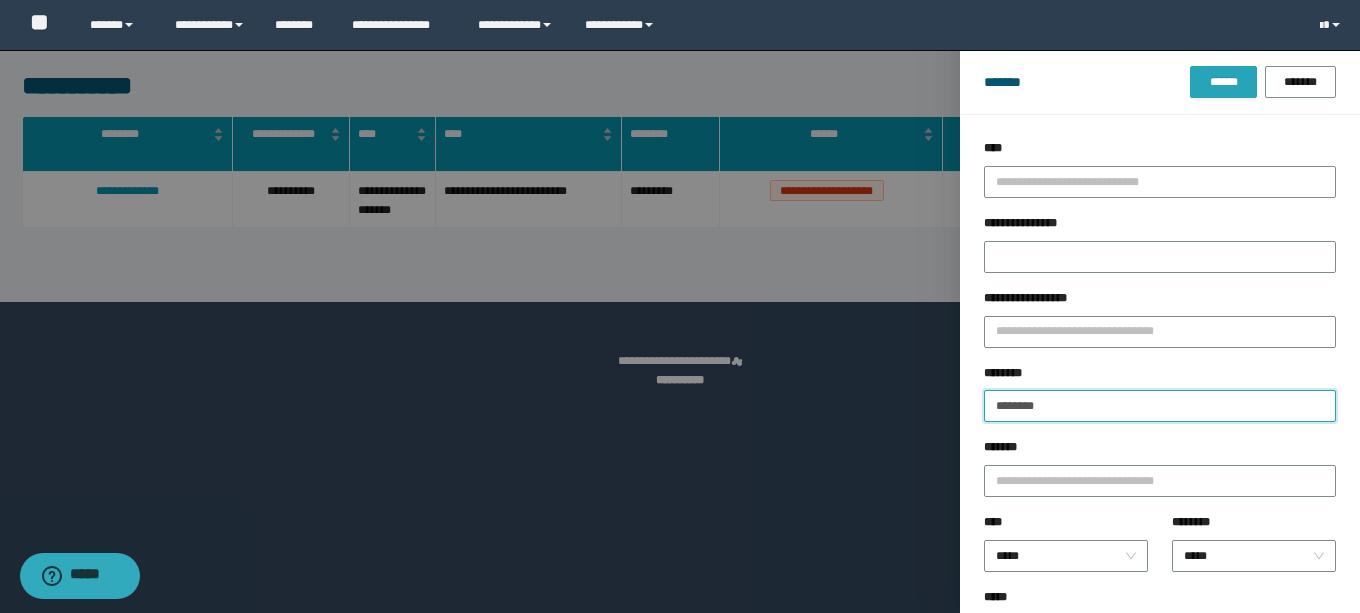 type on "********" 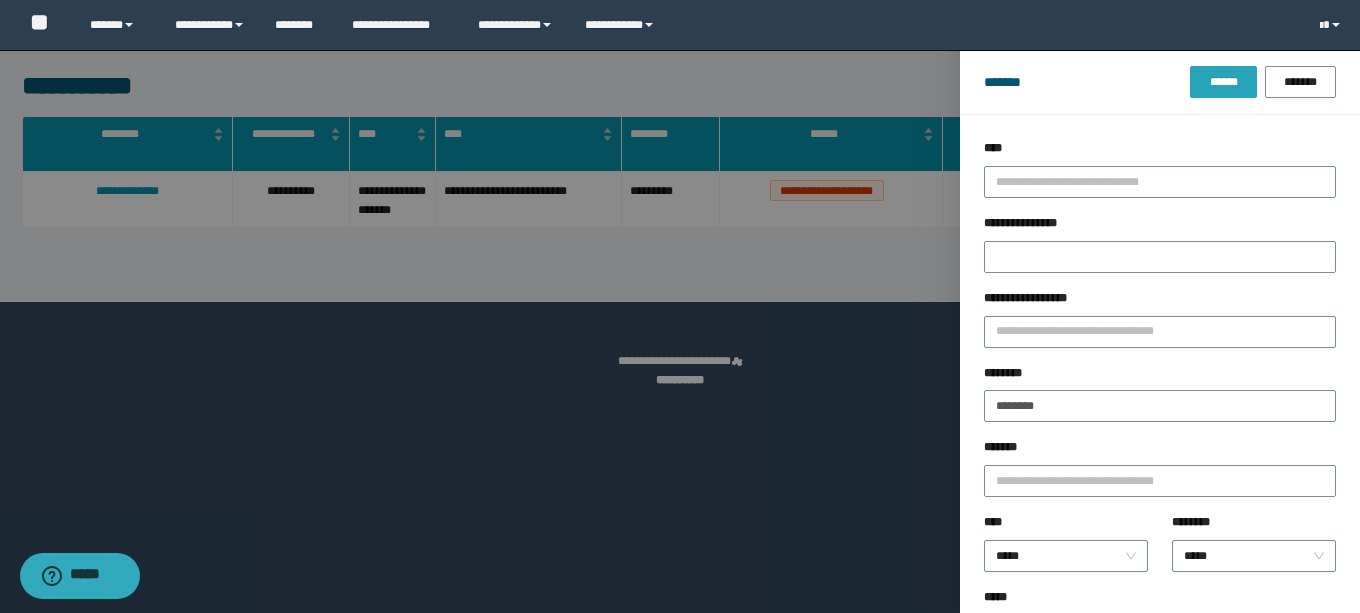 click on "******" at bounding box center [1223, 82] 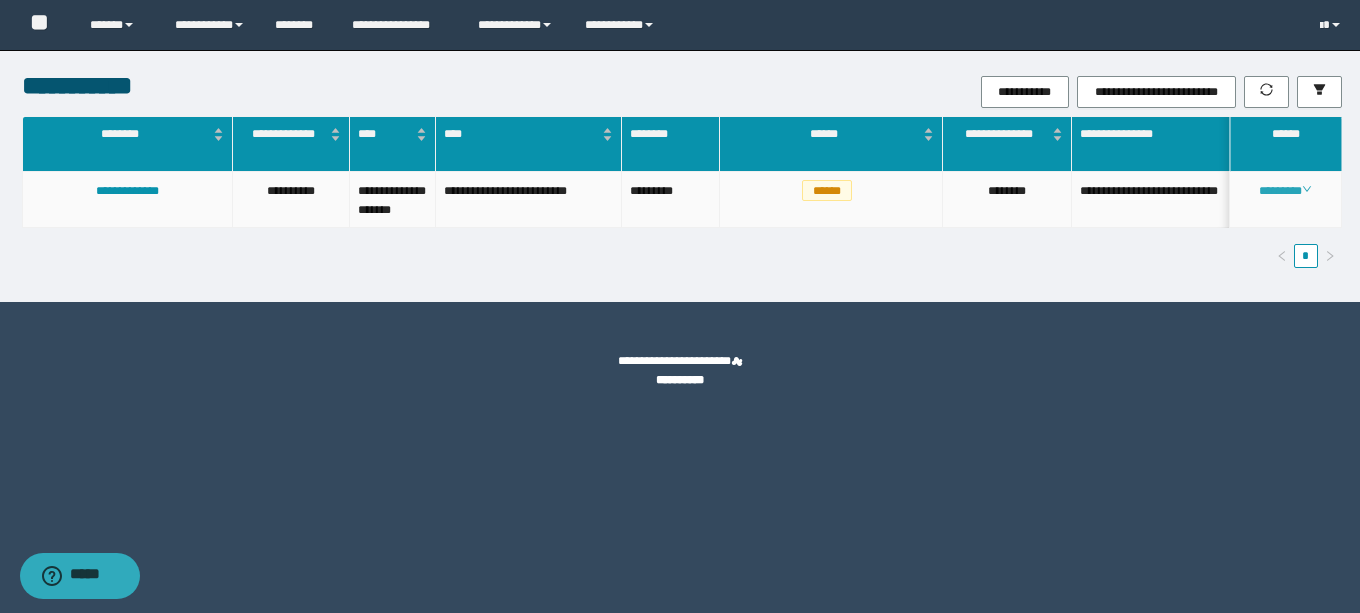 click on "********" at bounding box center (1285, 191) 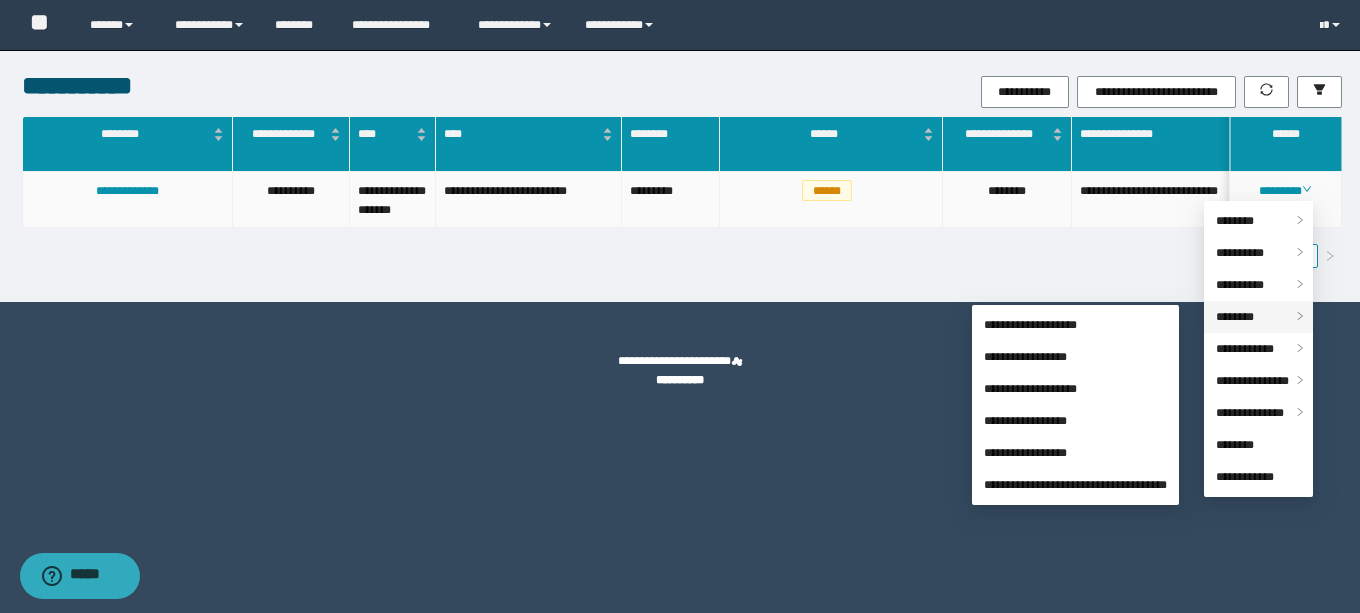 click on "********" at bounding box center (1235, 317) 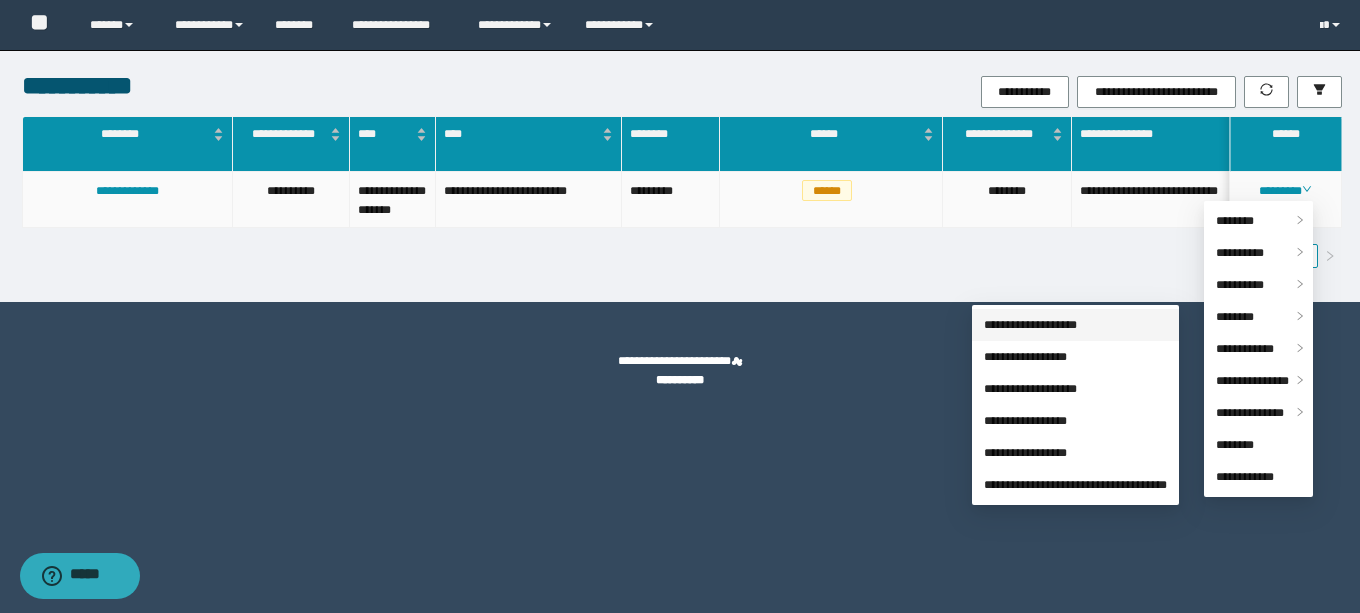 click on "**********" at bounding box center [1030, 325] 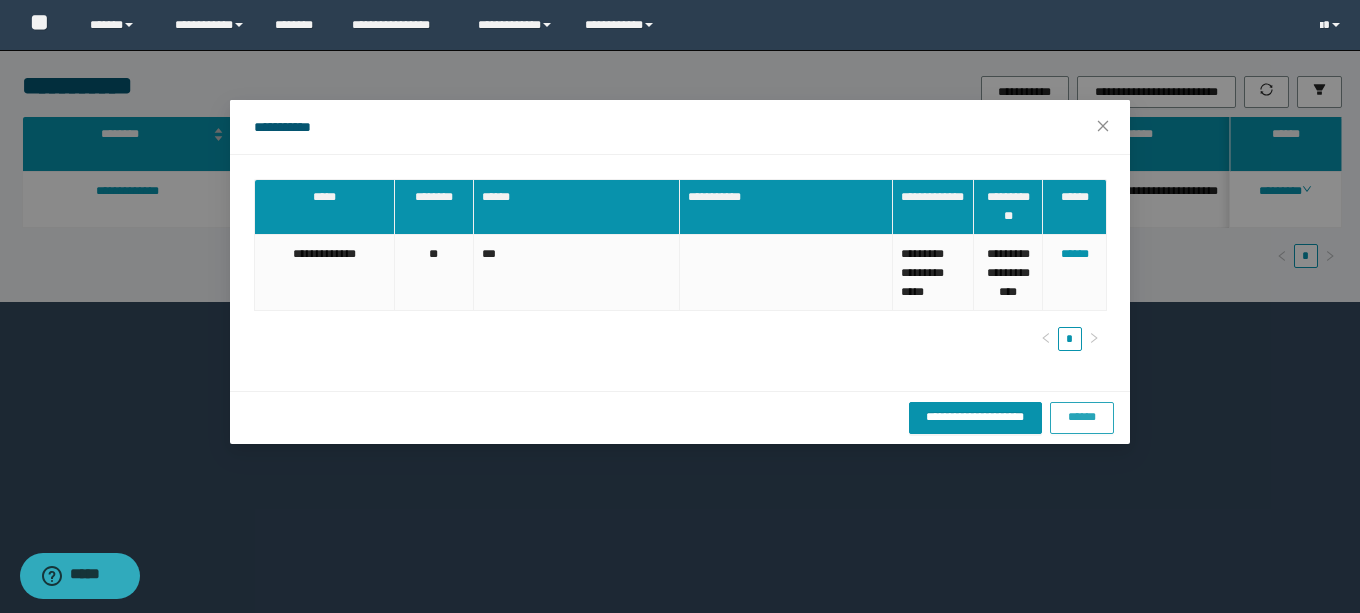 click on "******" at bounding box center [1082, 418] 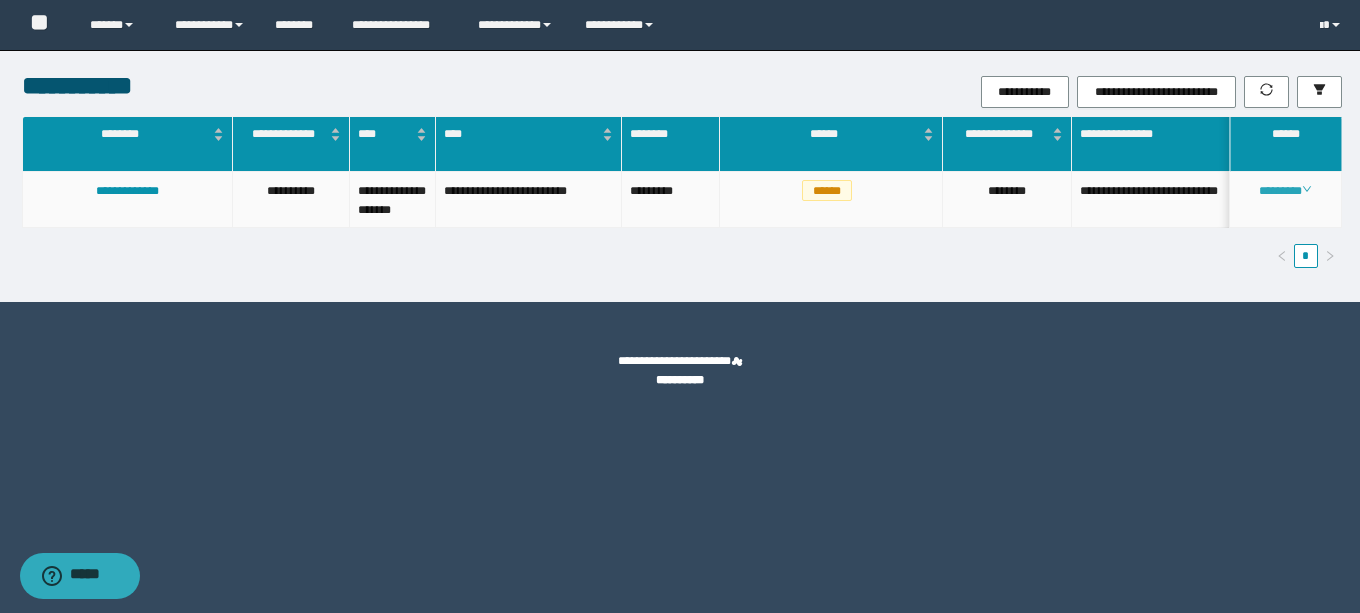 click on "********" at bounding box center (1285, 191) 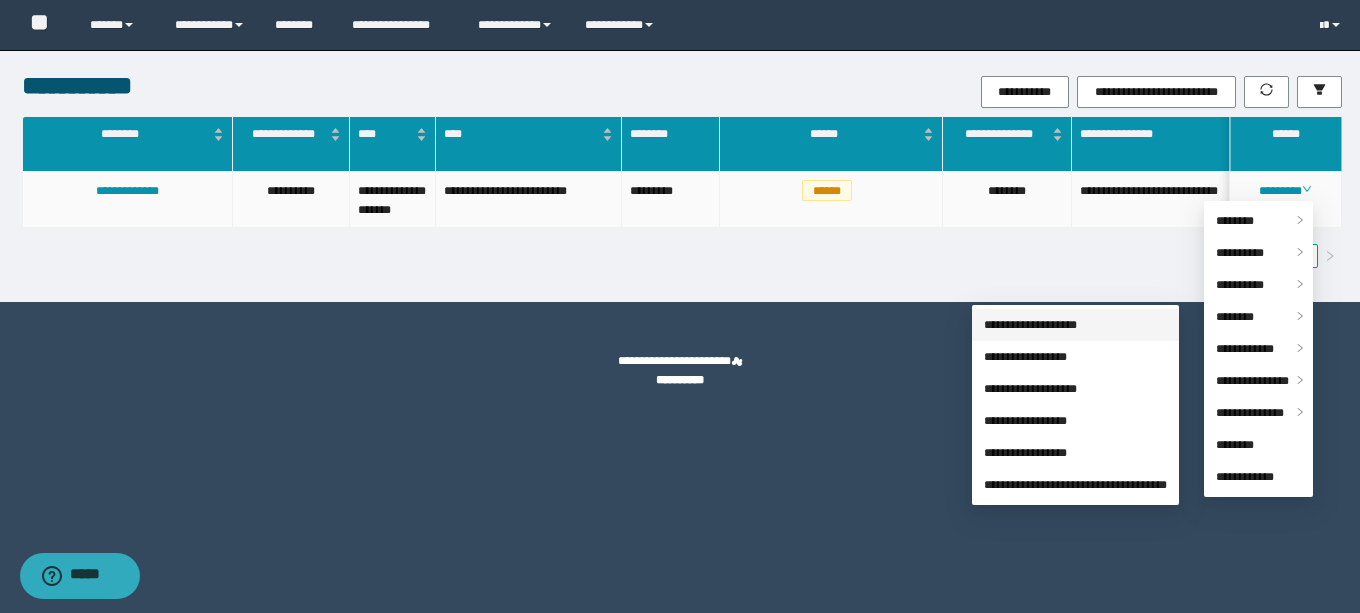 drag, startPoint x: 1255, startPoint y: 316, endPoint x: 1153, endPoint y: 319, distance: 102.044106 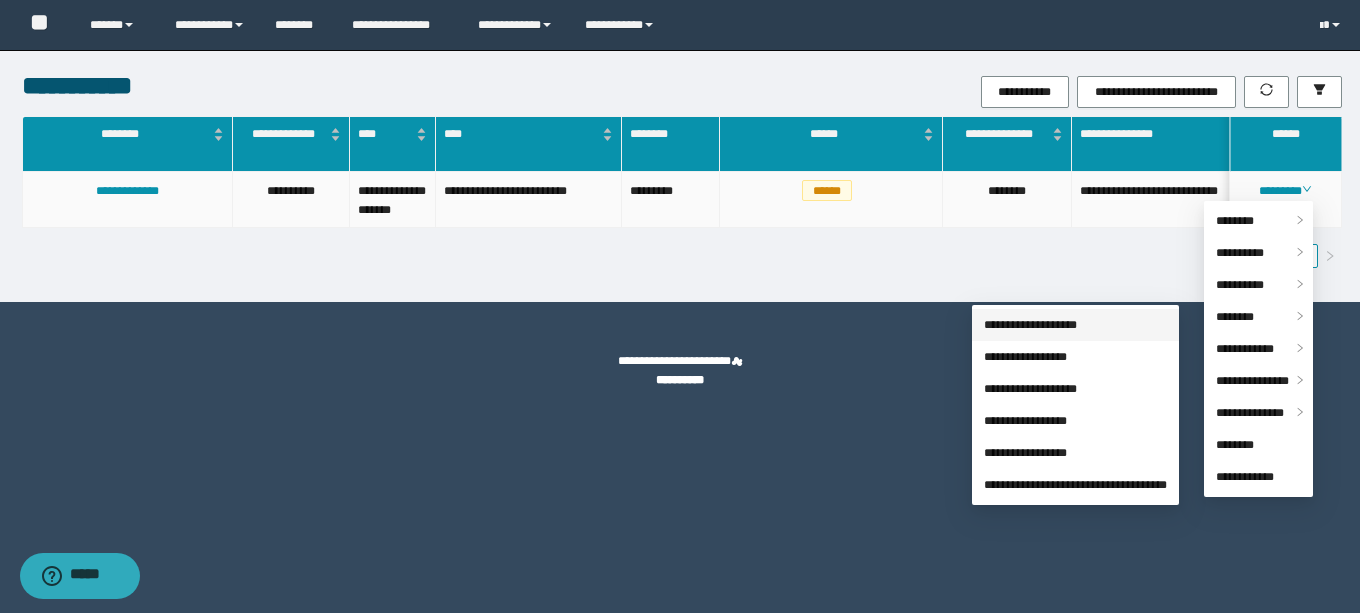 click on "**********" at bounding box center [1030, 325] 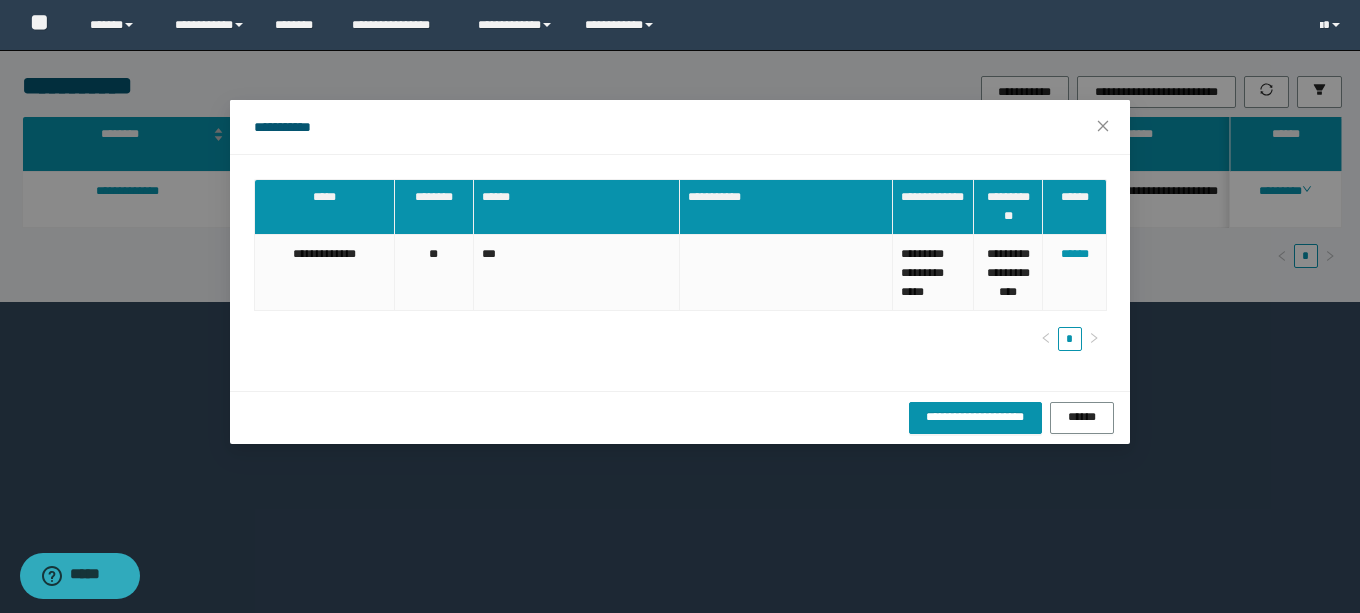 click on "*" at bounding box center (680, 339) 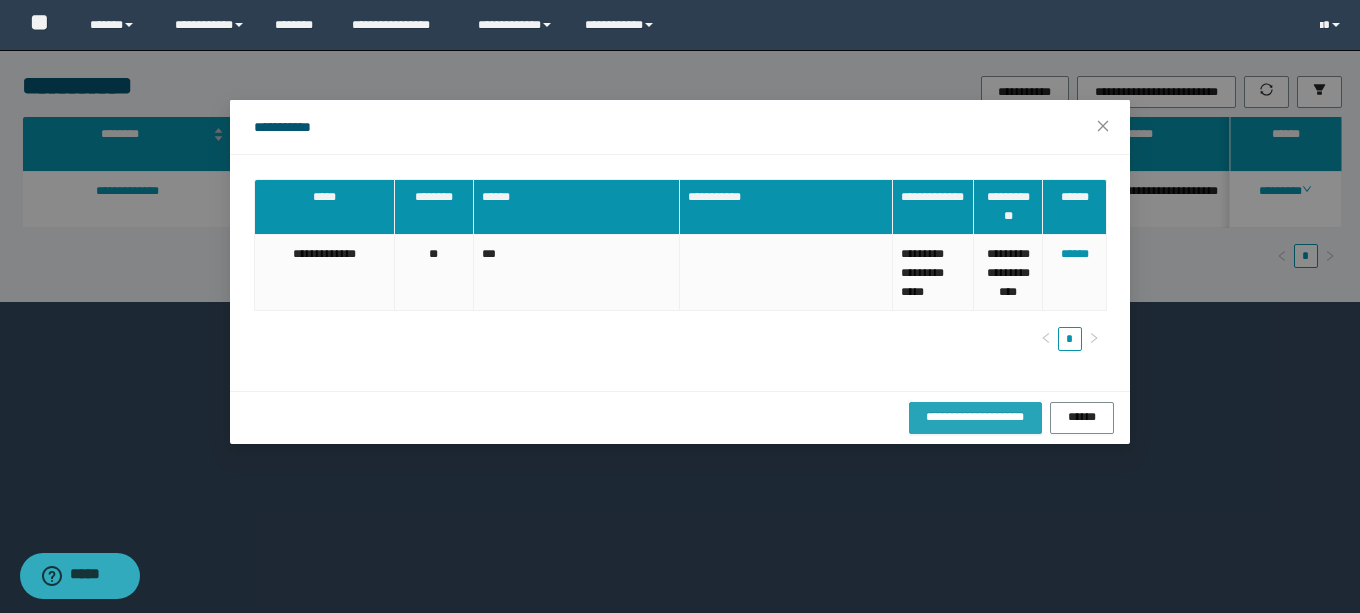 click on "**********" at bounding box center (975, 417) 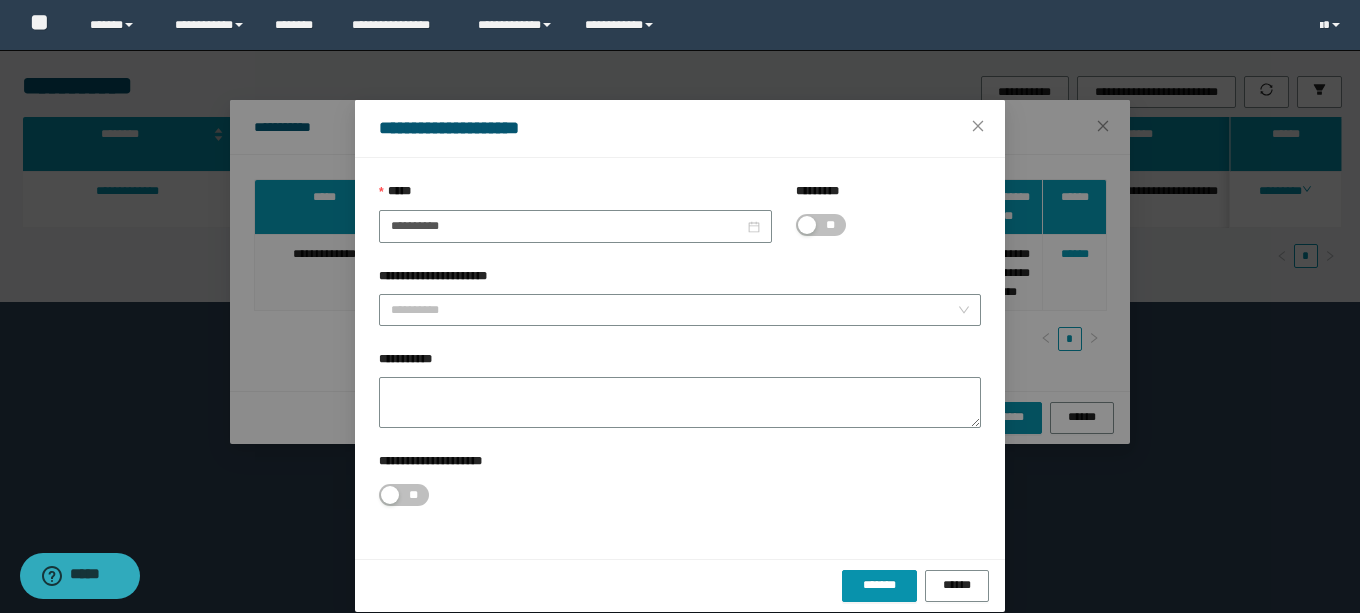 click on "**********" at bounding box center [680, 358] 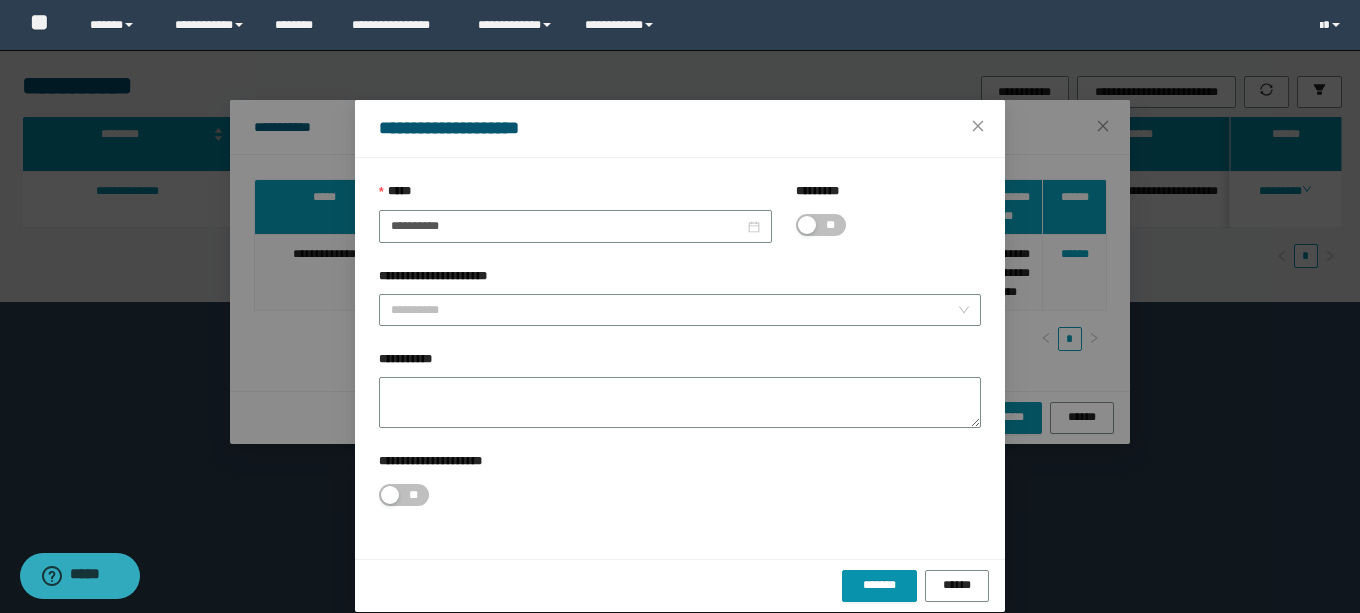 click on "**********" at bounding box center (680, 493) 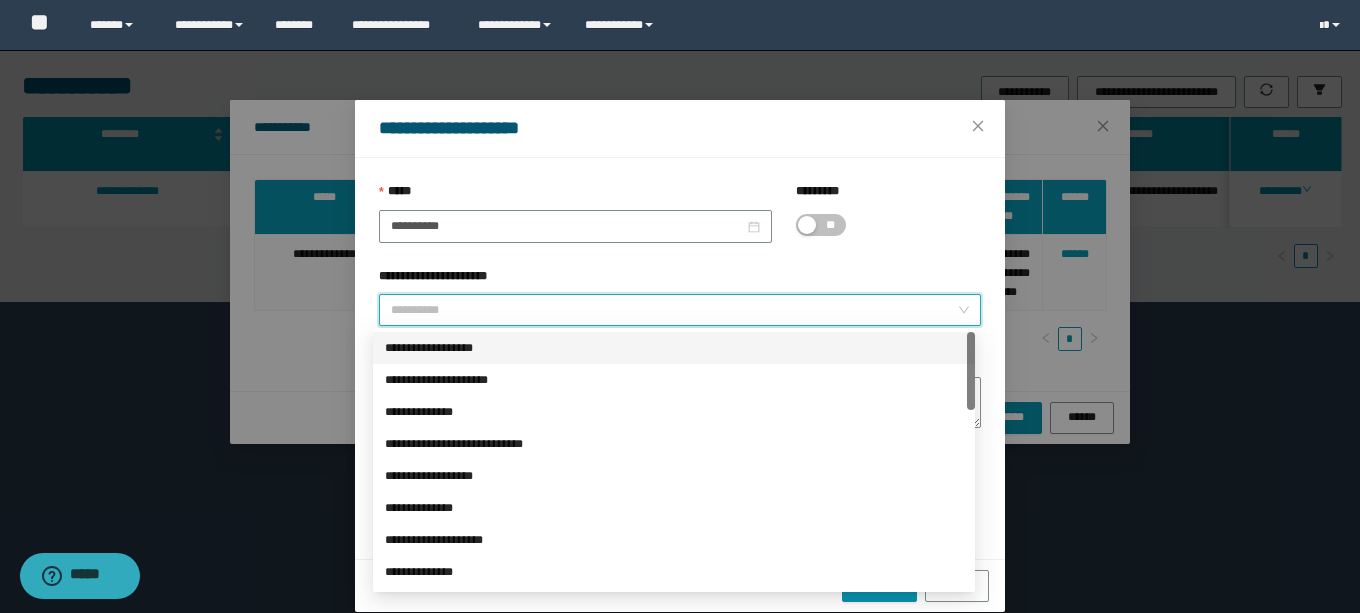 click on "**********" at bounding box center [674, 310] 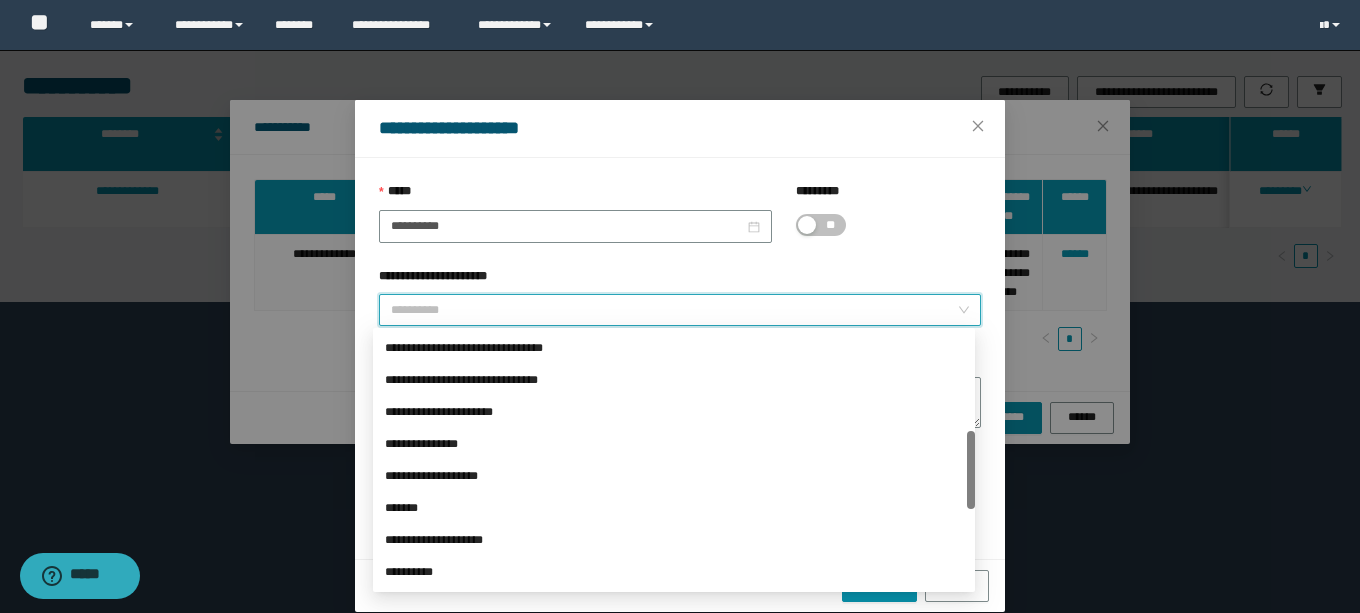 scroll, scrollTop: 576, scrollLeft: 0, axis: vertical 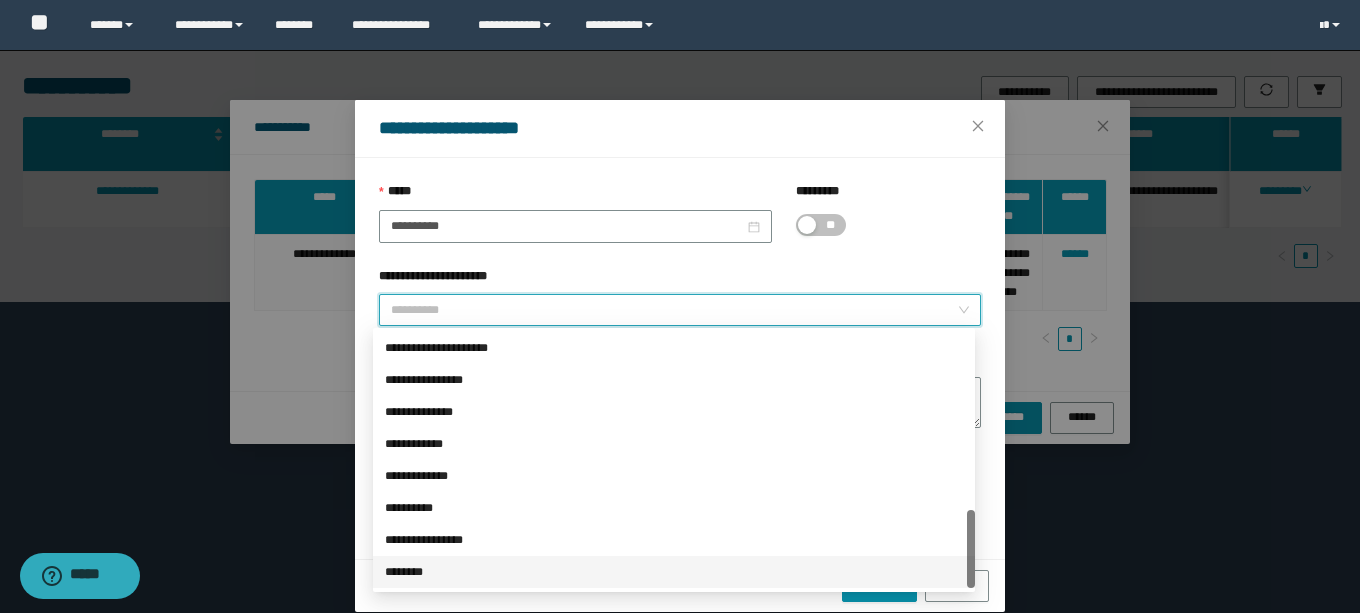 drag, startPoint x: 448, startPoint y: 572, endPoint x: 528, endPoint y: 569, distance: 80.05623 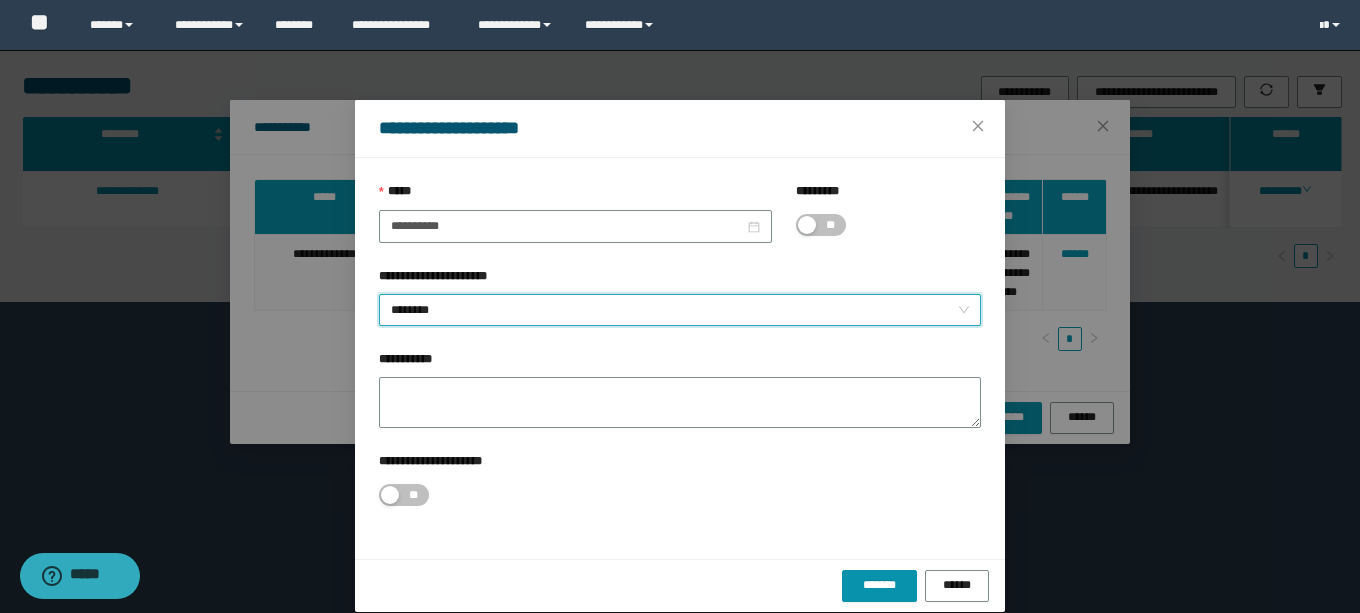 click on "**********" at bounding box center (680, 493) 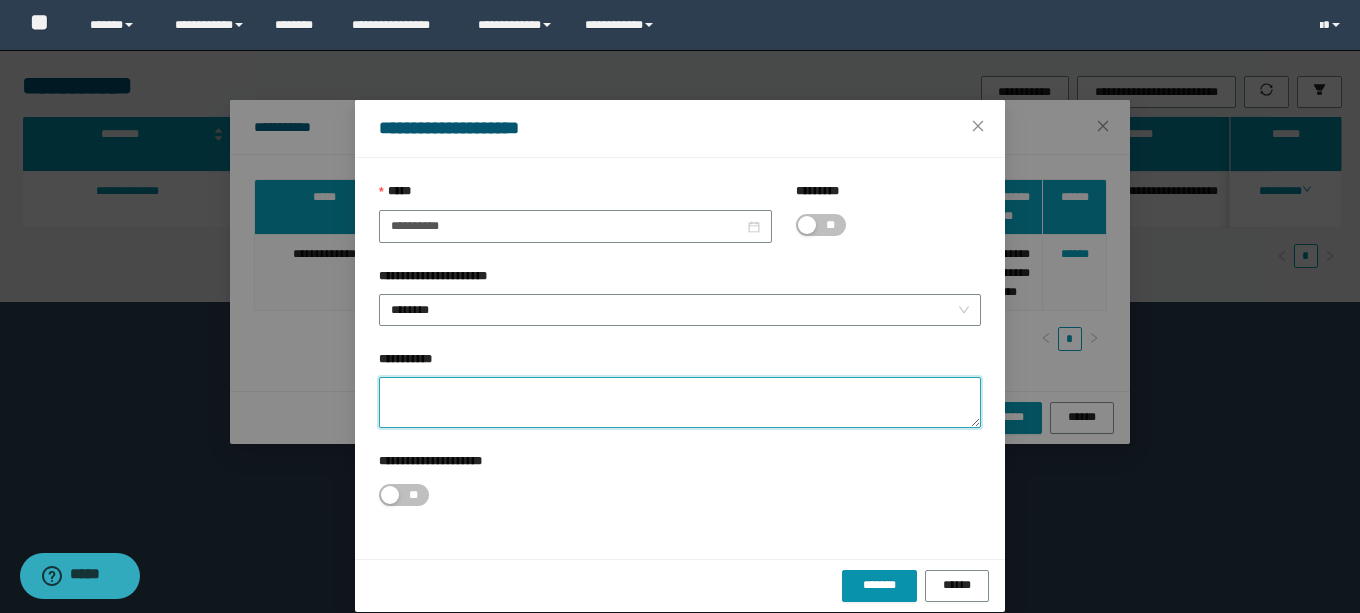 click on "**********" at bounding box center [680, 402] 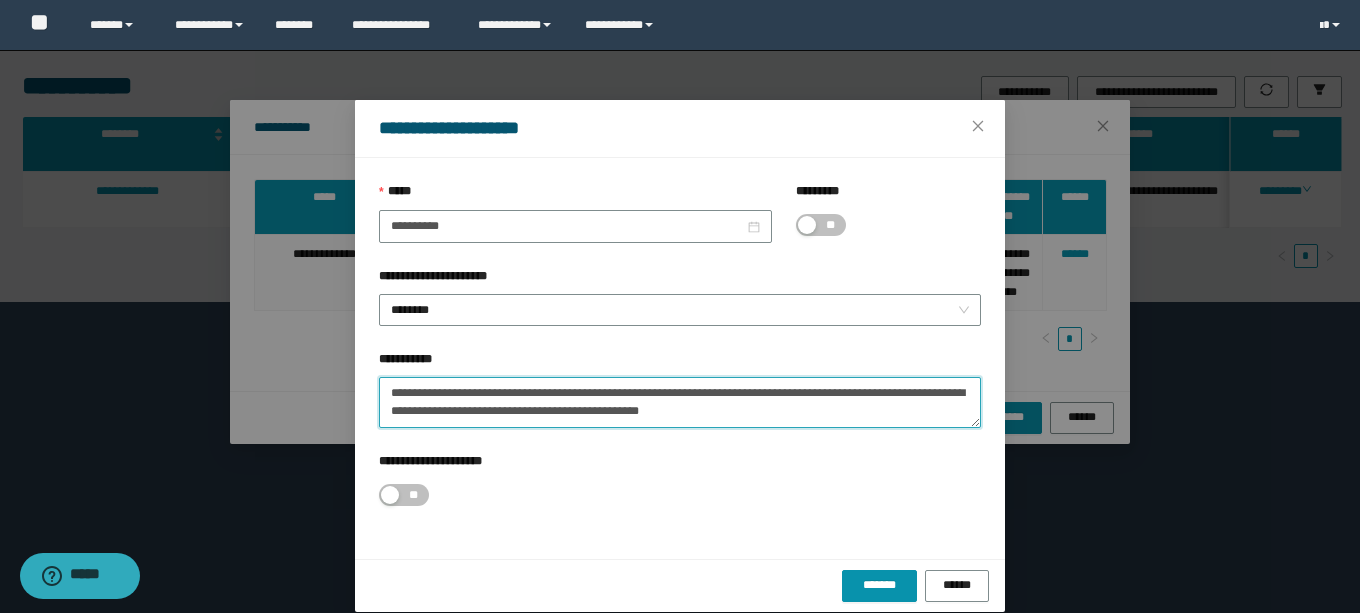 scroll, scrollTop: 12, scrollLeft: 0, axis: vertical 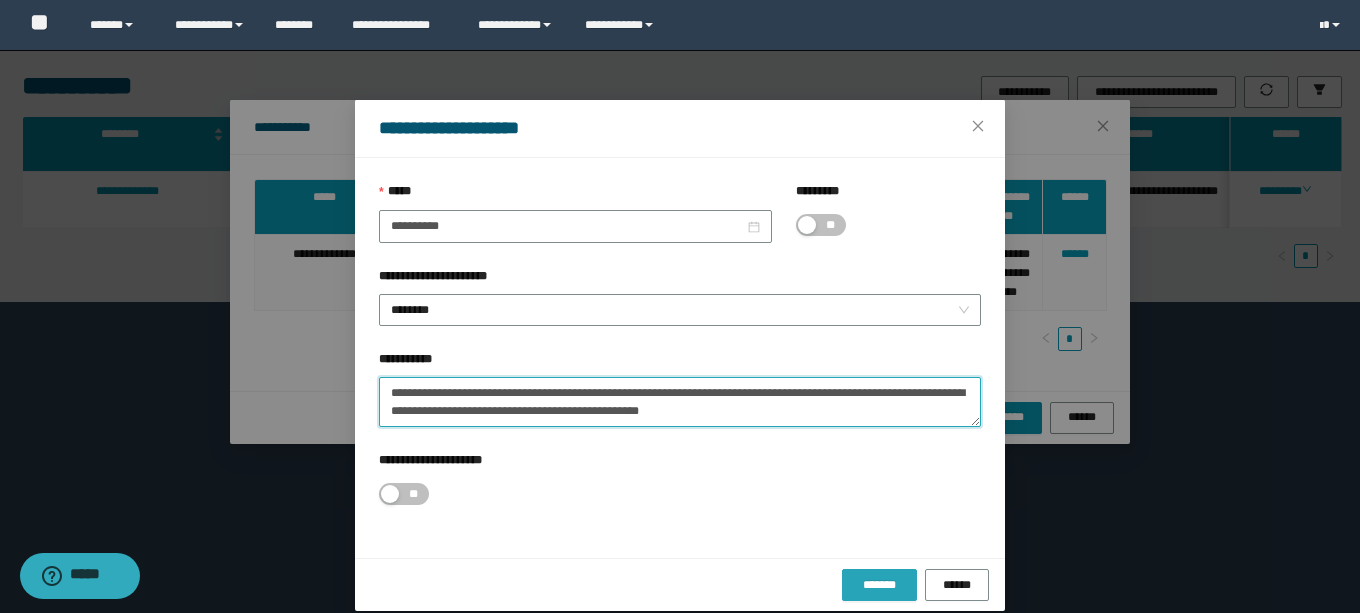 type on "**********" 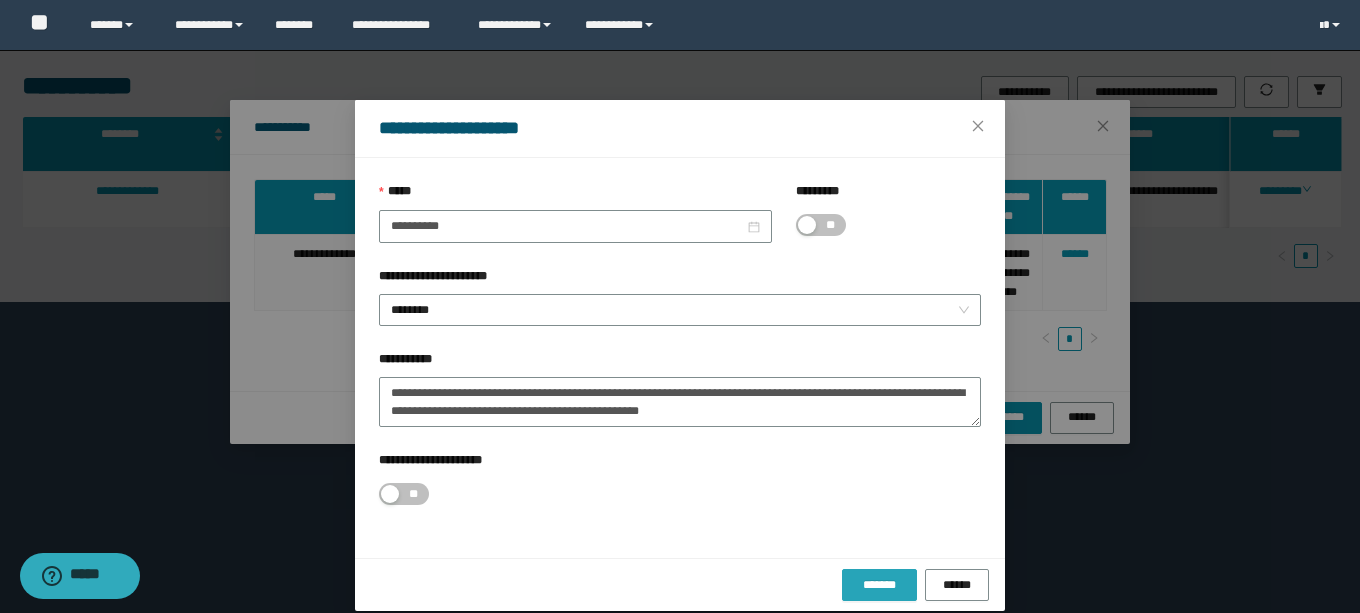 click on "*******" at bounding box center (879, 585) 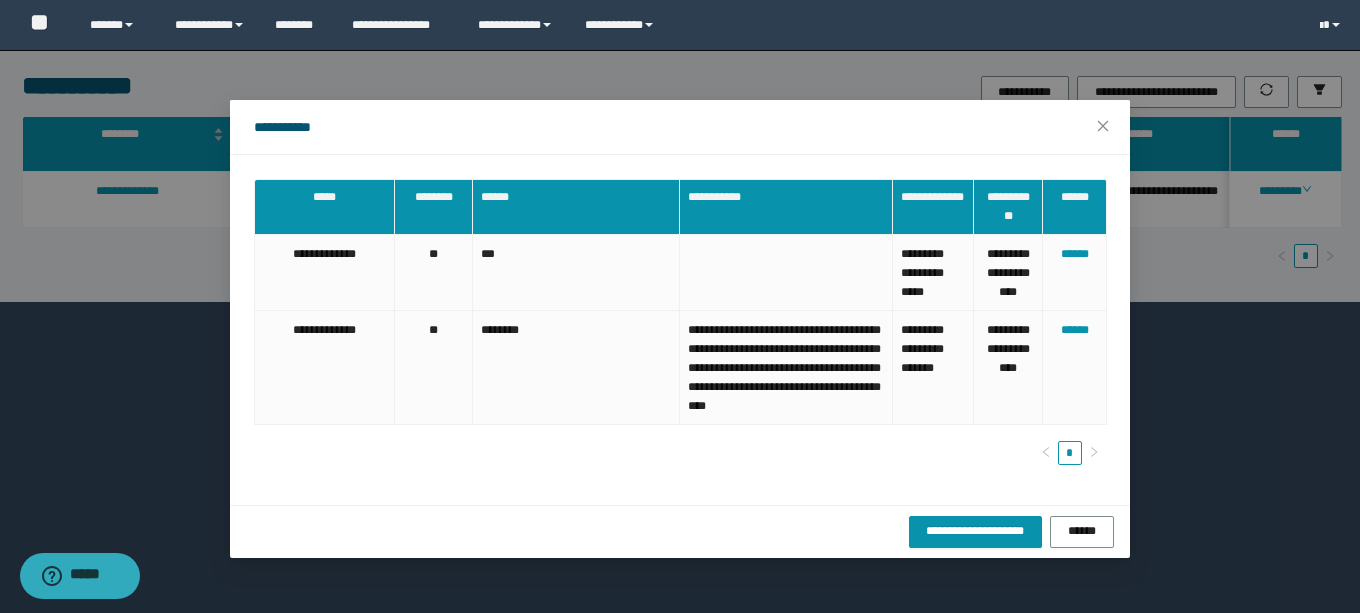 click on "[ADDRESS] [CITY] [STATE] [ZIP] [COUNTRY] [POSTAL_CODE] [PHONE] [EMAIL] [ADDRESS] [CITY] [STATE] [ZIP] [COUNTRY] [POSTAL_CODE] [PHONE] [EMAIL]" at bounding box center (680, 306) 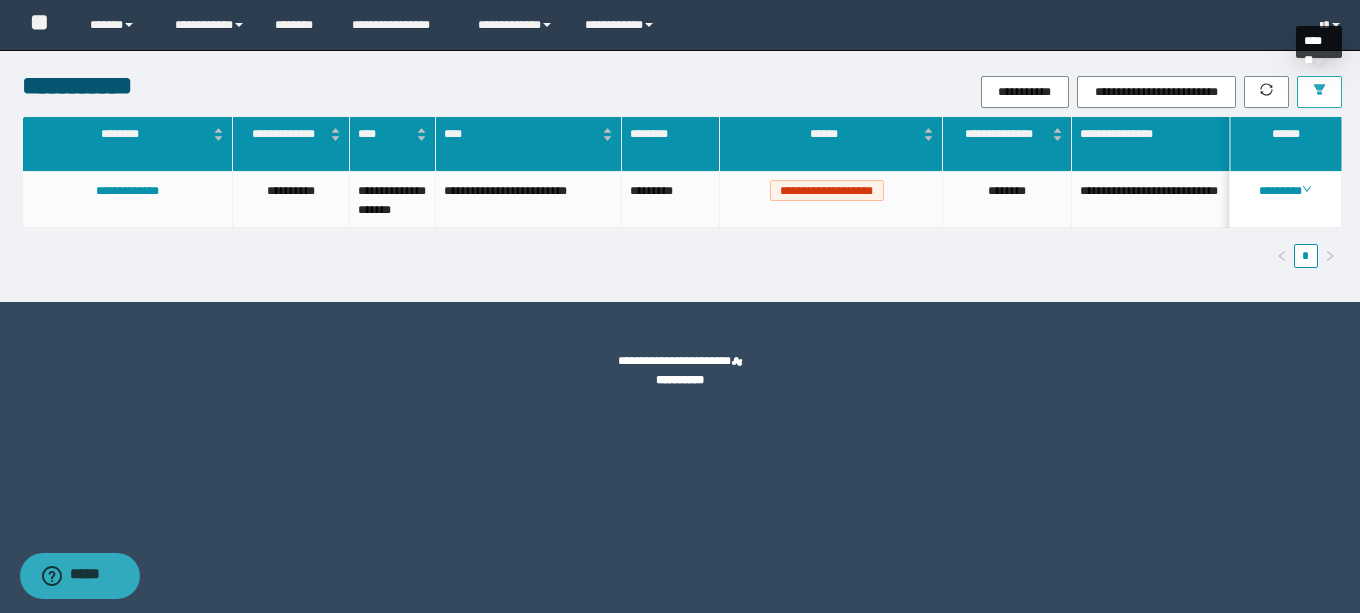 click at bounding box center [1319, 92] 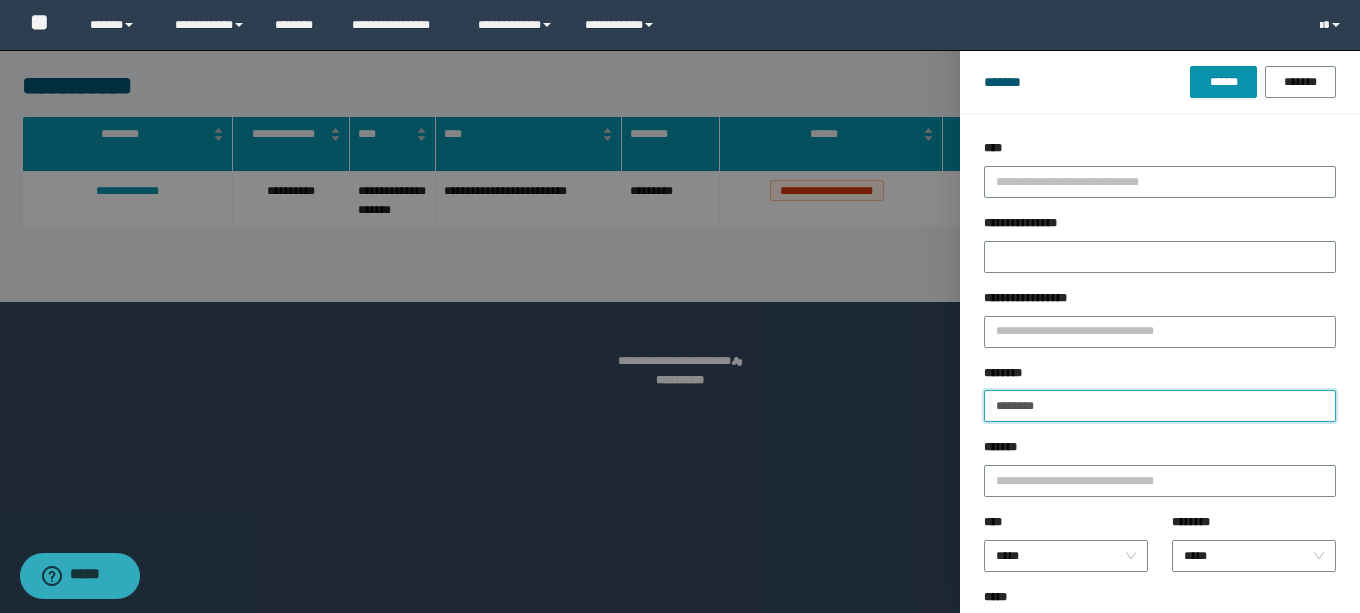 drag, startPoint x: 951, startPoint y: 392, endPoint x: 871, endPoint y: 368, distance: 83.52245 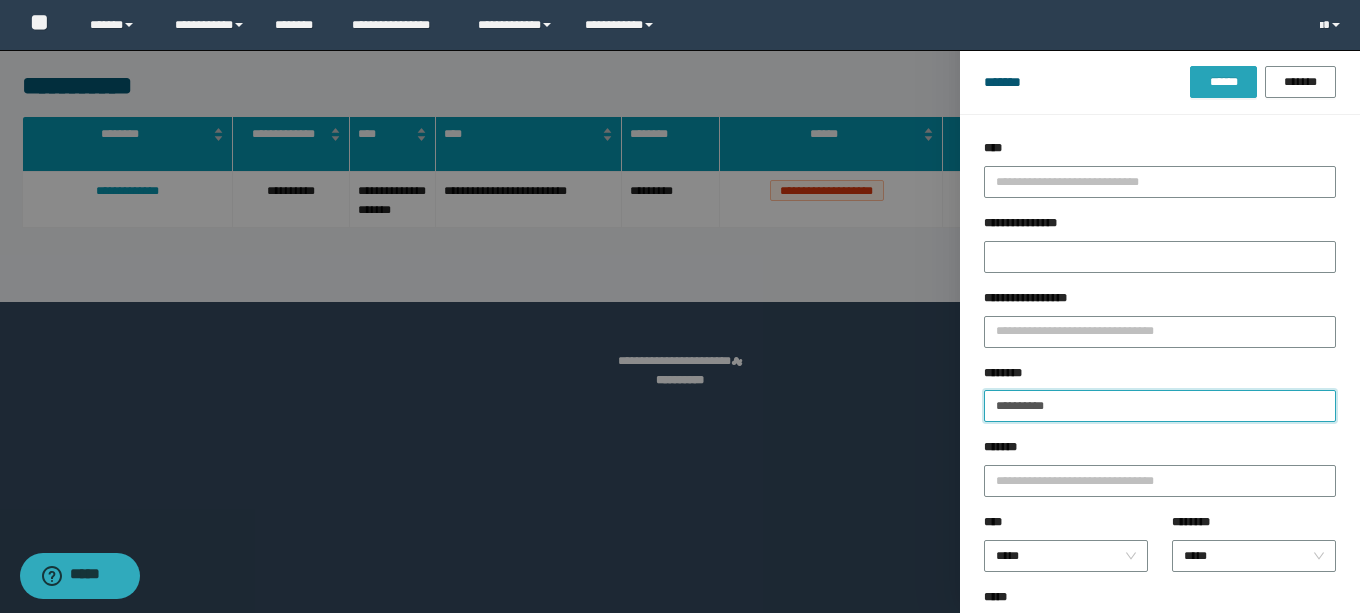 type on "**********" 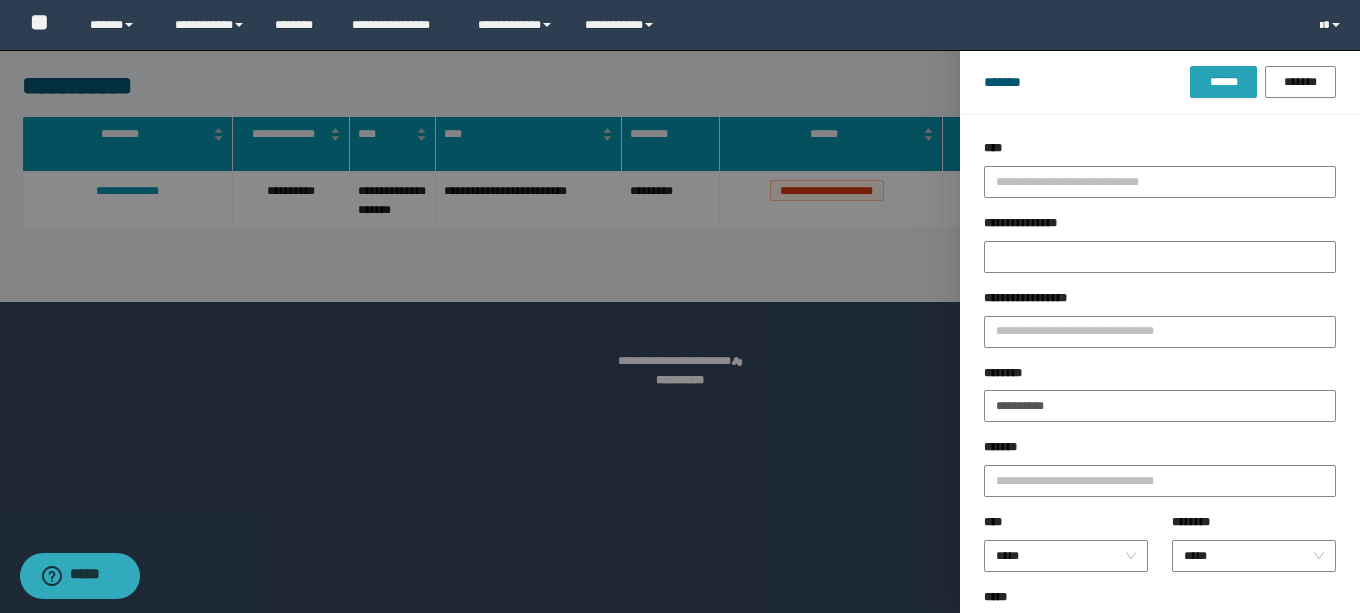 click on "******" at bounding box center (1223, 82) 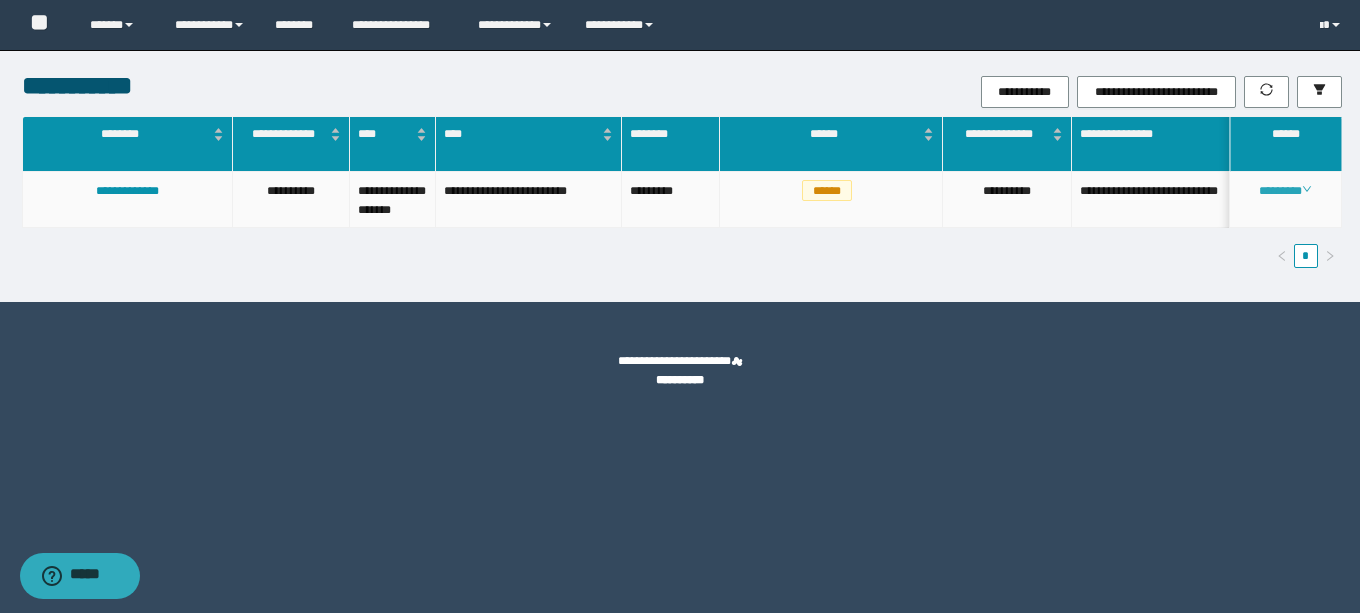 click on "********" at bounding box center (1285, 191) 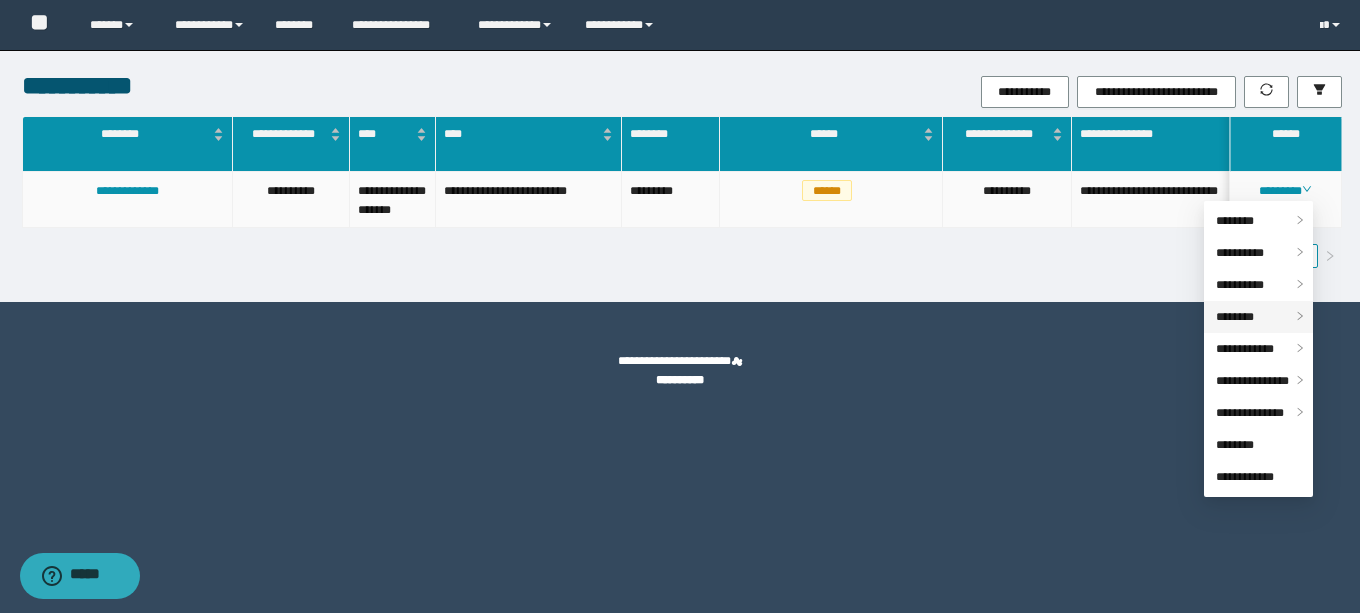 click on "********" at bounding box center (1258, 317) 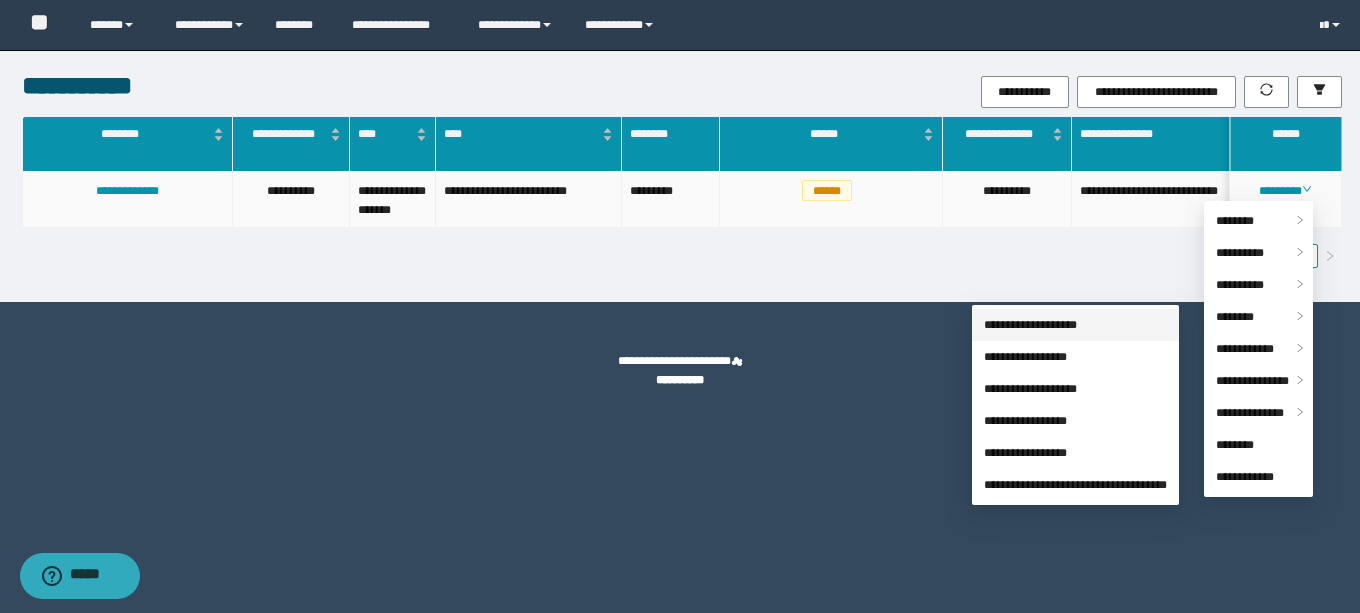 click on "**********" at bounding box center (1030, 325) 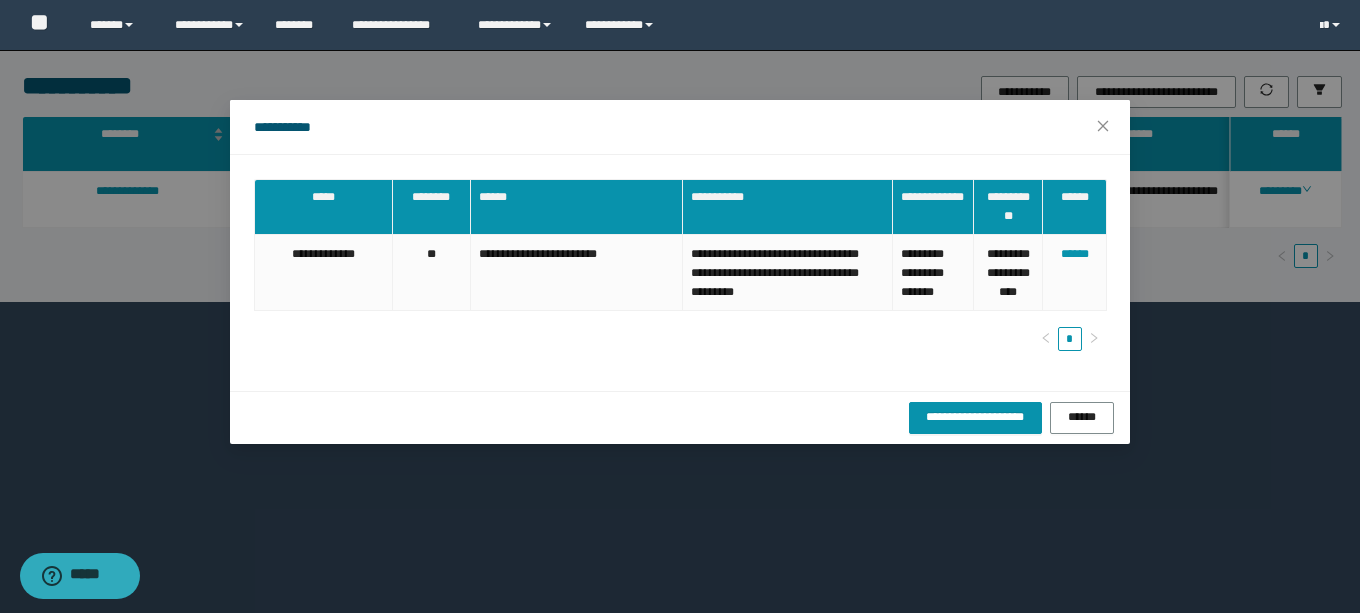 click on "[ADDRESS] [CITY] [STATE] [ZIP] [COUNTRY] [POSTAL_CODE] [PHONE] [EMAIL] [ADDRESS] [CITY] [STATE] [ZIP] [COUNTRY] [POSTAL_CODE] [PHONE] [EMAIL]" at bounding box center [680, 306] 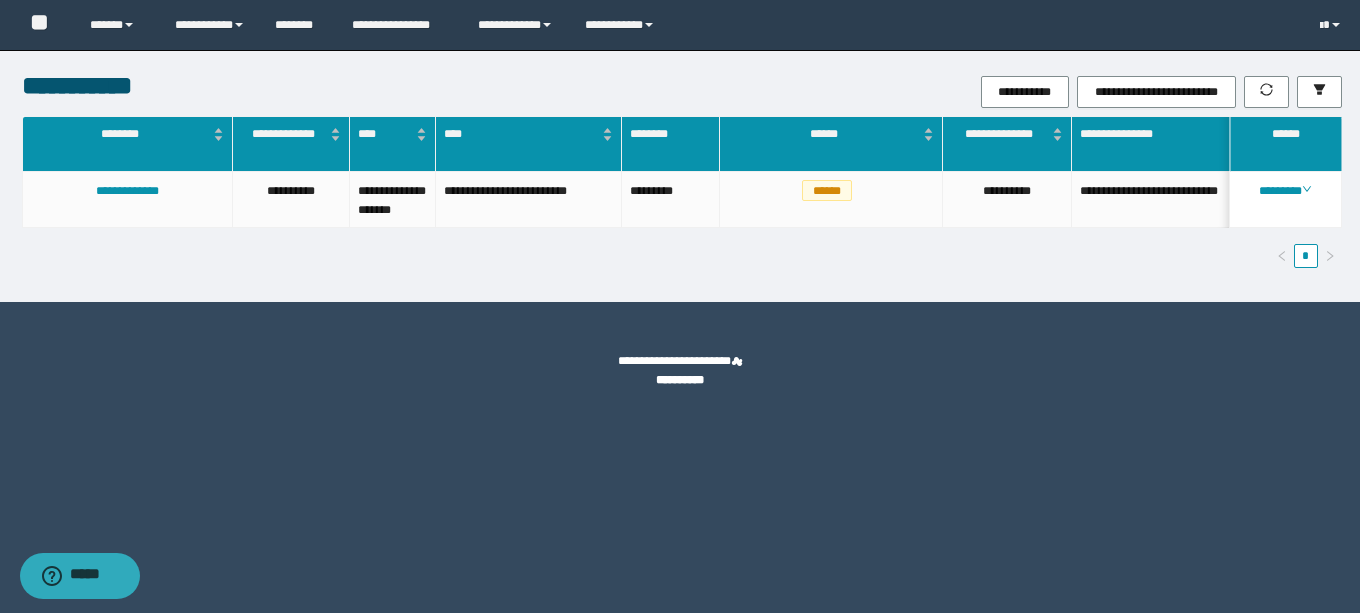 click on "**********" at bounding box center (680, 306) 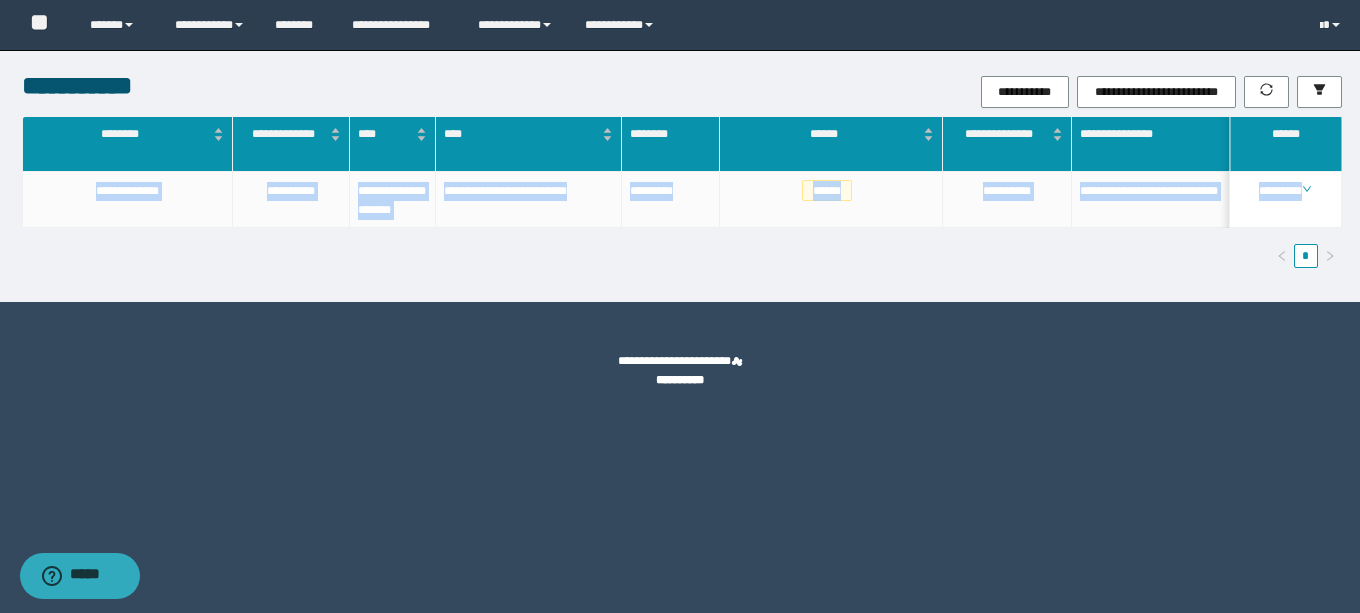 copy on "[ADDRESS] [CITY] [STATE] [ZIP] [COUNTRY] [POSTAL_CODE] [PHONE] [EMAIL]" 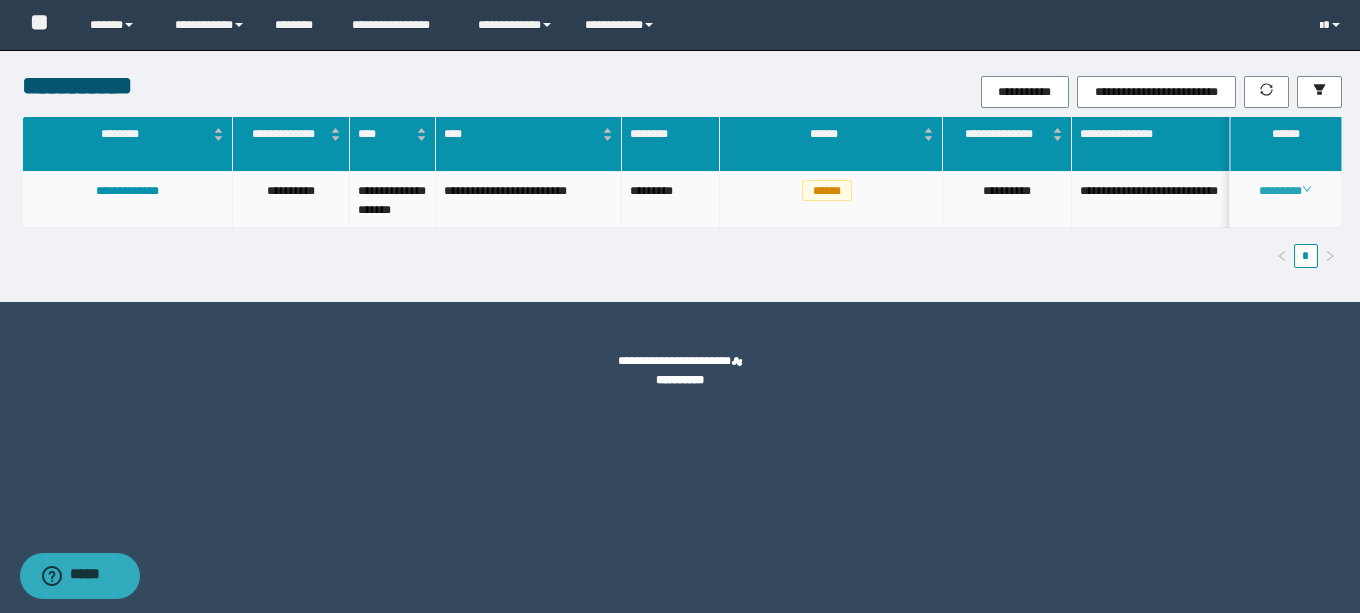 click on "********" at bounding box center [1285, 191] 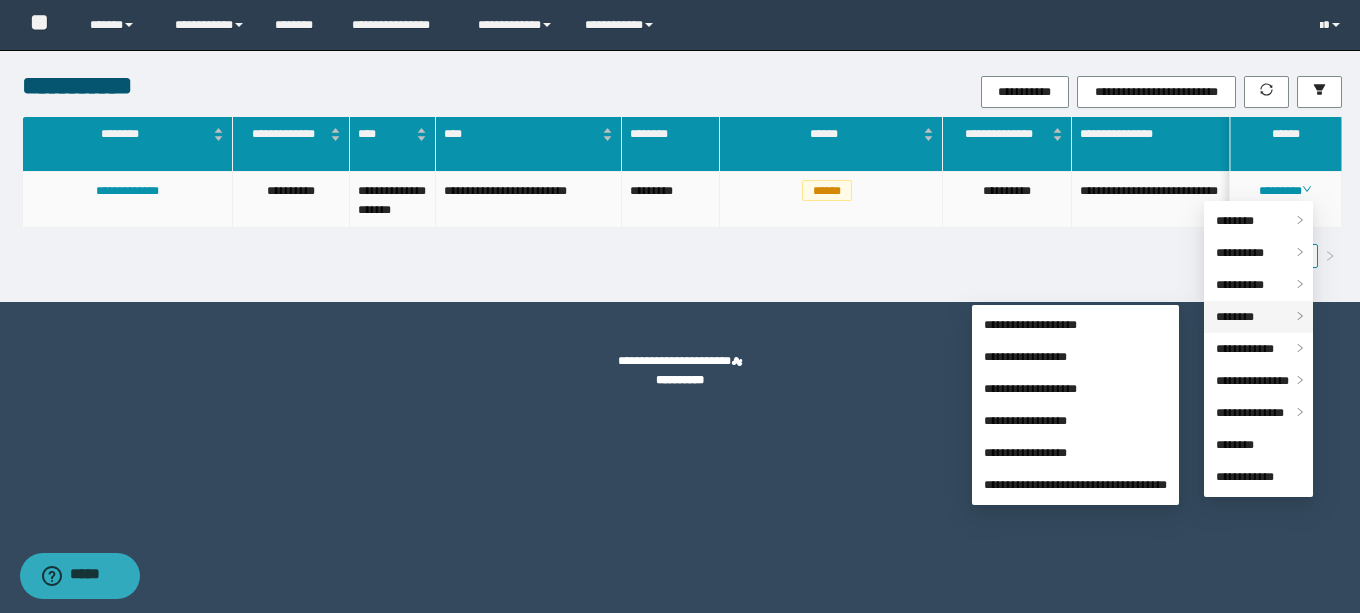 click on "********" at bounding box center (1235, 317) 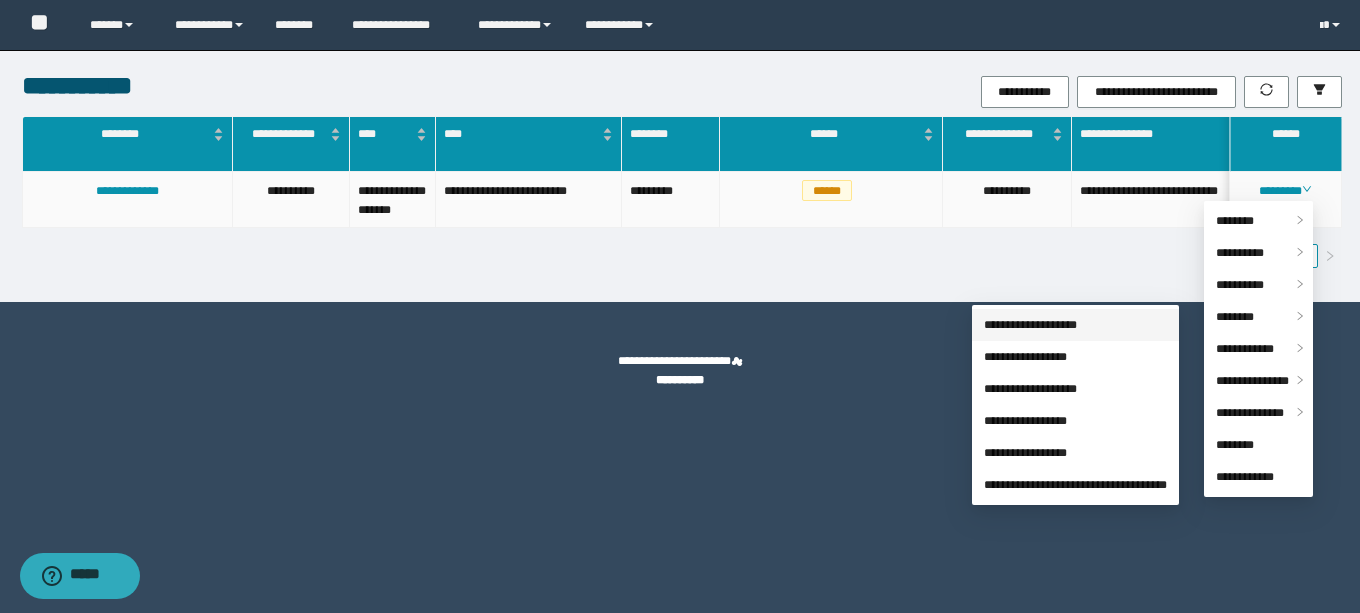 click on "**********" at bounding box center (1030, 325) 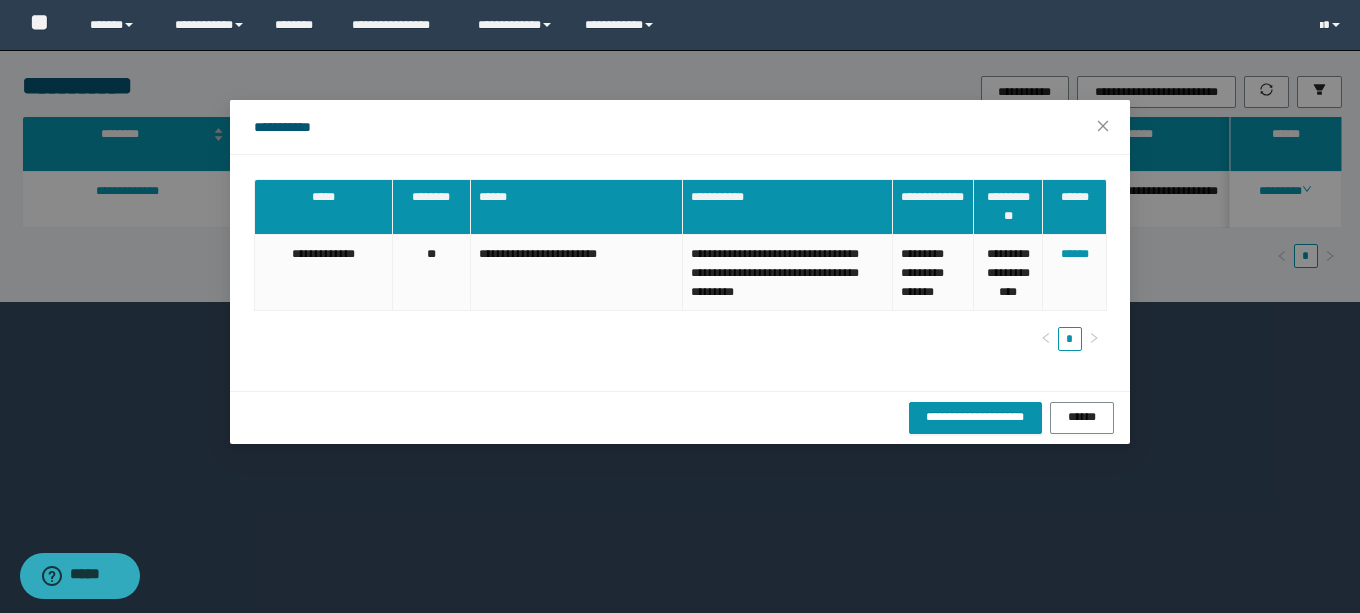 click on "**********" at bounding box center (680, 127) 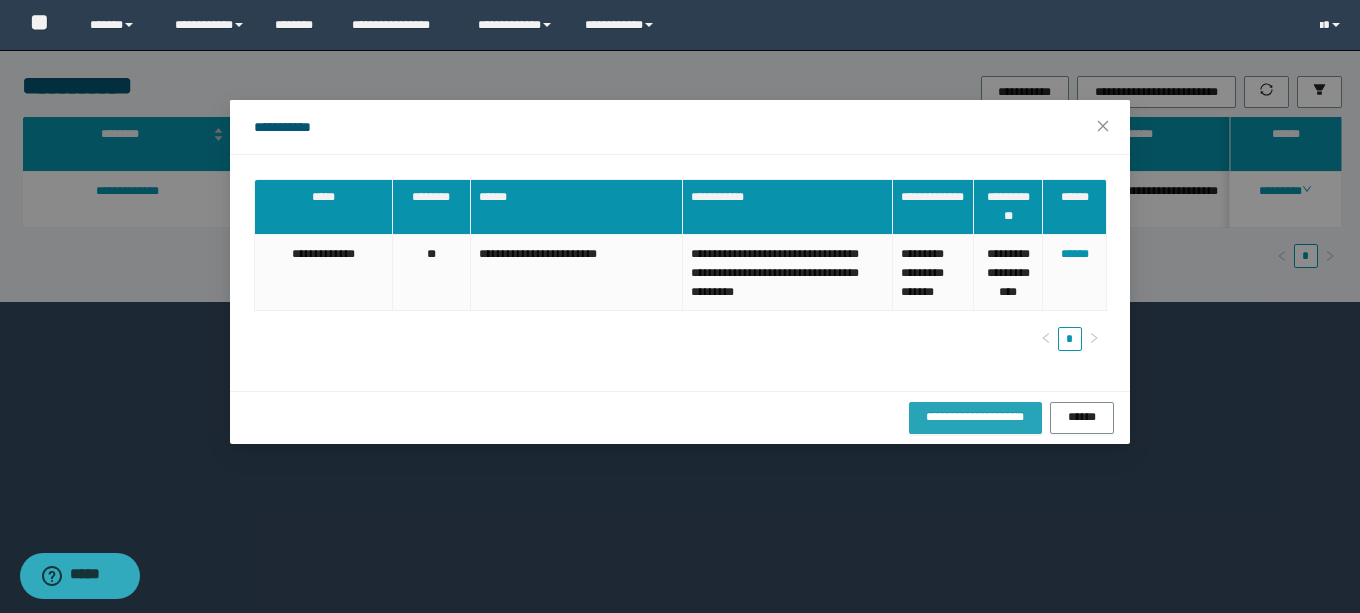 click on "**********" at bounding box center [975, 417] 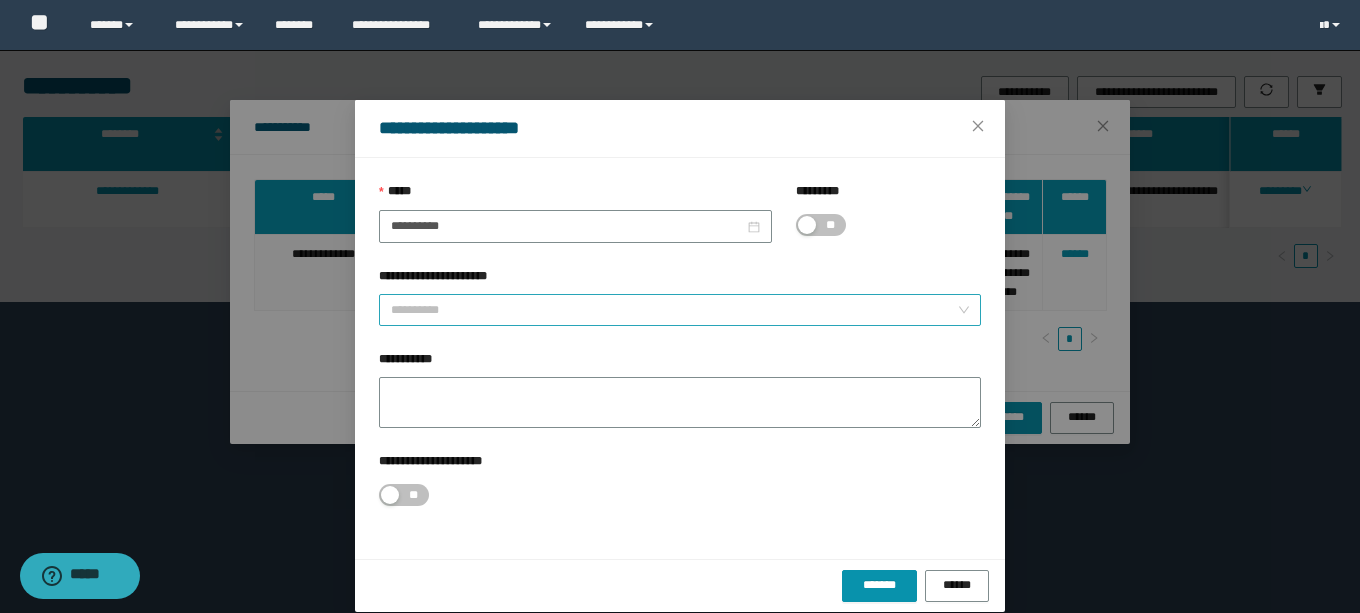 click on "**********" at bounding box center (674, 310) 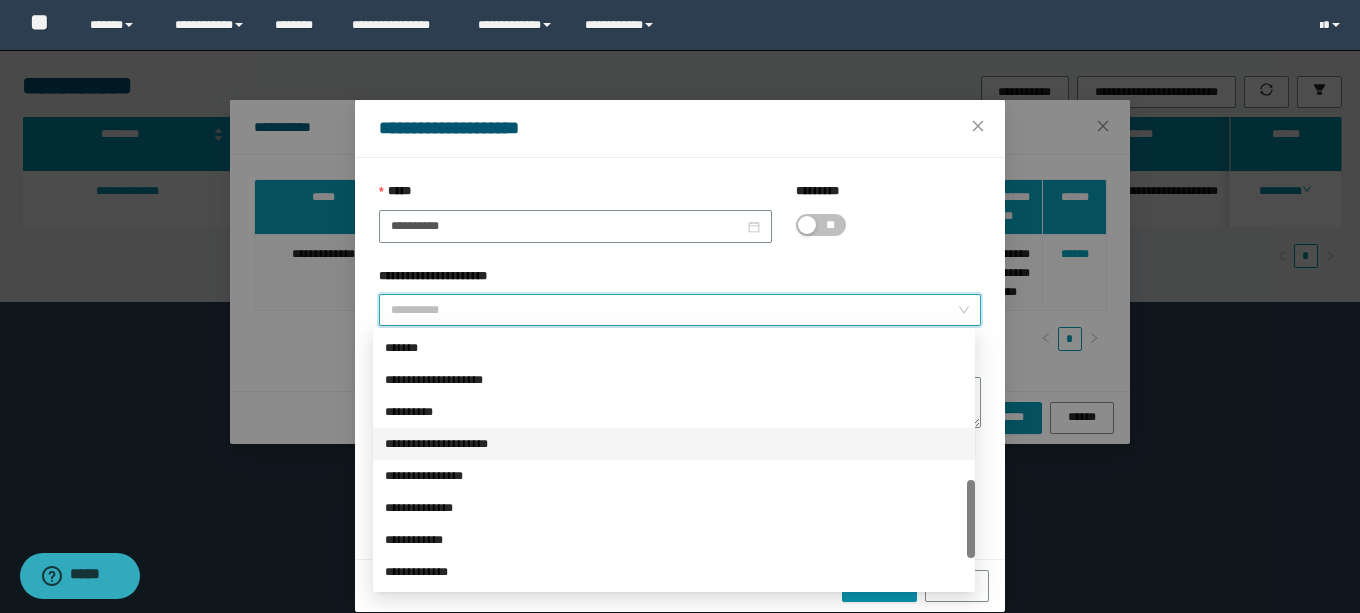 scroll, scrollTop: 576, scrollLeft: 0, axis: vertical 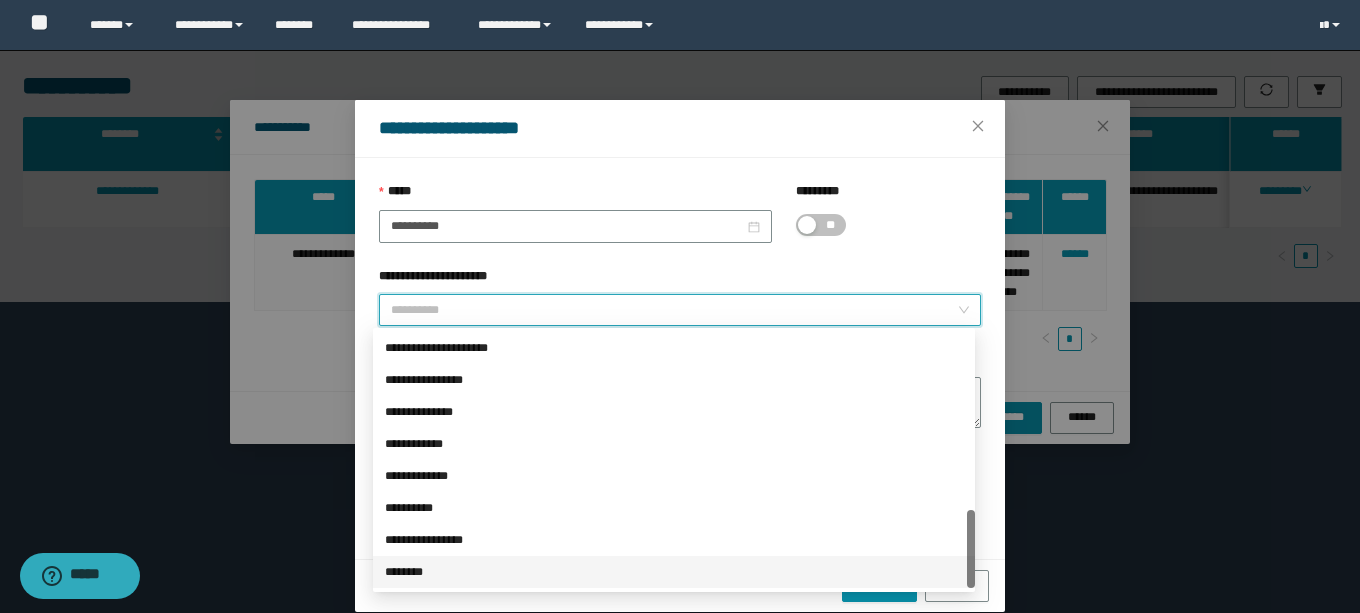 drag, startPoint x: 450, startPoint y: 572, endPoint x: 554, endPoint y: 428, distance: 177.62883 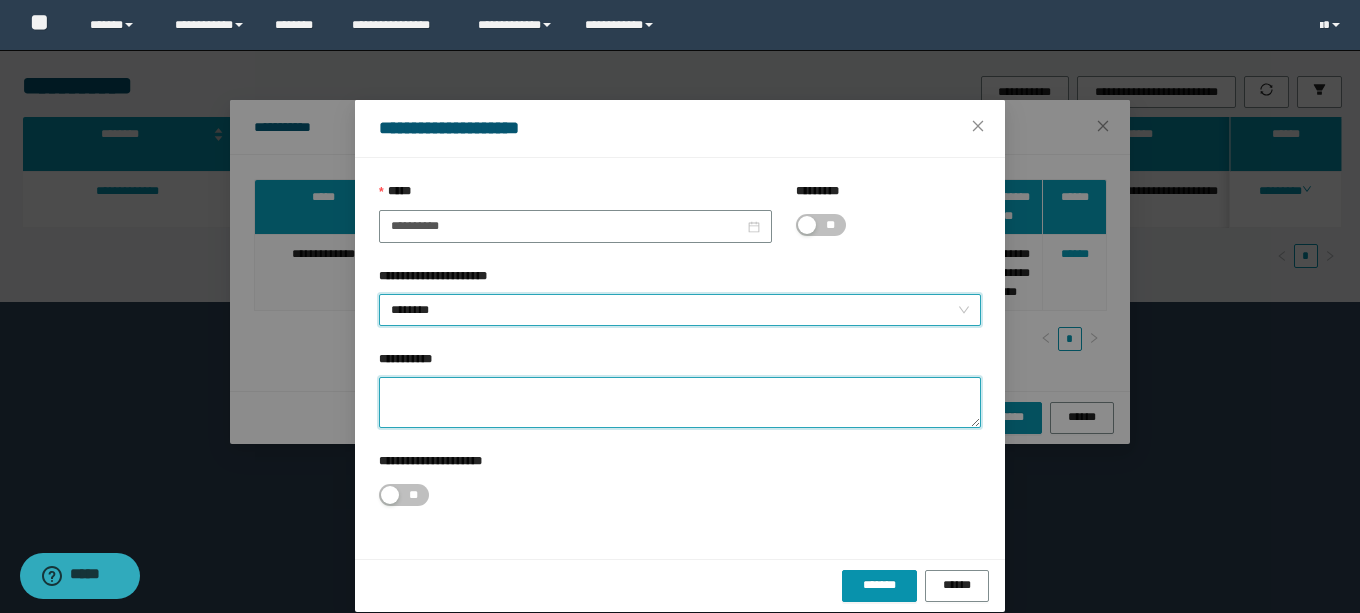 click on "**********" at bounding box center (680, 402) 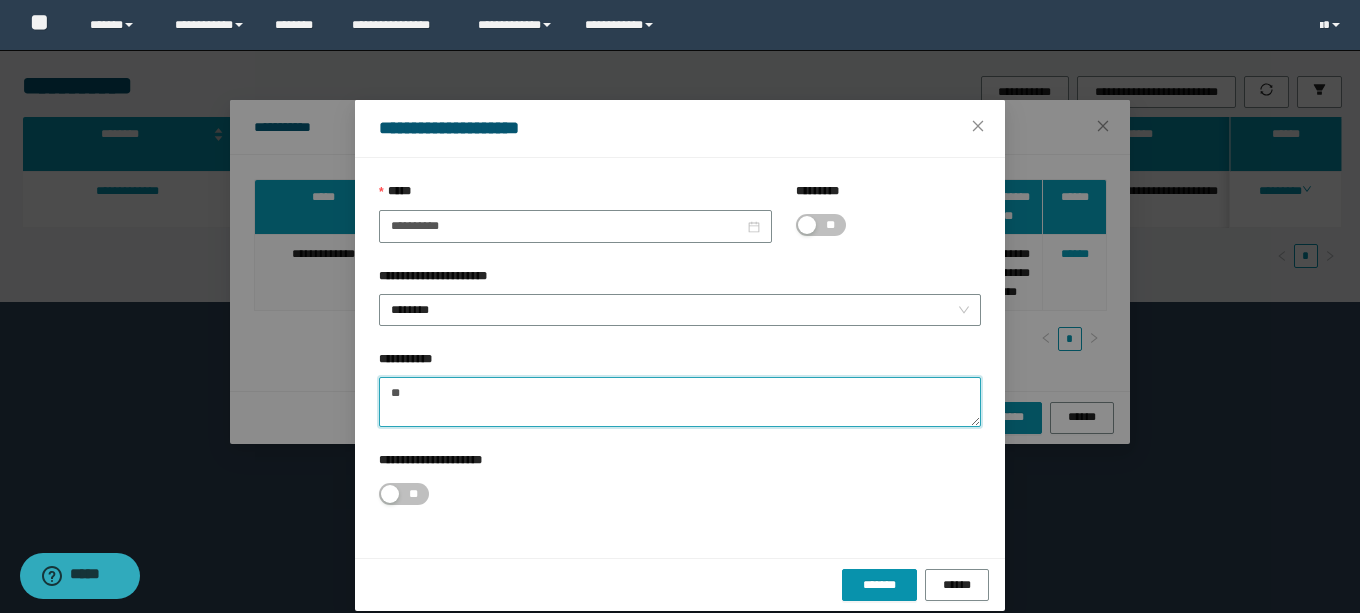 type on "*" 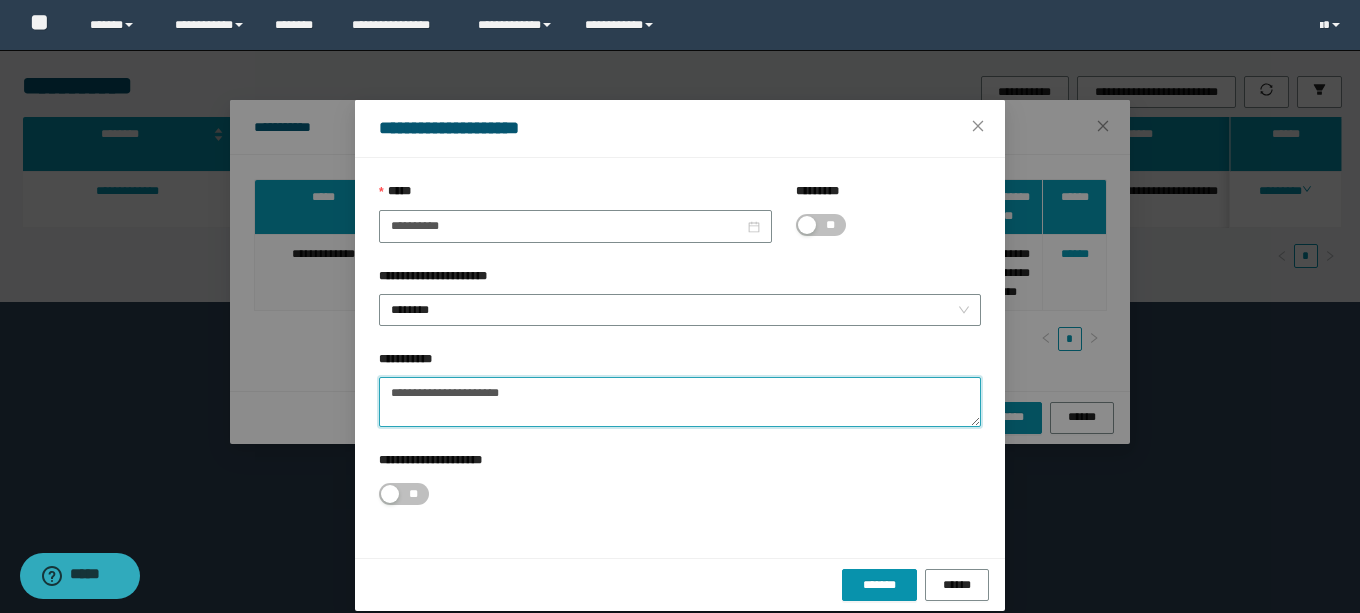 paste 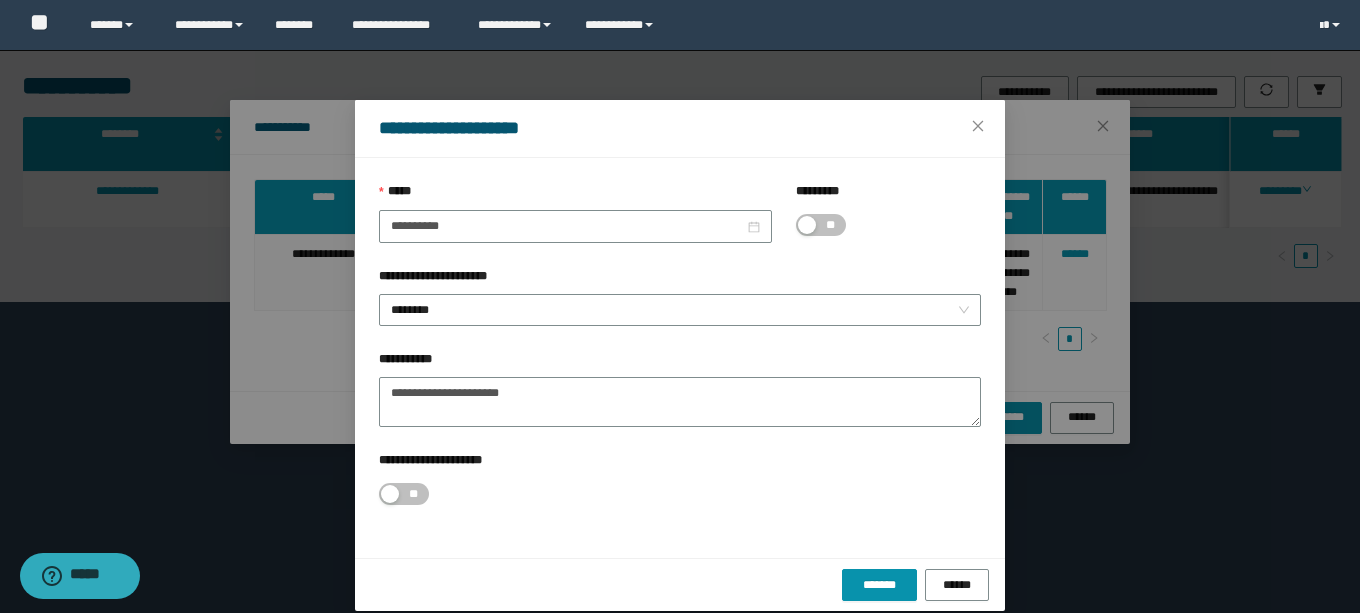 click on "**********" at bounding box center [680, 129] 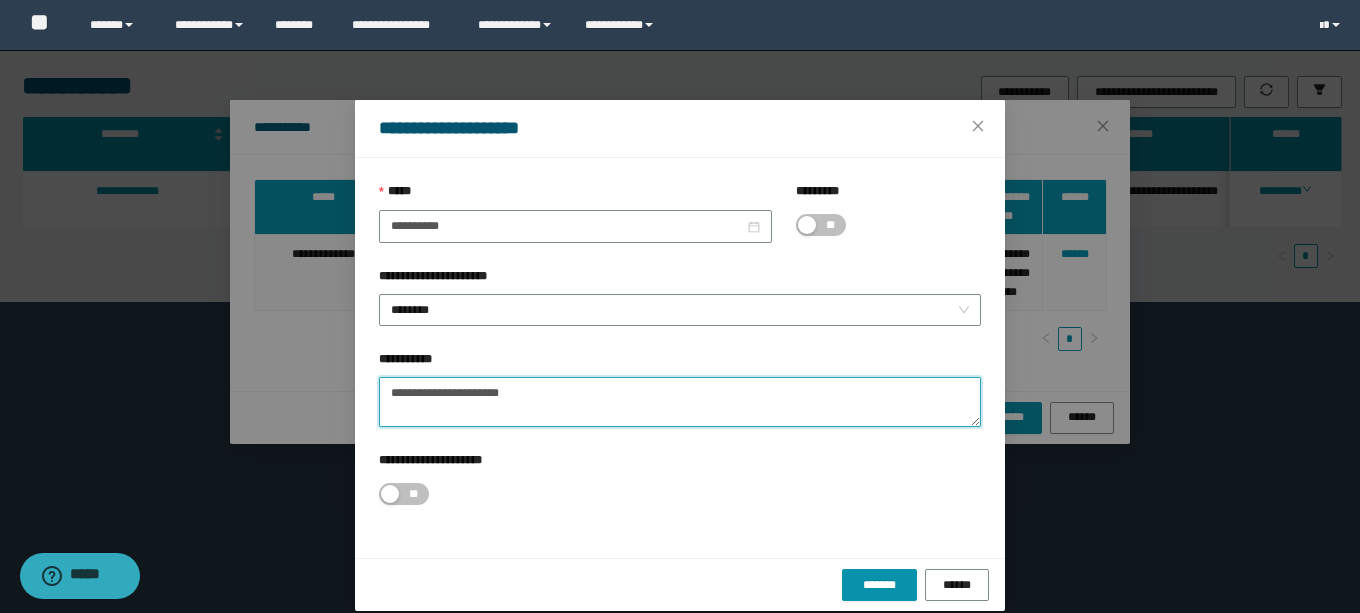 click on "**********" at bounding box center (680, 402) 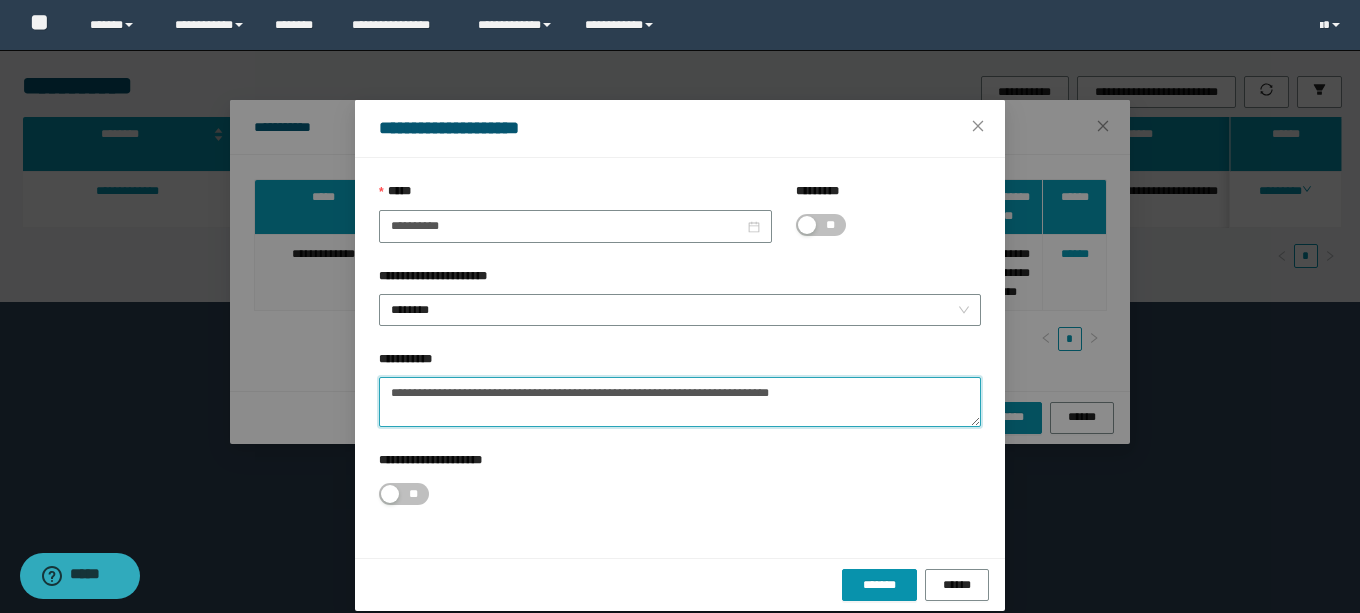 drag, startPoint x: 881, startPoint y: 391, endPoint x: 356, endPoint y: 387, distance: 525.01526 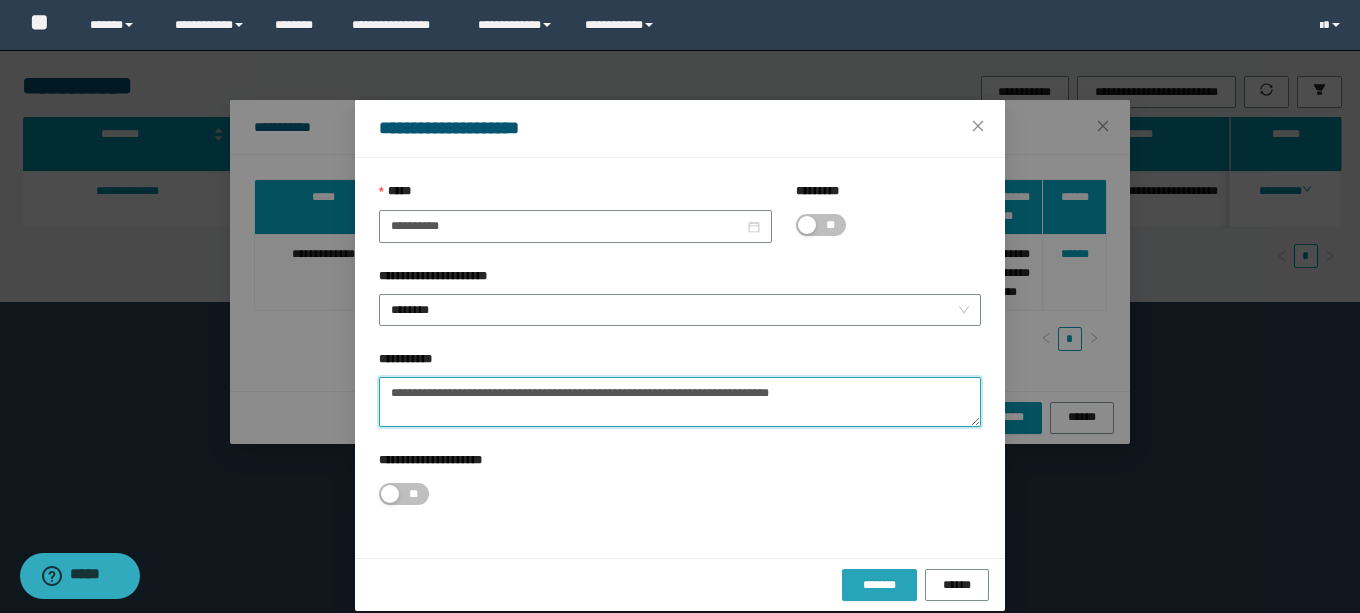 type on "**********" 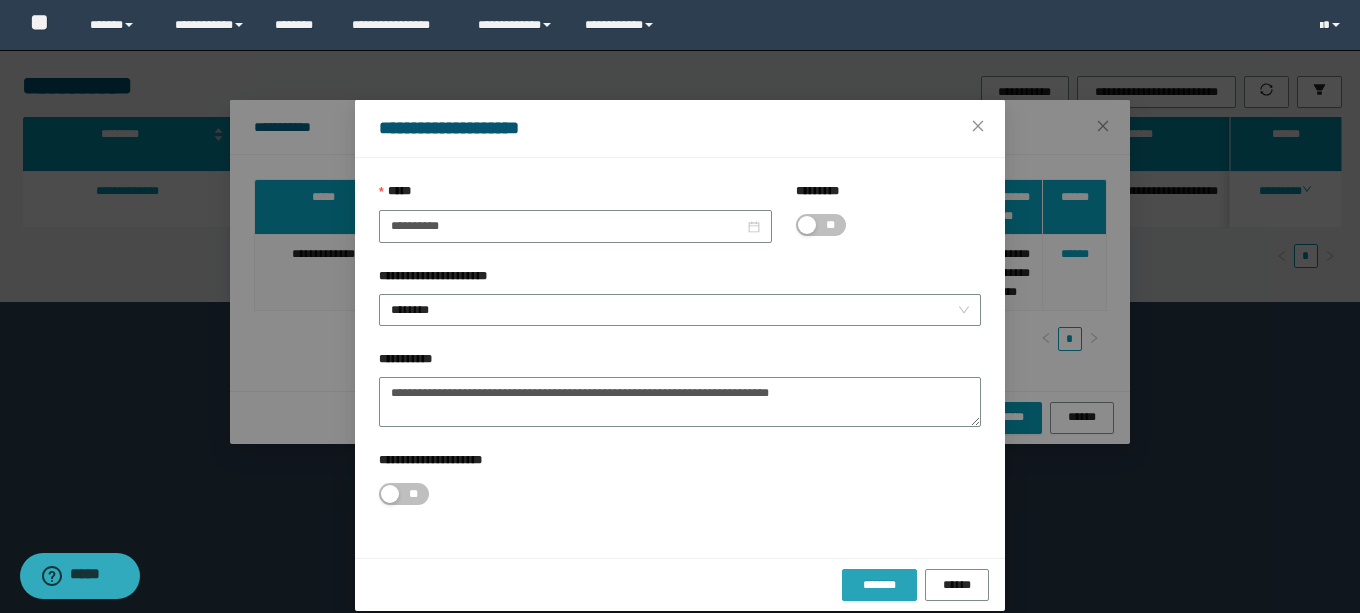 click on "*******" at bounding box center (879, 585) 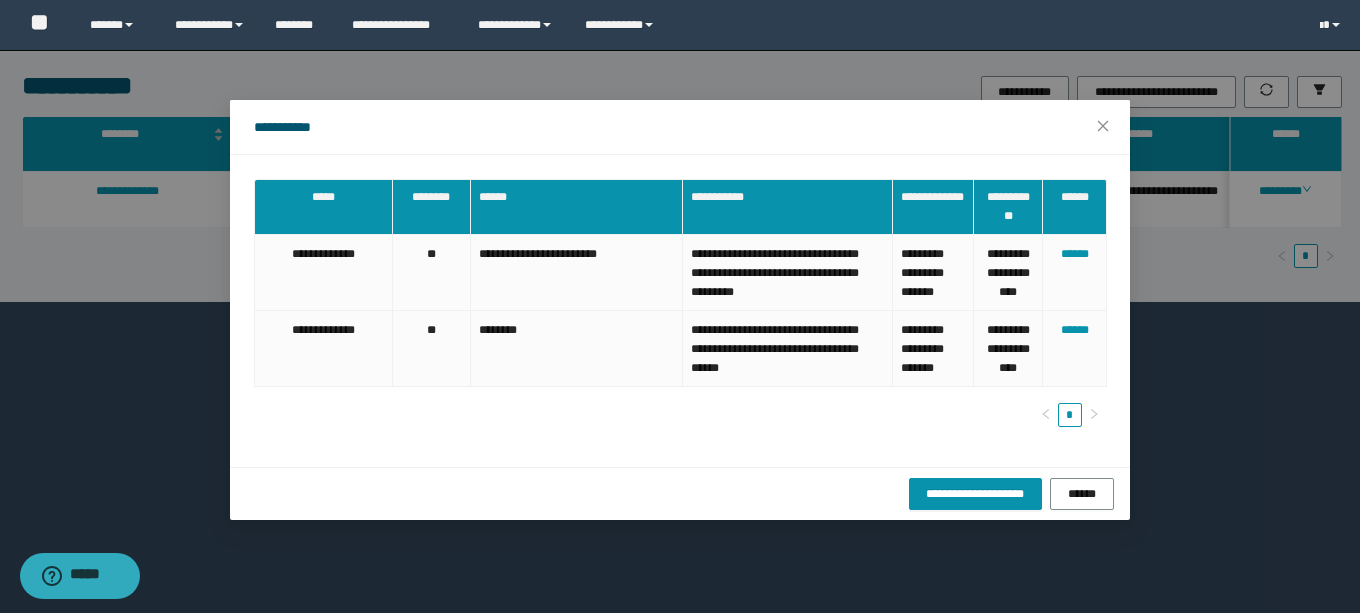 click on "[ADDRESS] [CITY] [STATE] [ZIP] [COUNTRY] [POSTAL_CODE] [PHONE] [EMAIL] [ADDRESS] [CITY] [STATE] [ZIP] [COUNTRY] [POSTAL_CODE] [PHONE] [EMAIL]" at bounding box center [680, 306] 